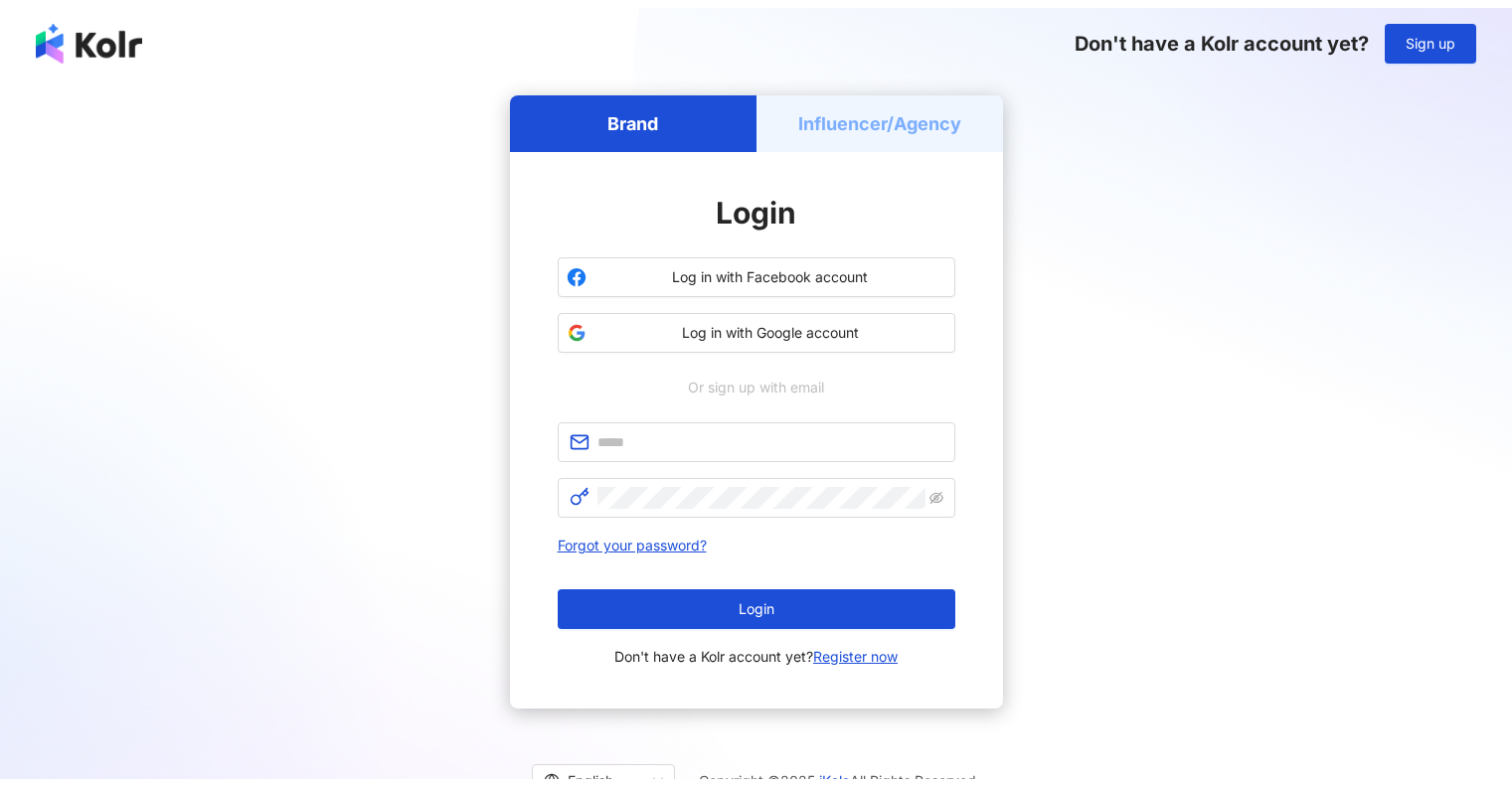 scroll, scrollTop: 0, scrollLeft: 0, axis: both 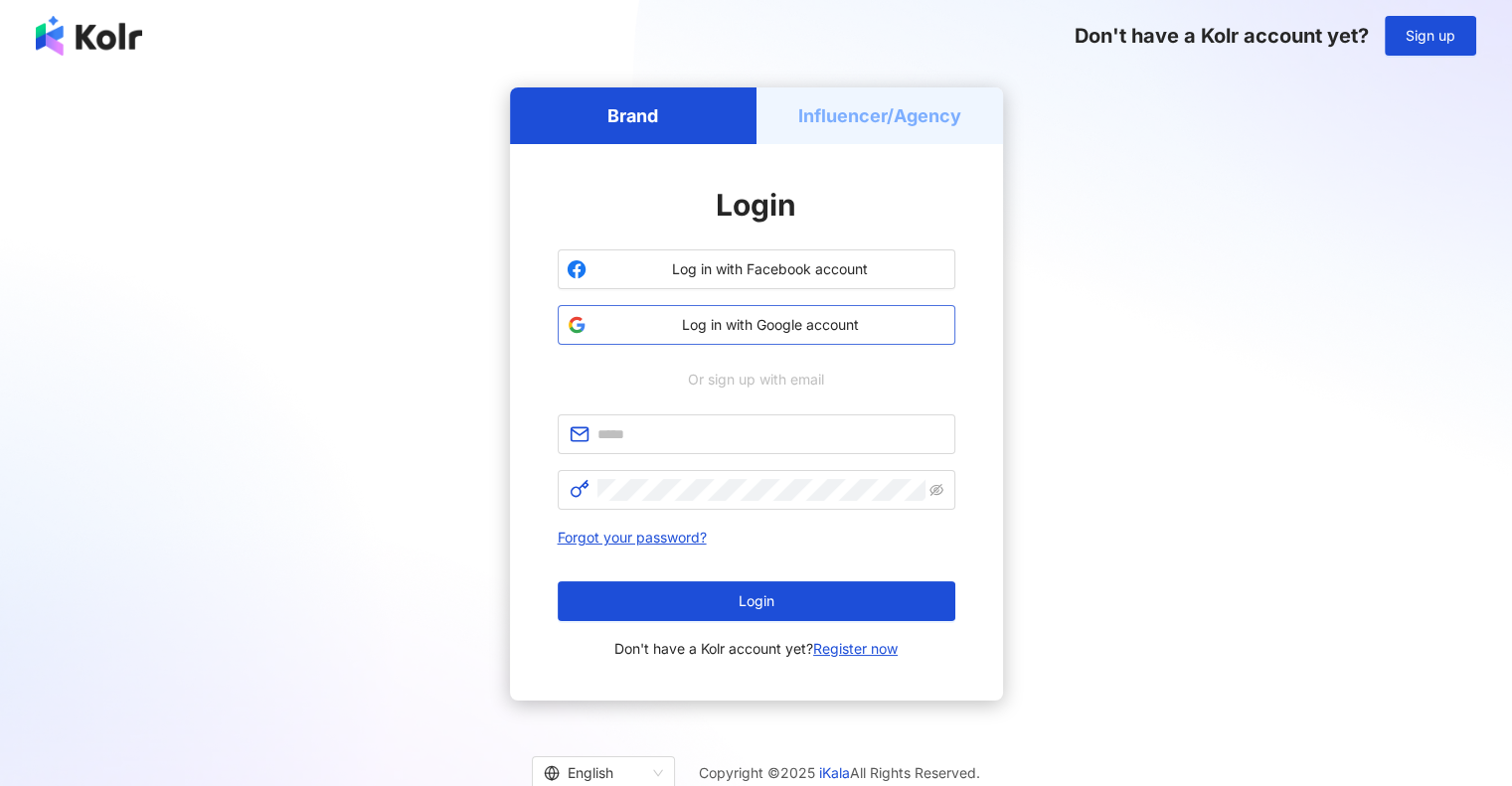 click on "Log in with Google account" at bounding box center [770, 325] 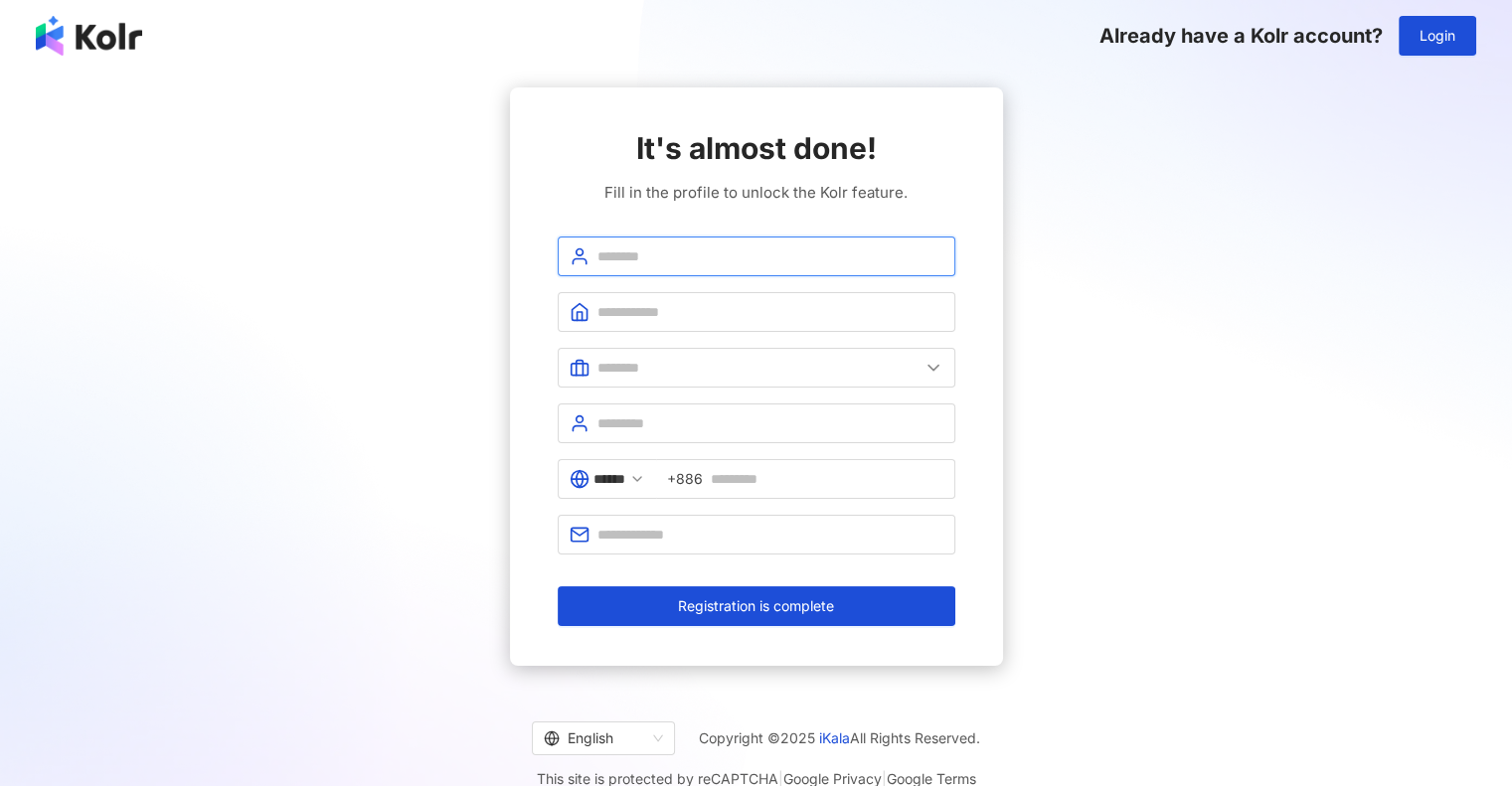 click at bounding box center [770, 256] 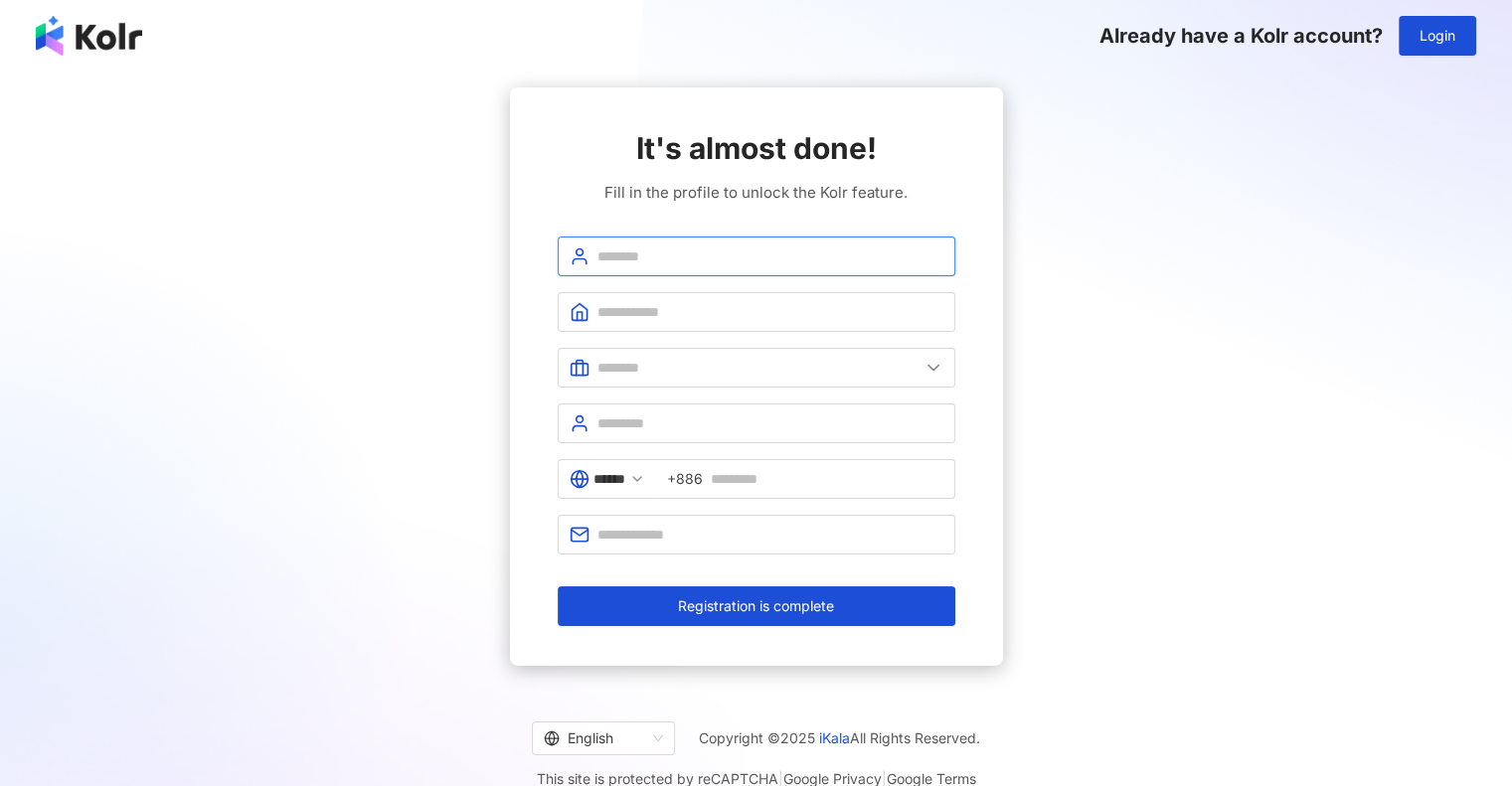 click at bounding box center (770, 256) 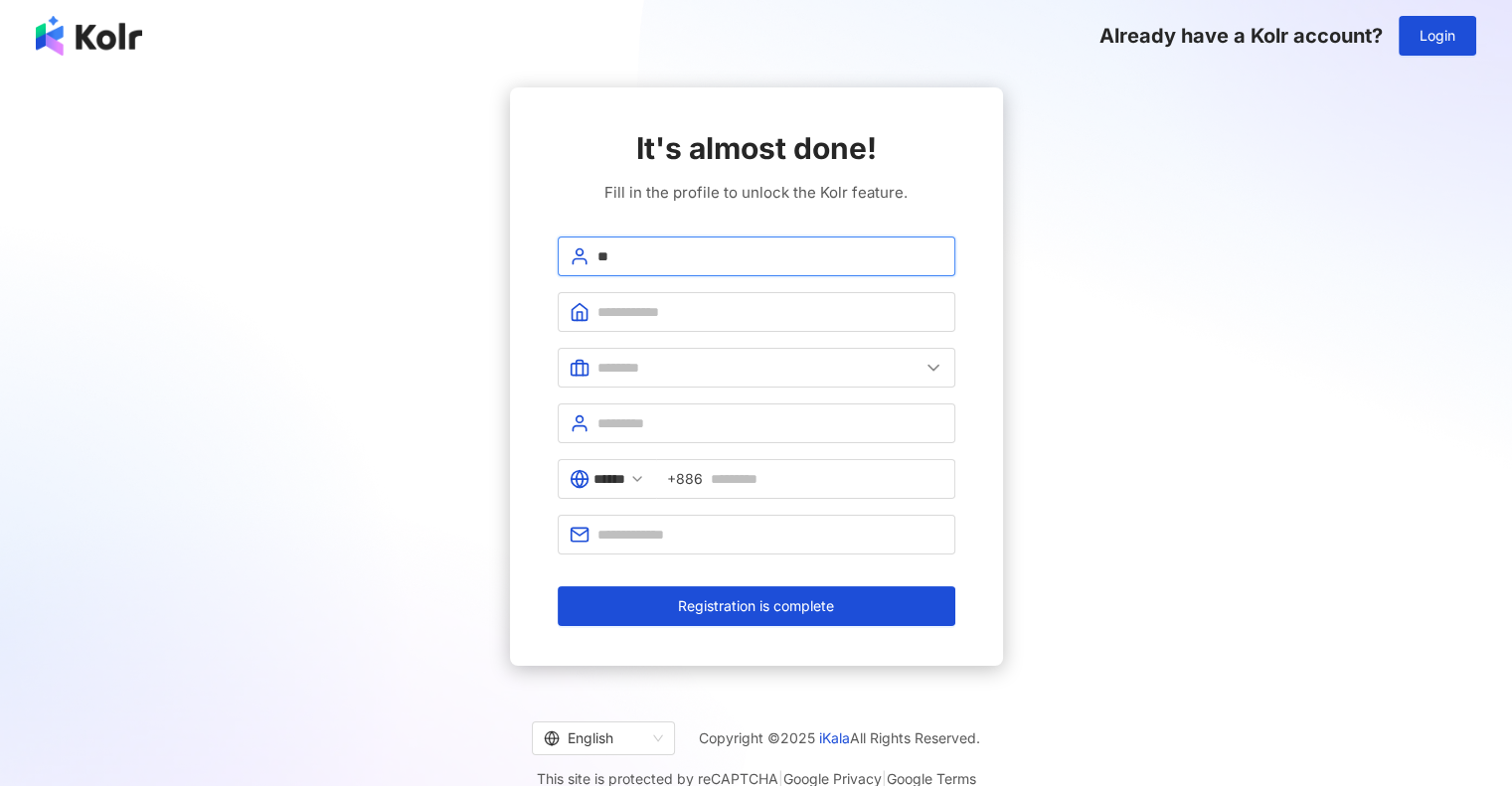 type on "*" 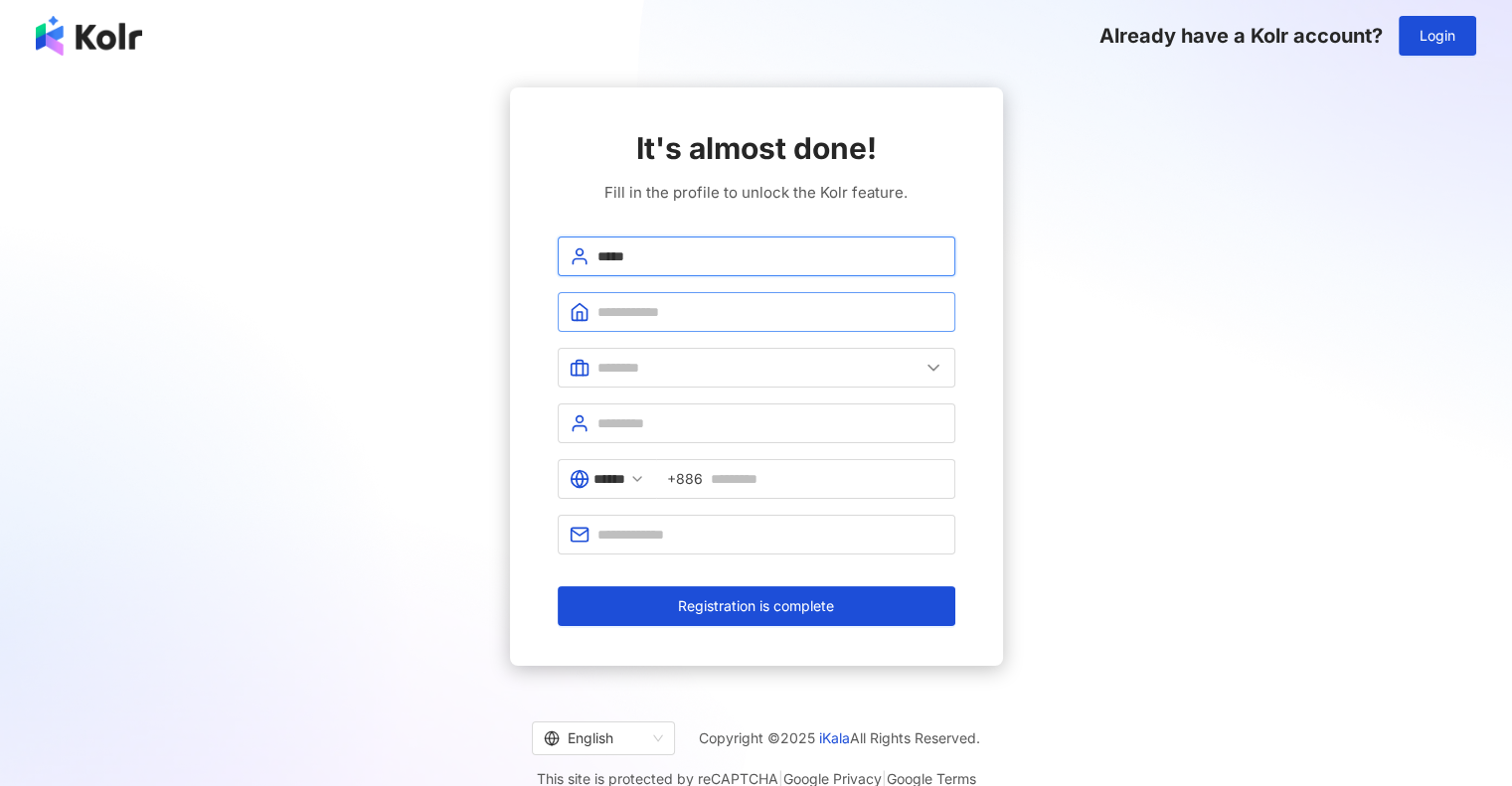 type on "*****" 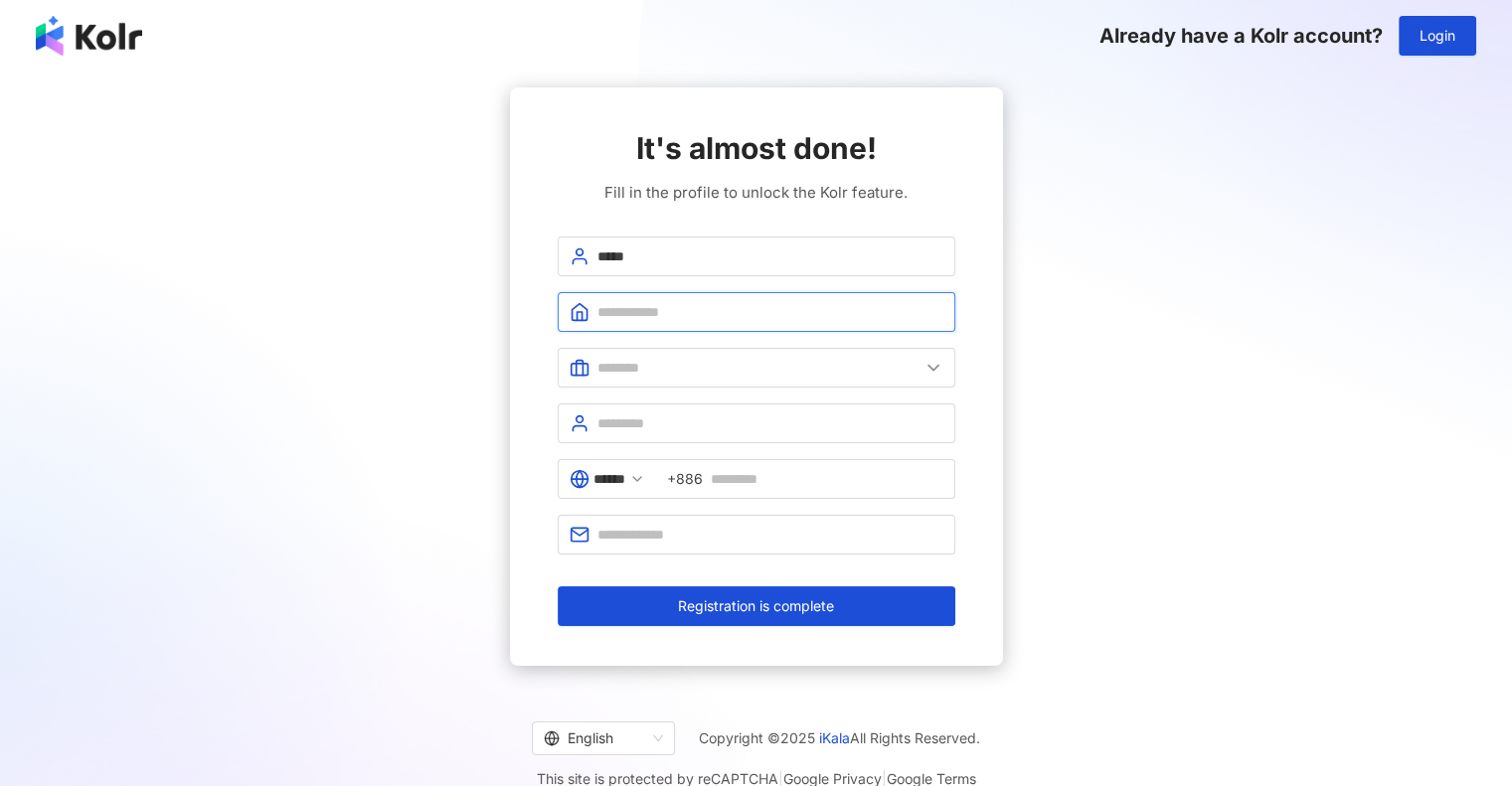 click at bounding box center (770, 312) 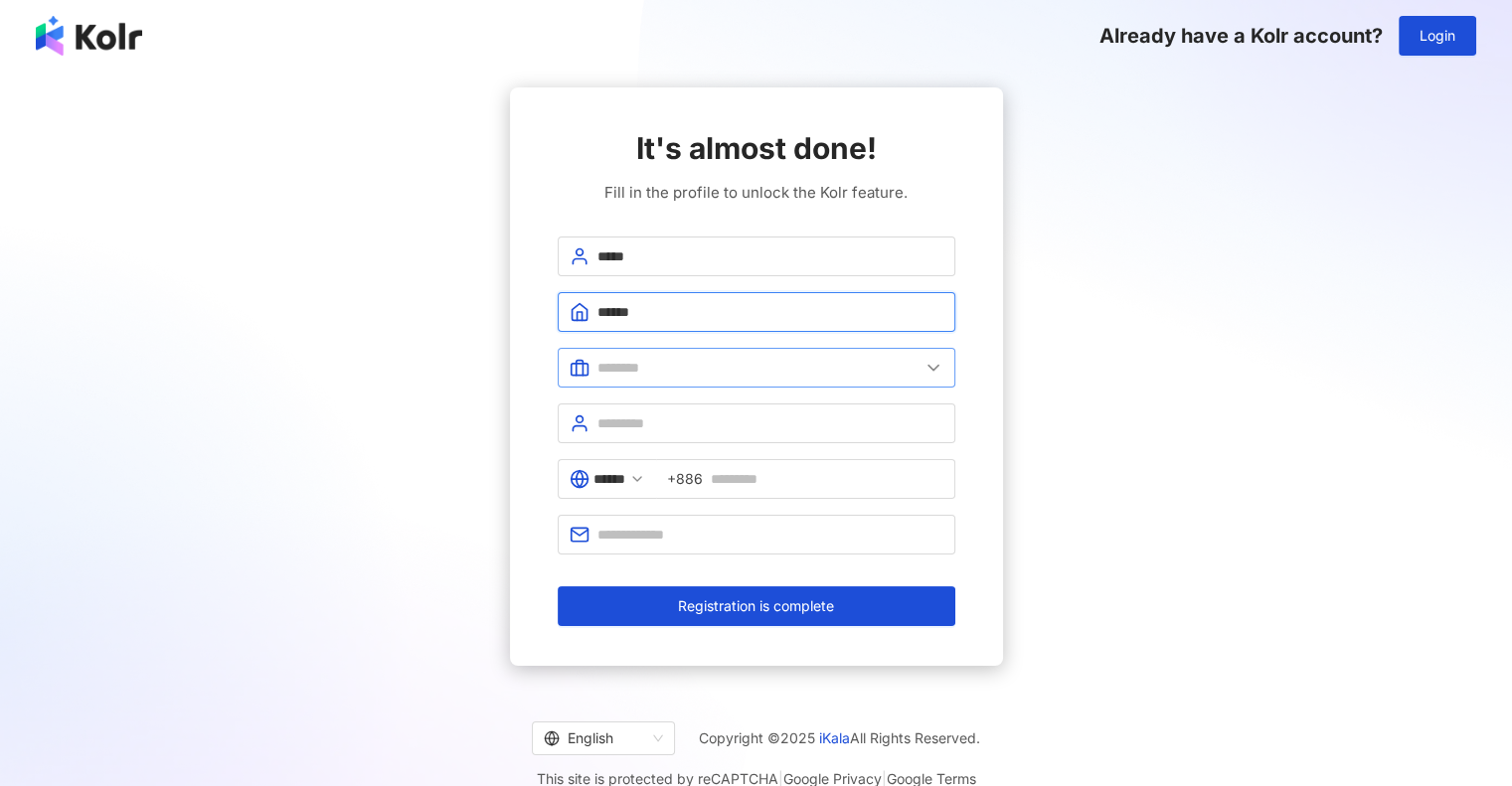 type on "******" 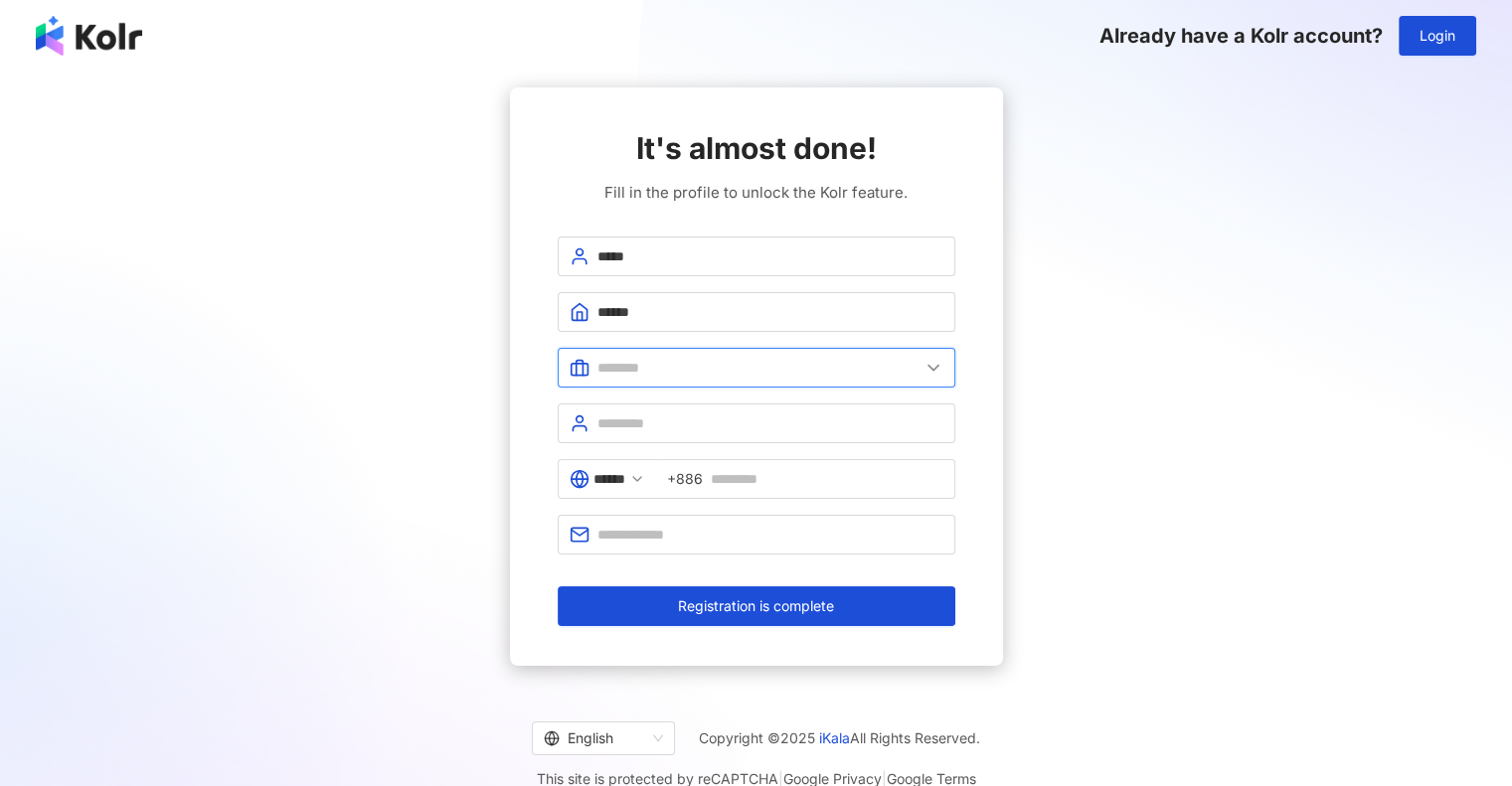 click at bounding box center [758, 368] 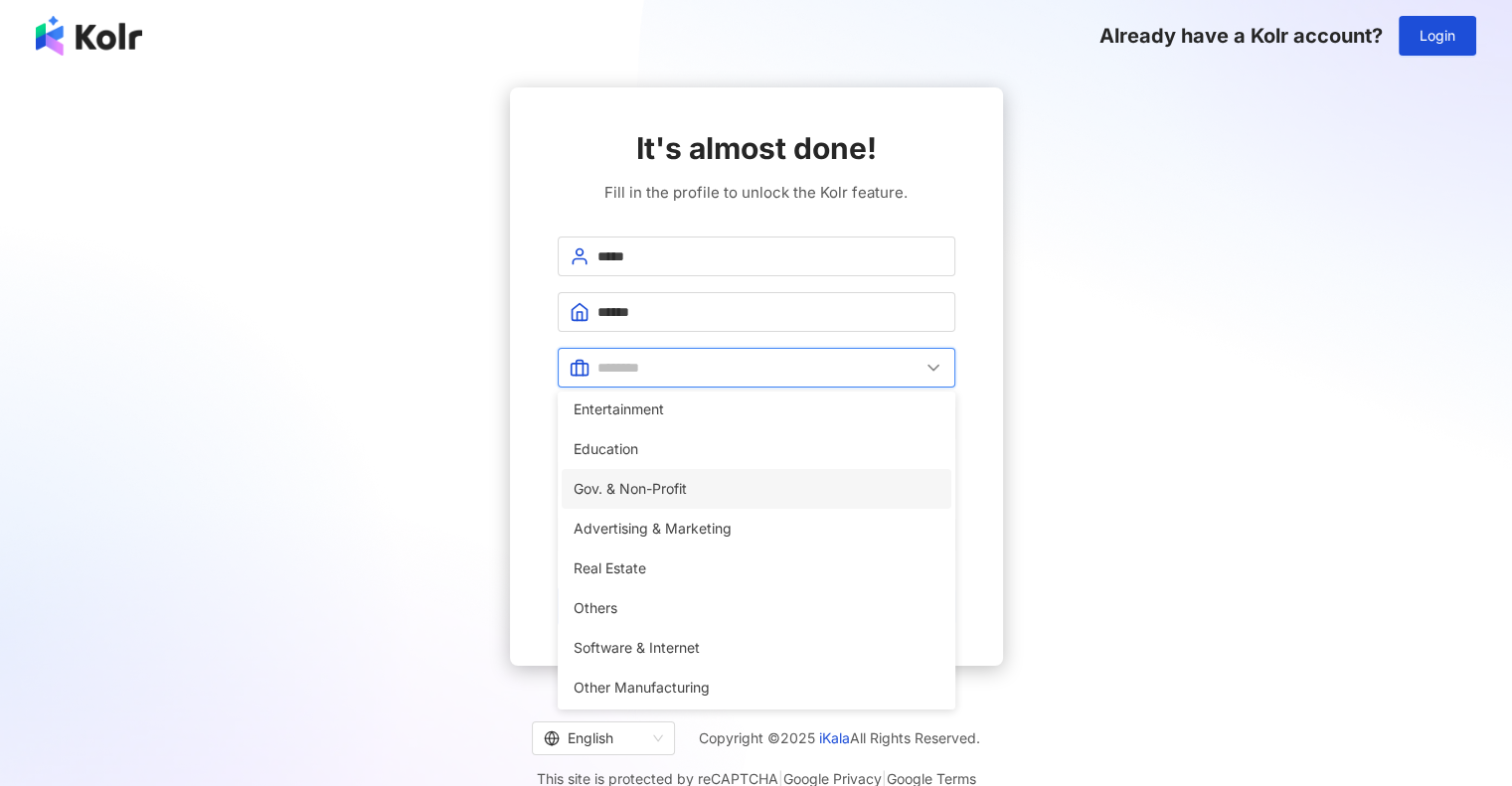 scroll, scrollTop: 405, scrollLeft: 0, axis: vertical 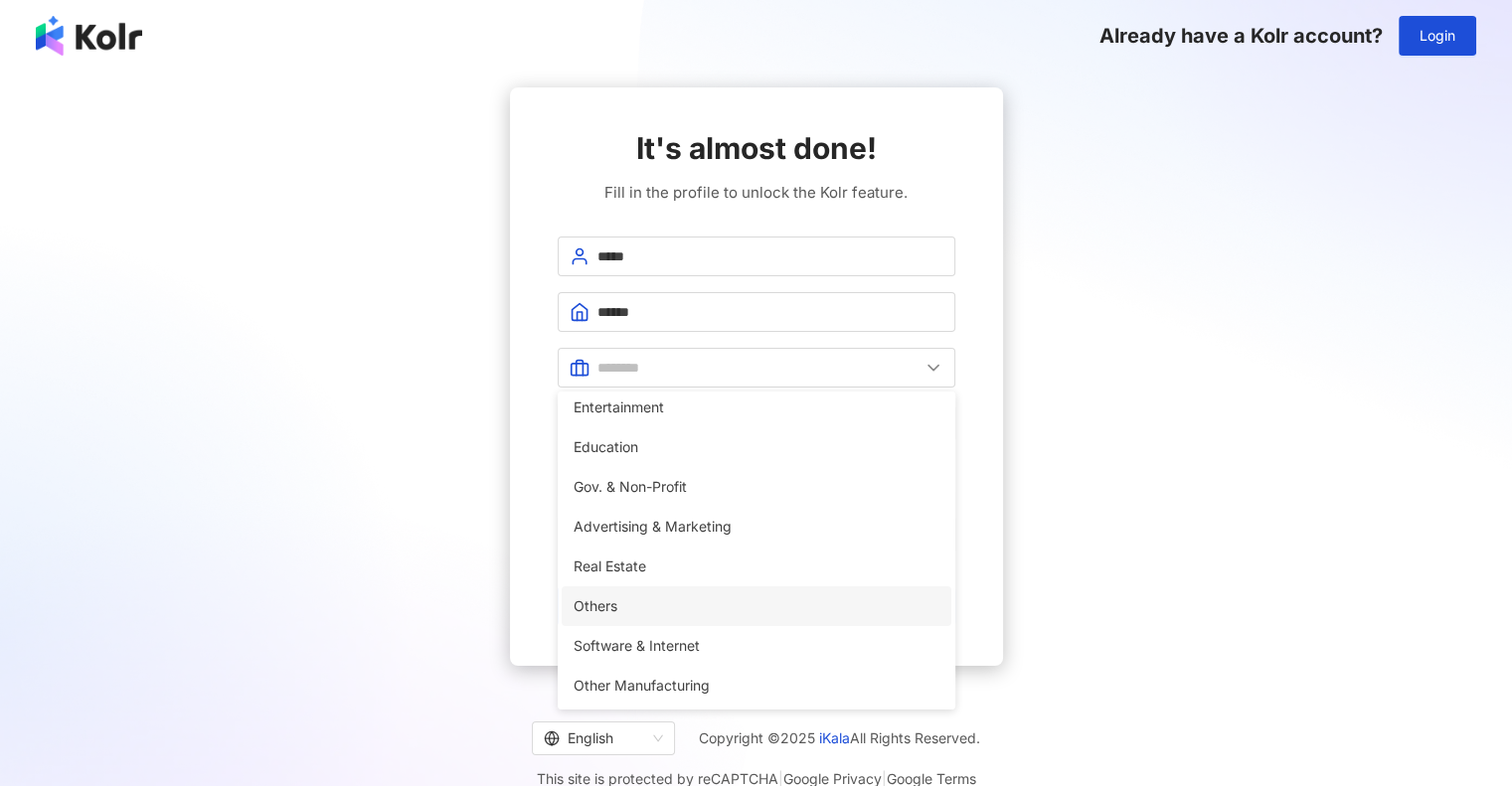 click on "Others" at bounding box center (756, 606) 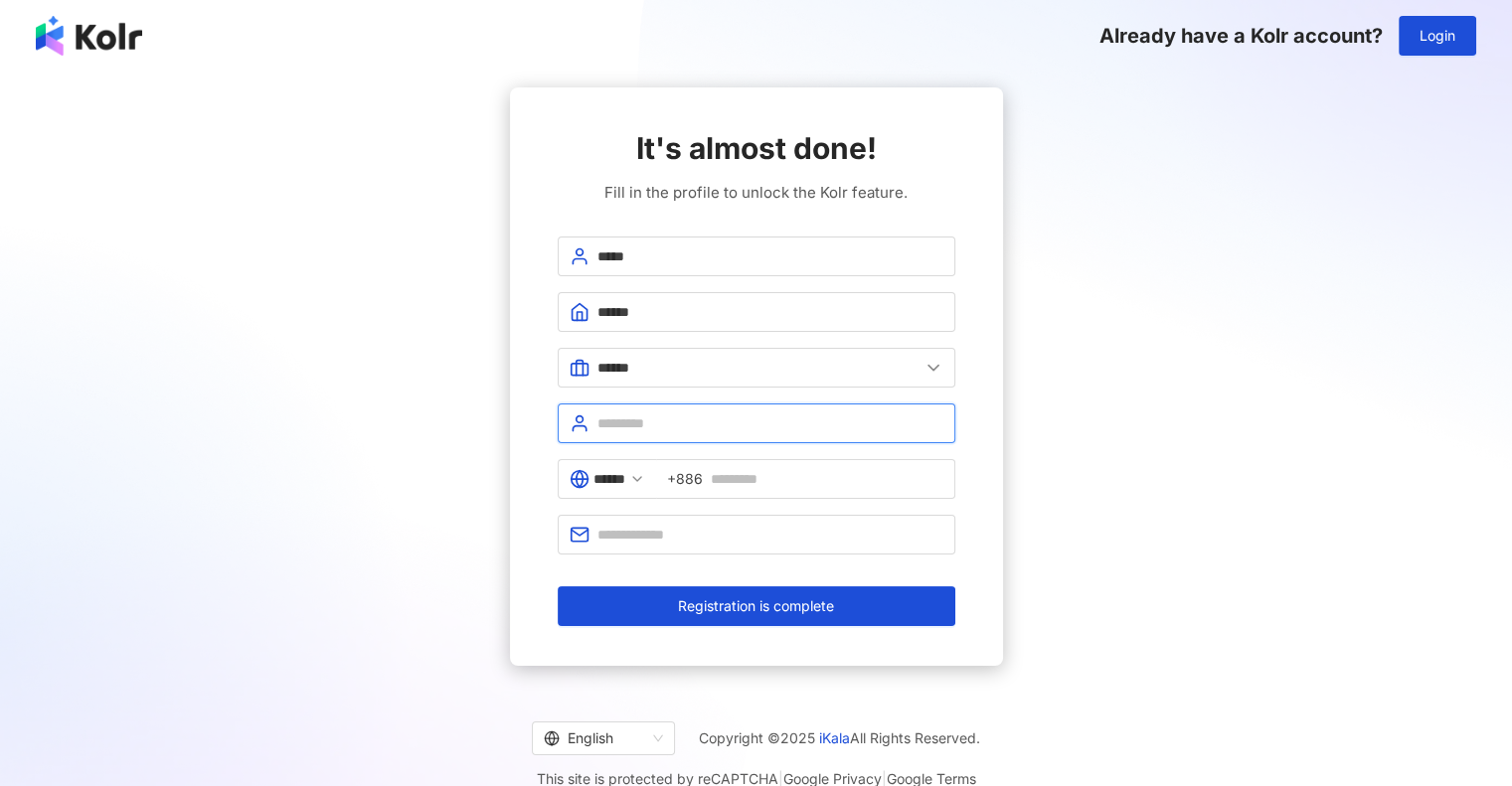 click at bounding box center (770, 423) 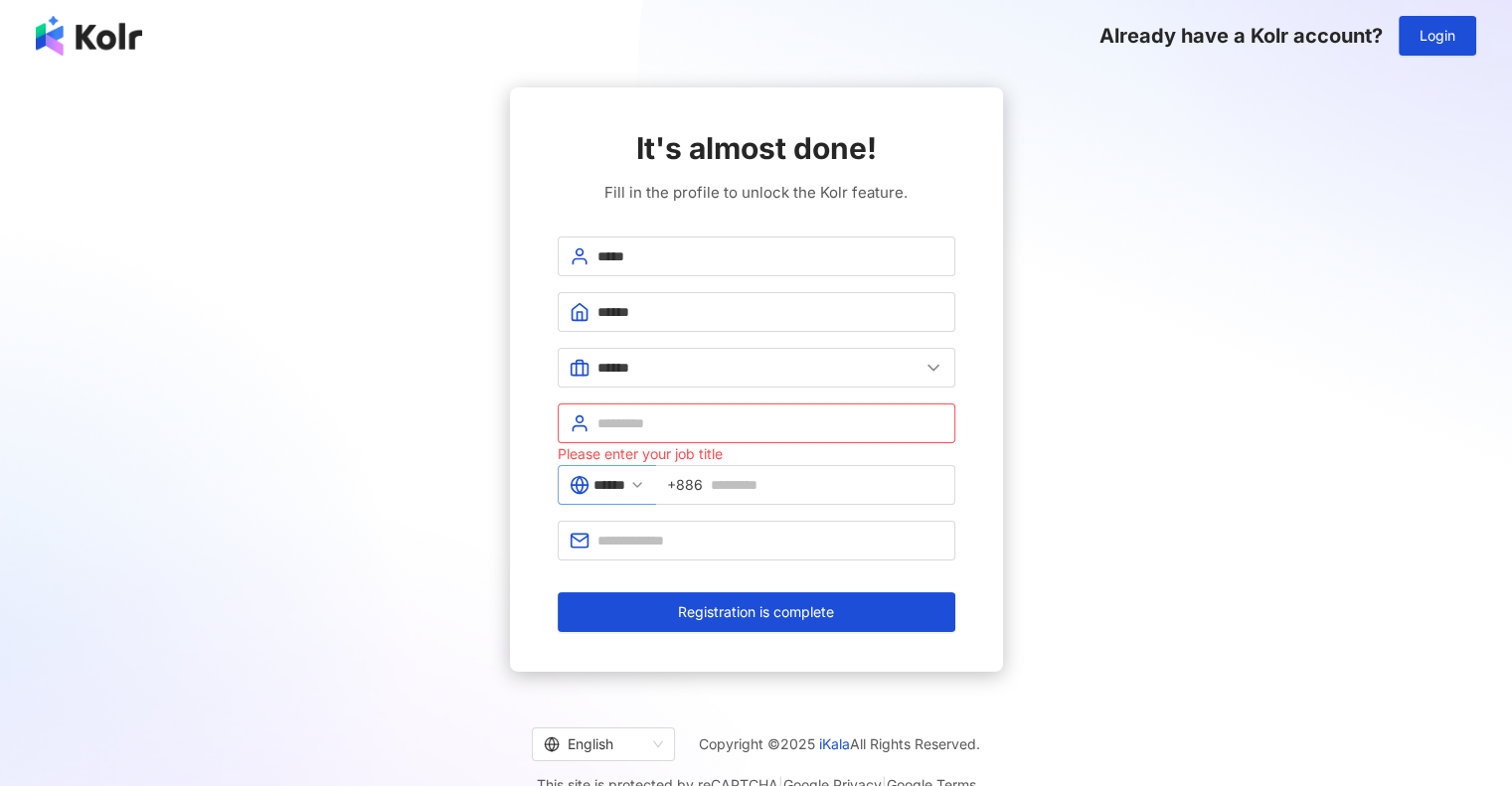 click 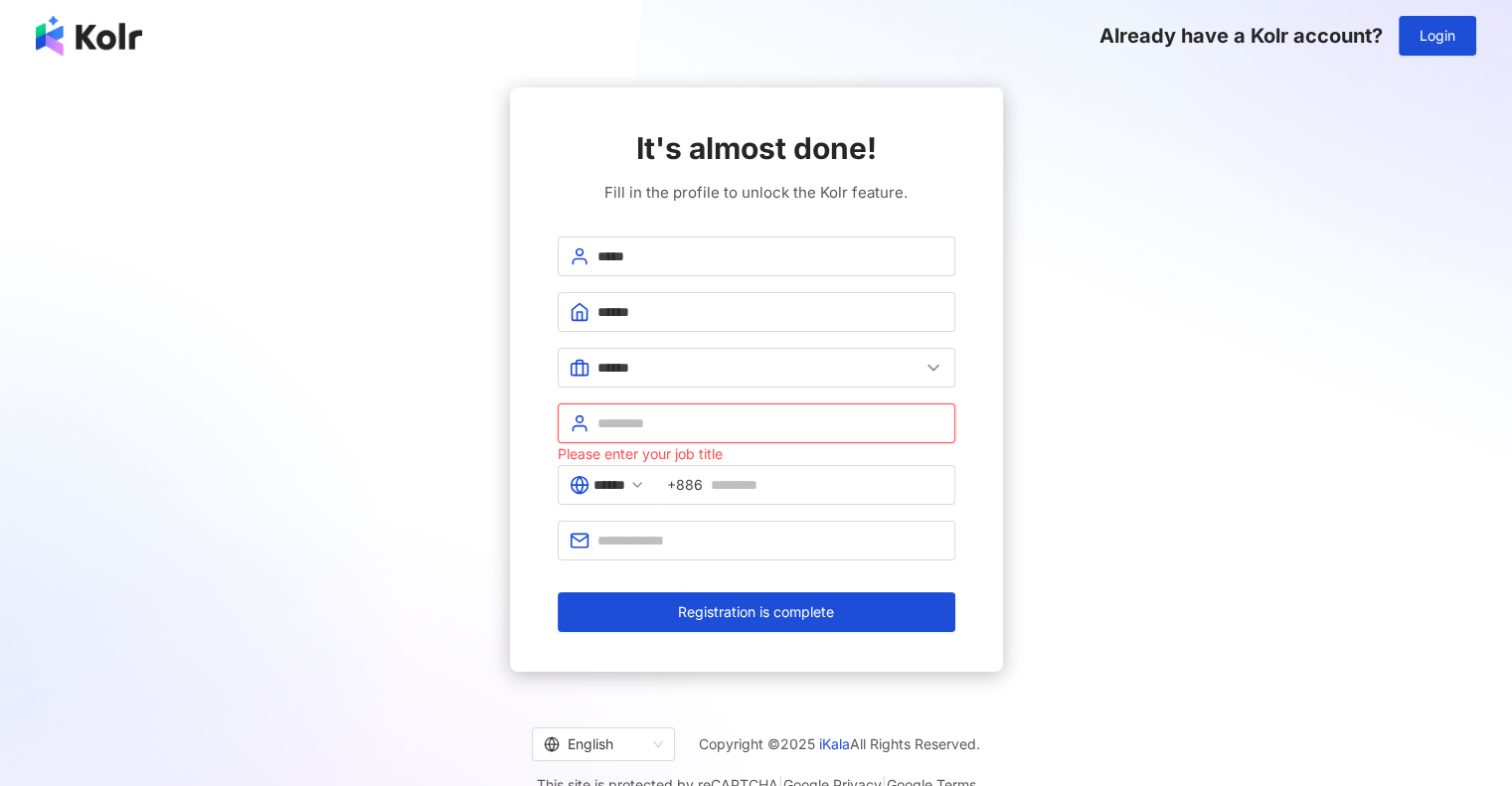 click at bounding box center (770, 423) 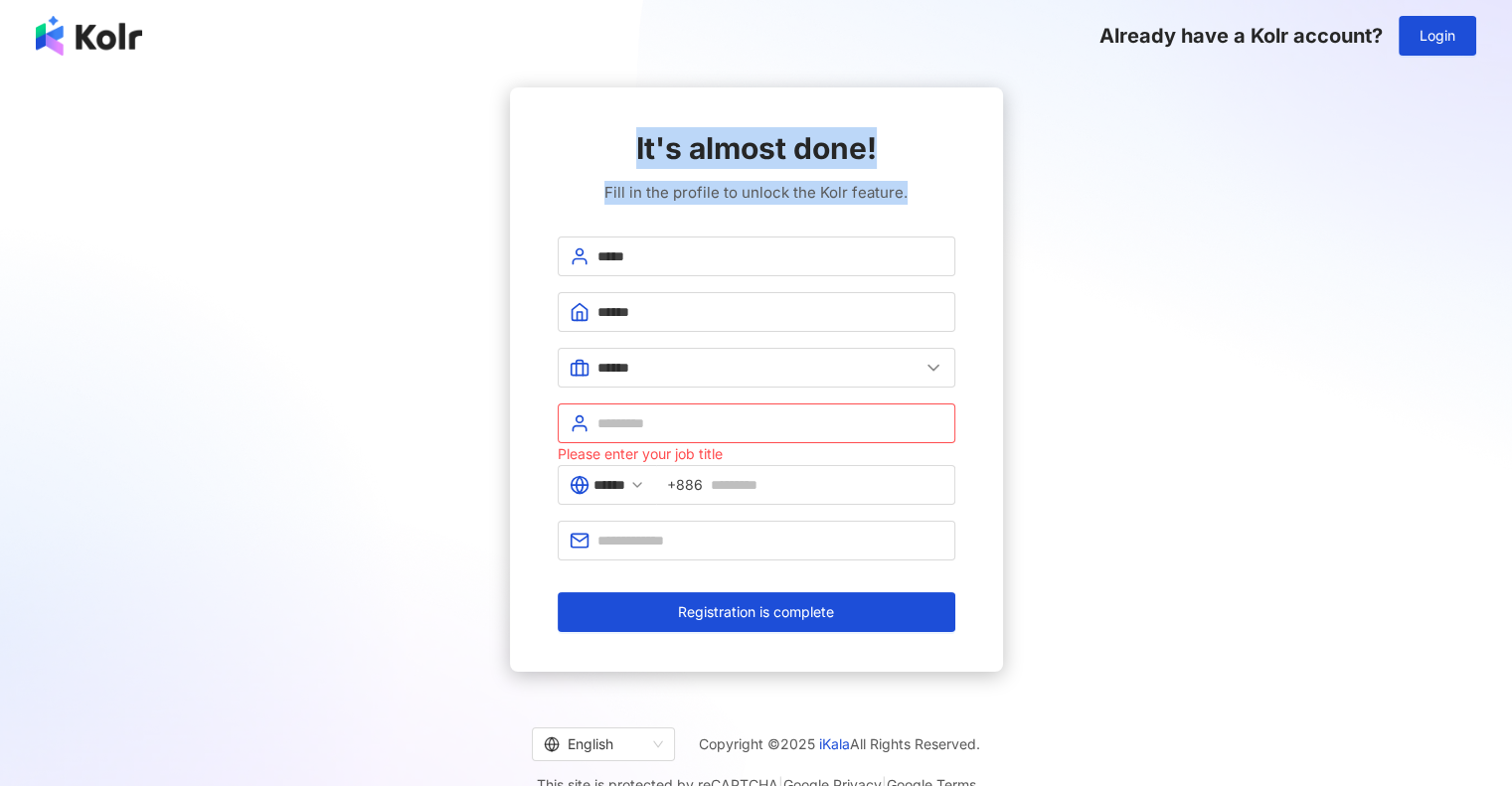drag, startPoint x: 873, startPoint y: 186, endPoint x: 600, endPoint y: 128, distance: 279.0932 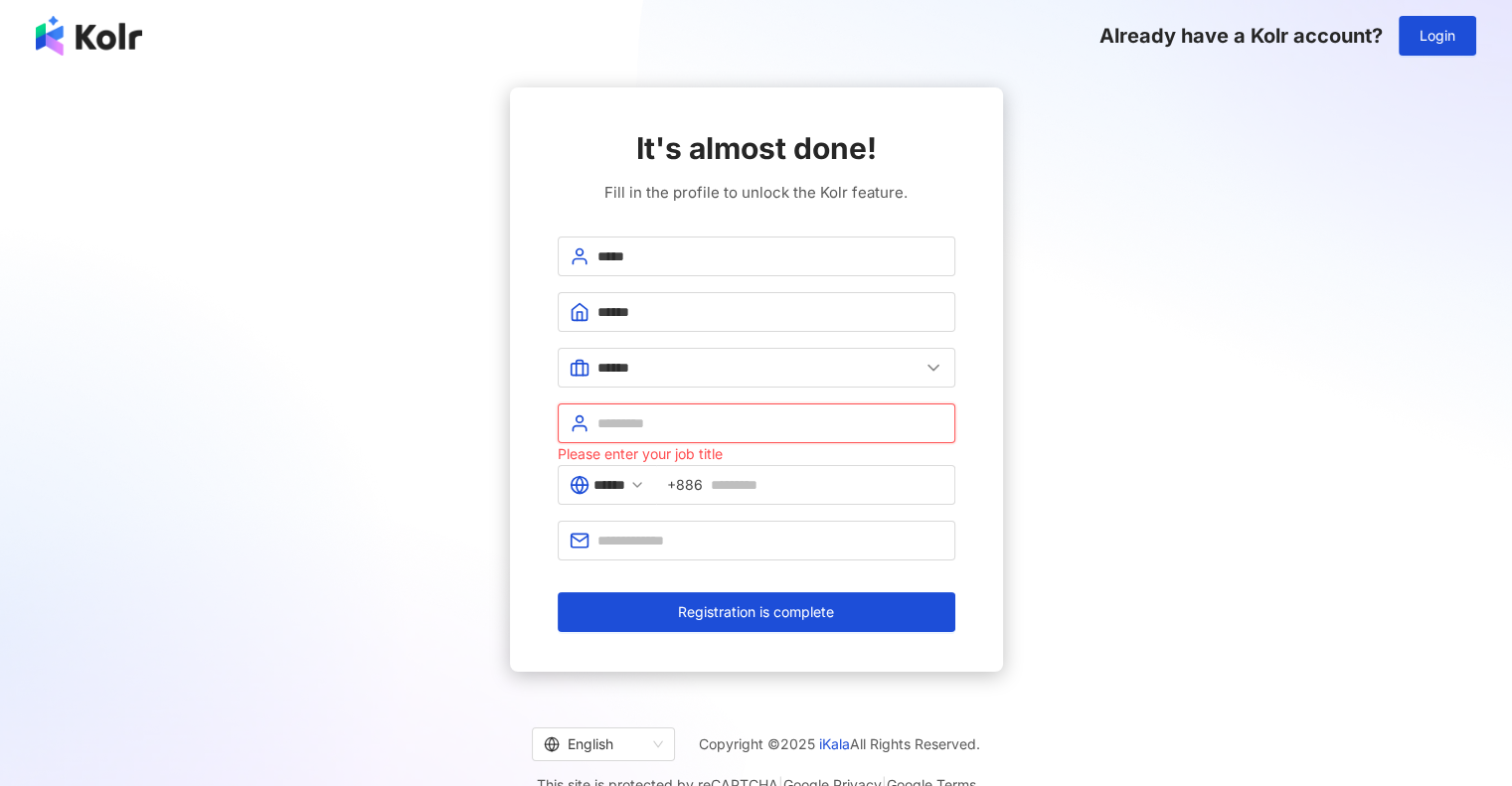 drag, startPoint x: 665, startPoint y: 420, endPoint x: 602, endPoint y: 420, distance: 63 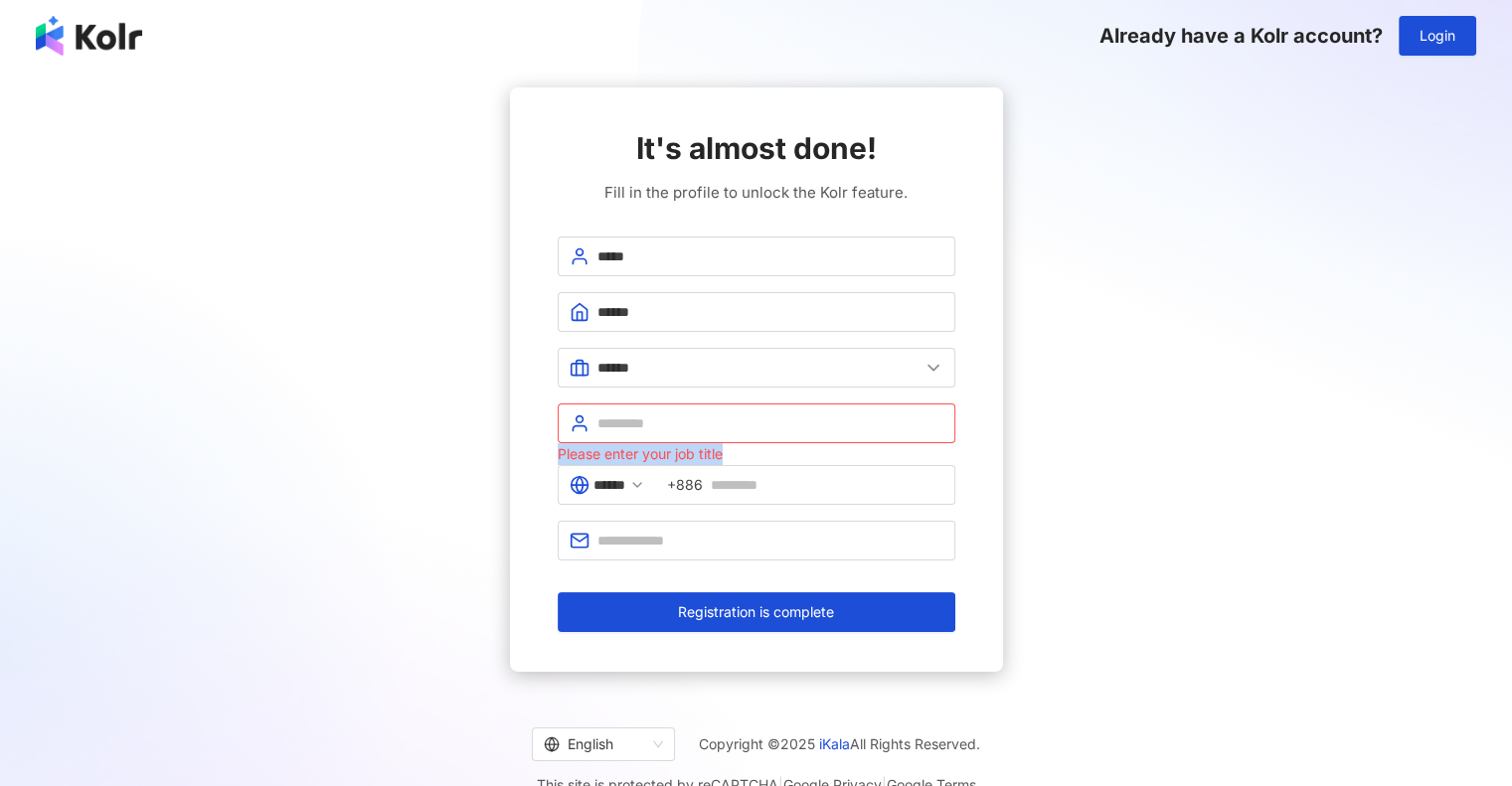 drag, startPoint x: 732, startPoint y: 452, endPoint x: 552, endPoint y: 456, distance: 180.04444 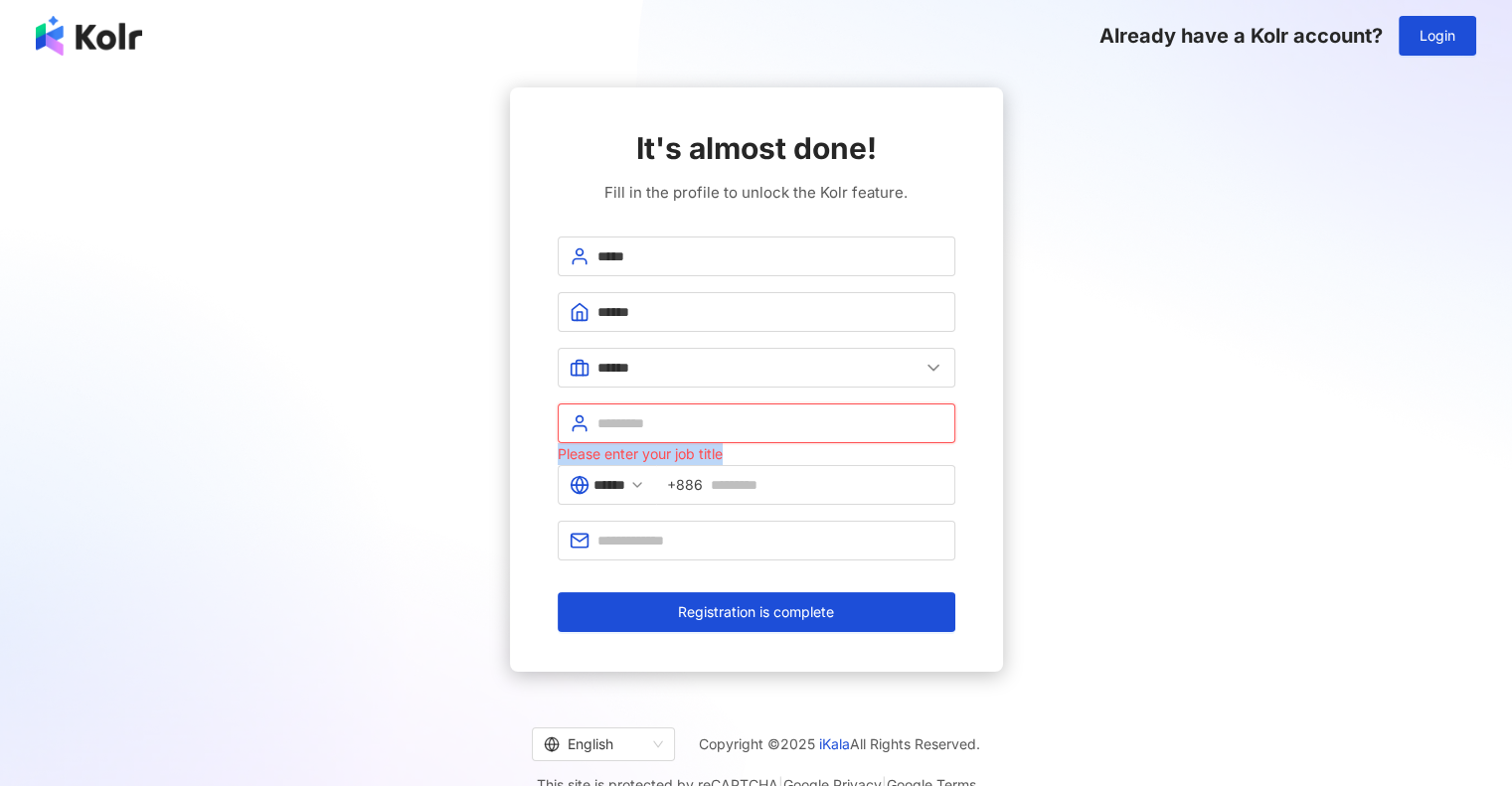 click at bounding box center [770, 423] 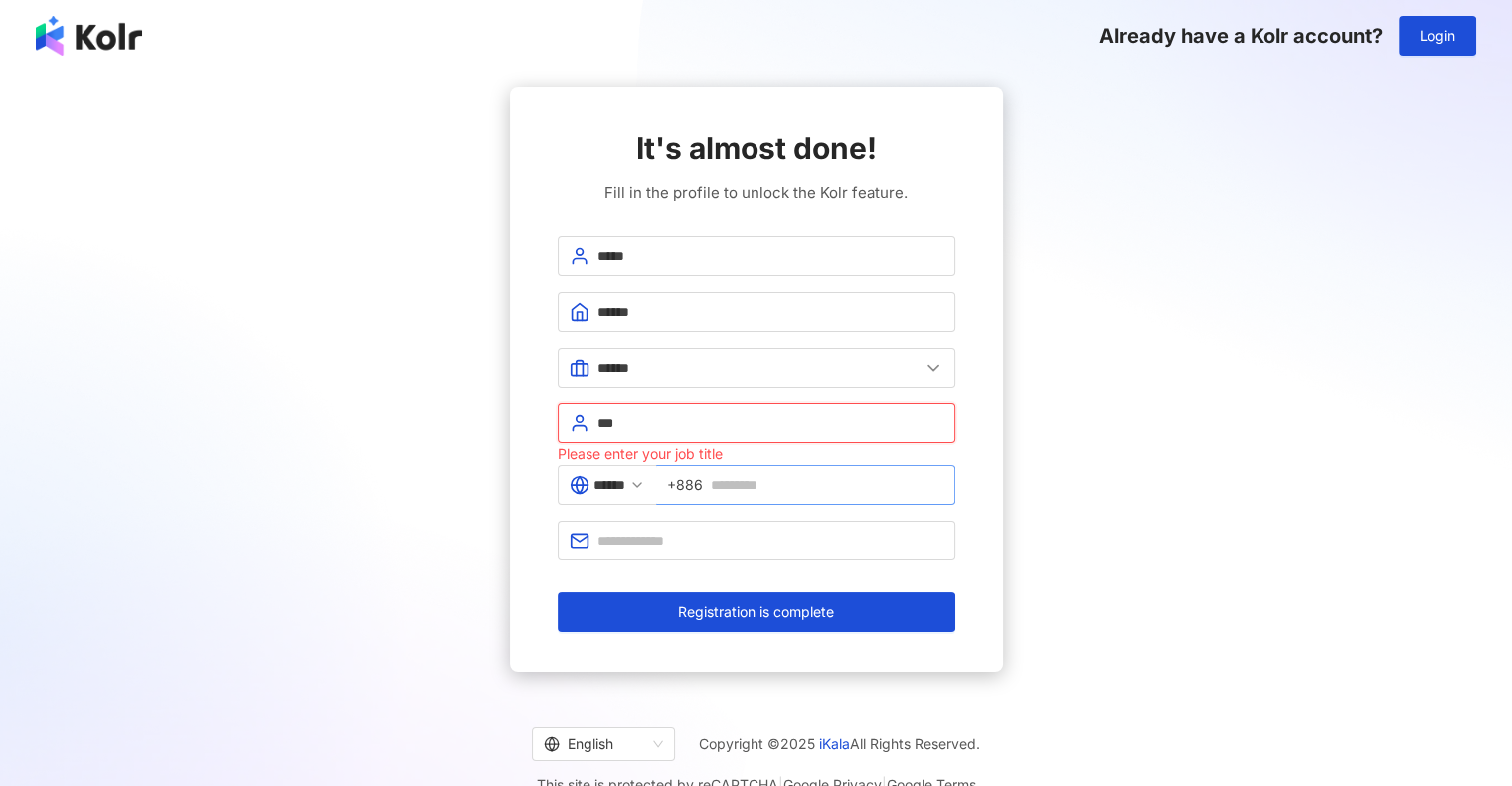 type on "***" 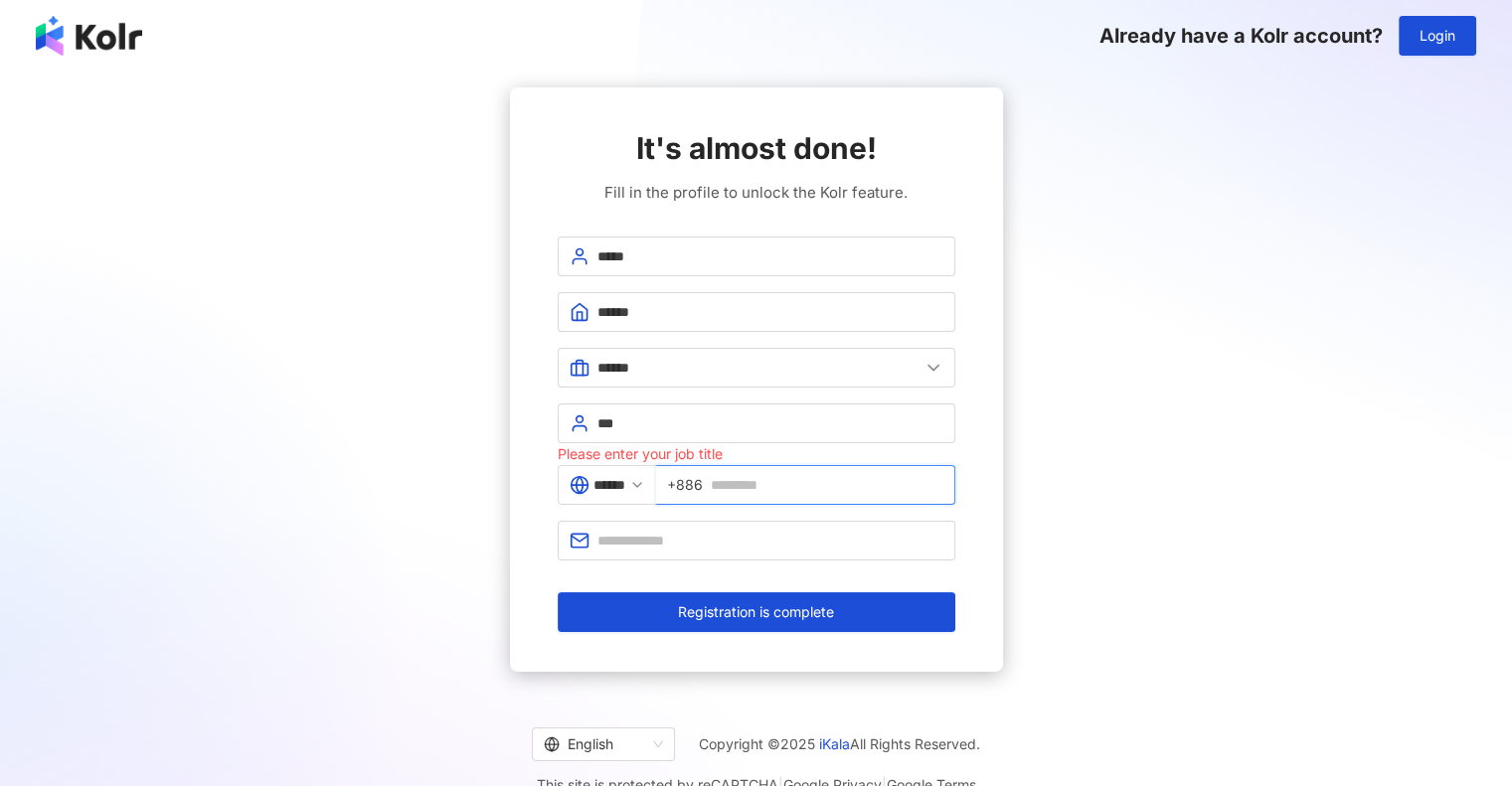 click at bounding box center [827, 485] 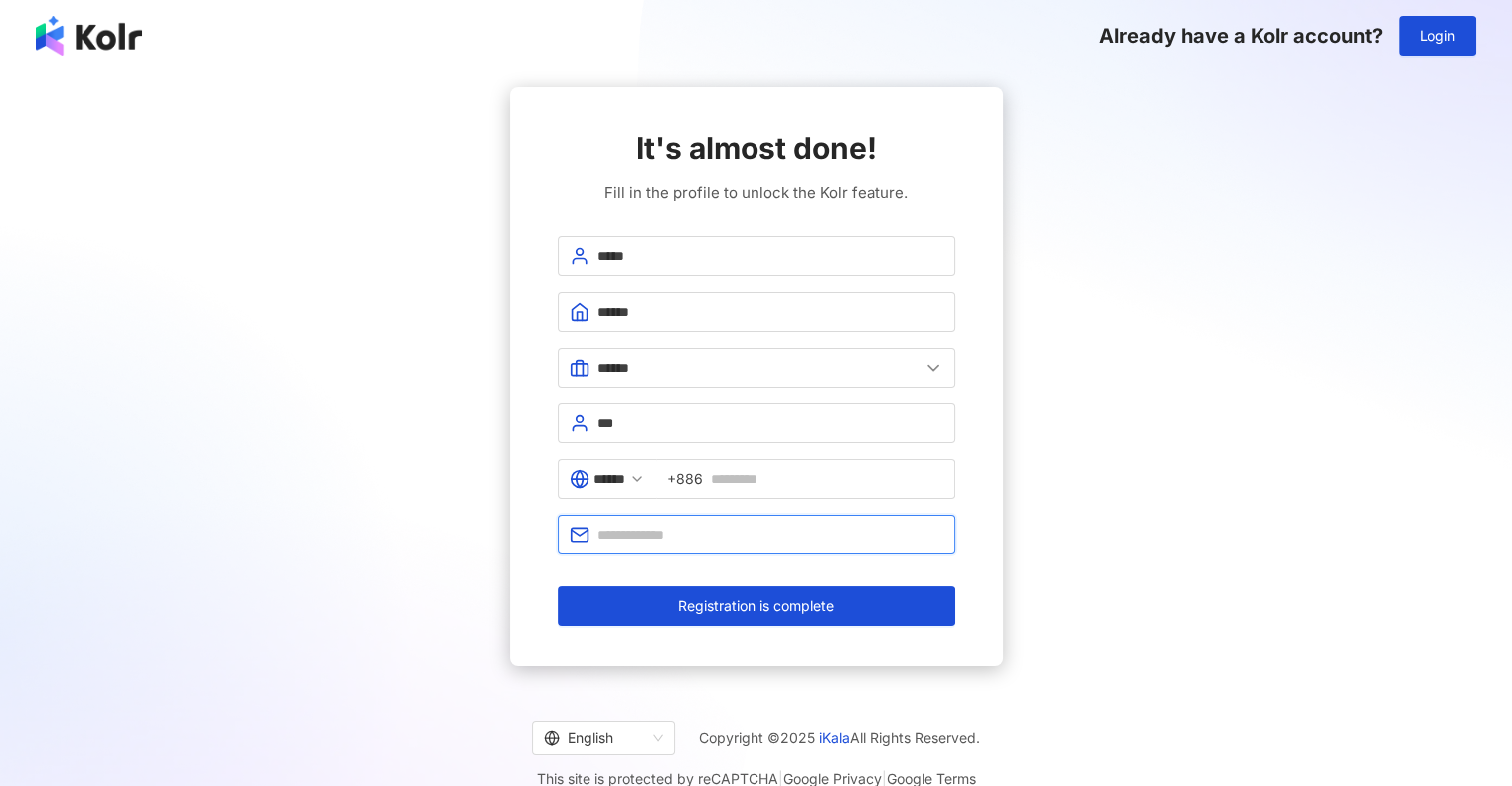 click at bounding box center [770, 535] 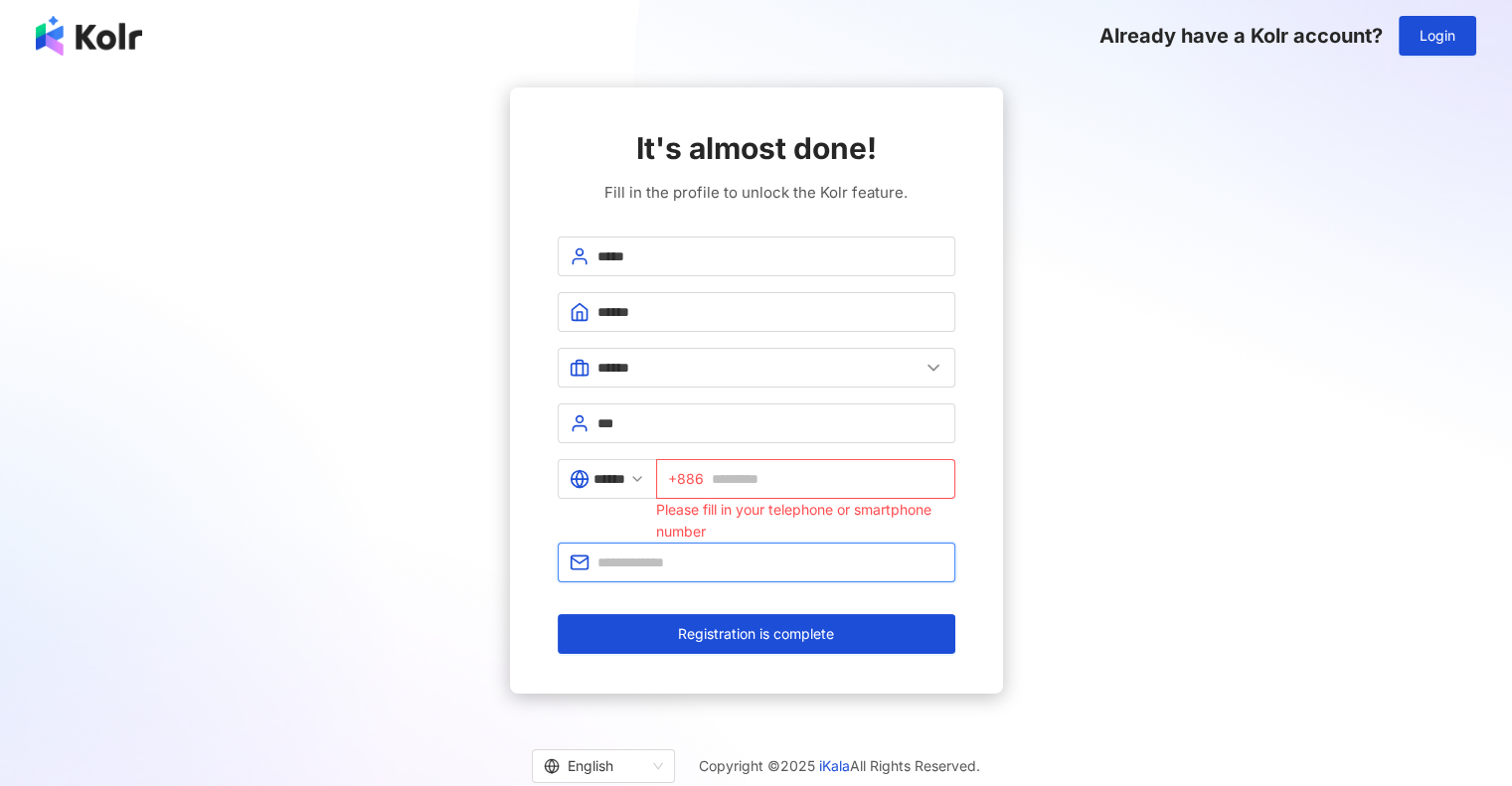 type on "**********" 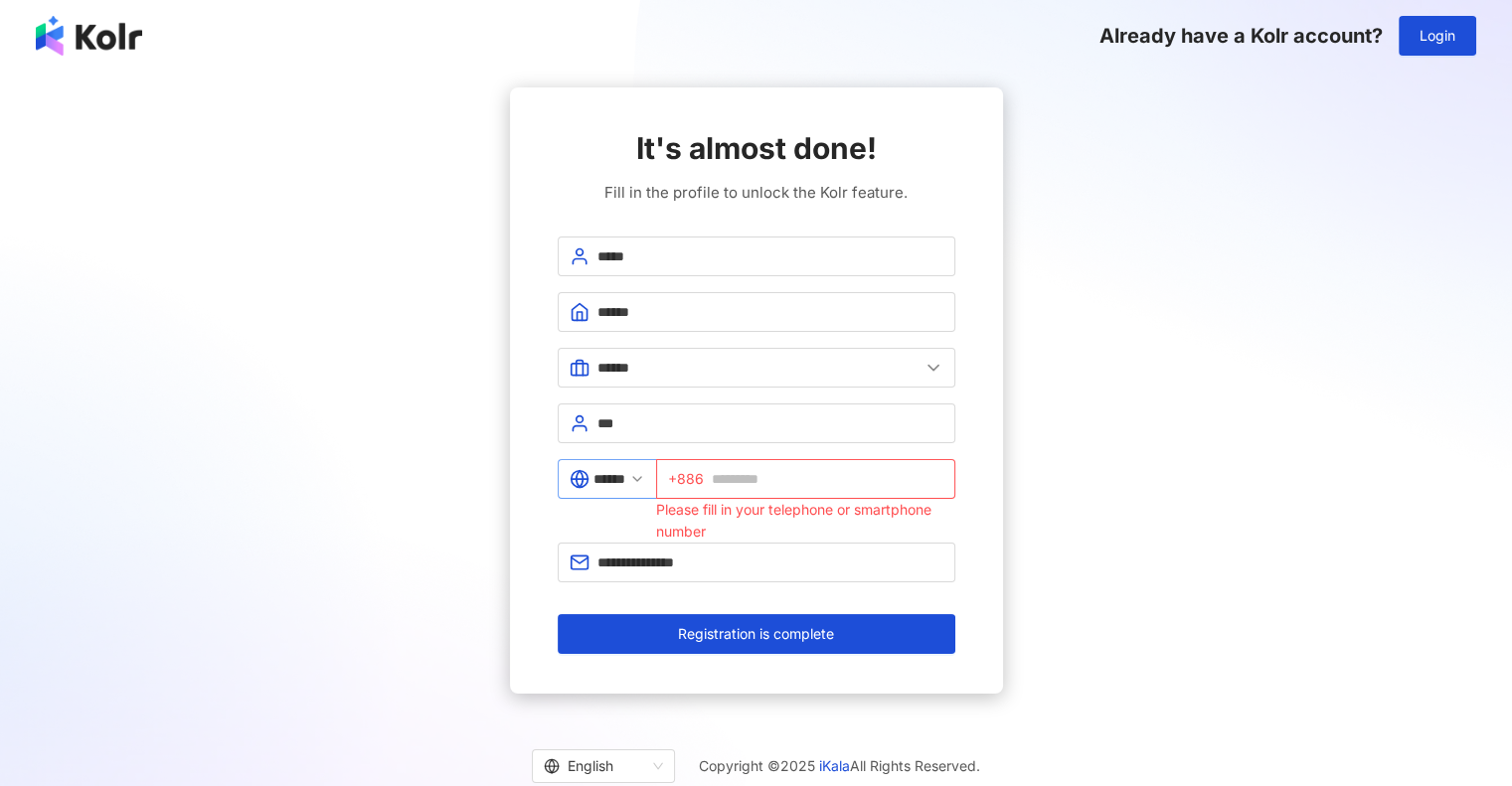 click 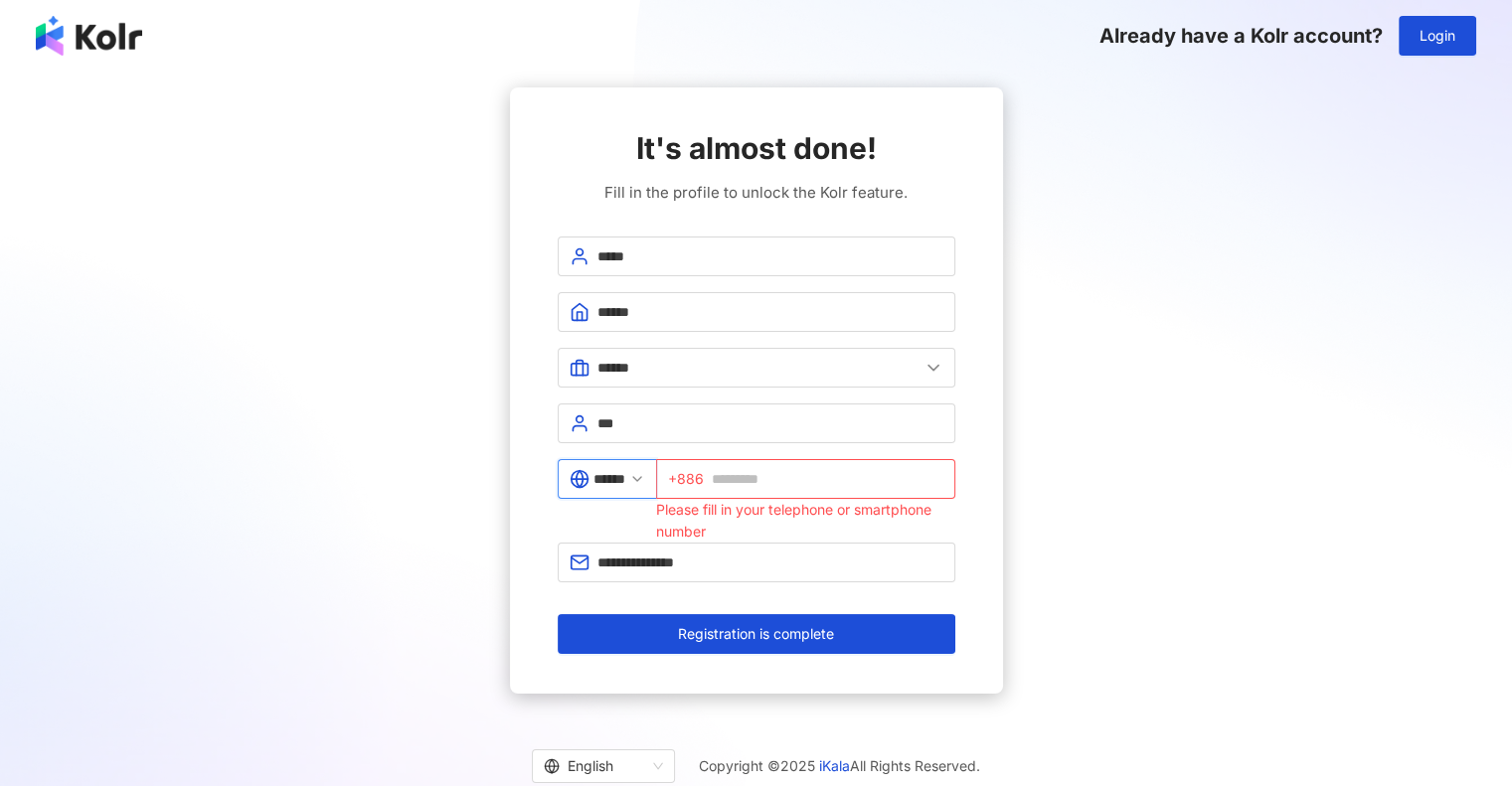 drag, startPoint x: 623, startPoint y: 478, endPoint x: 601, endPoint y: 475, distance: 22.203603 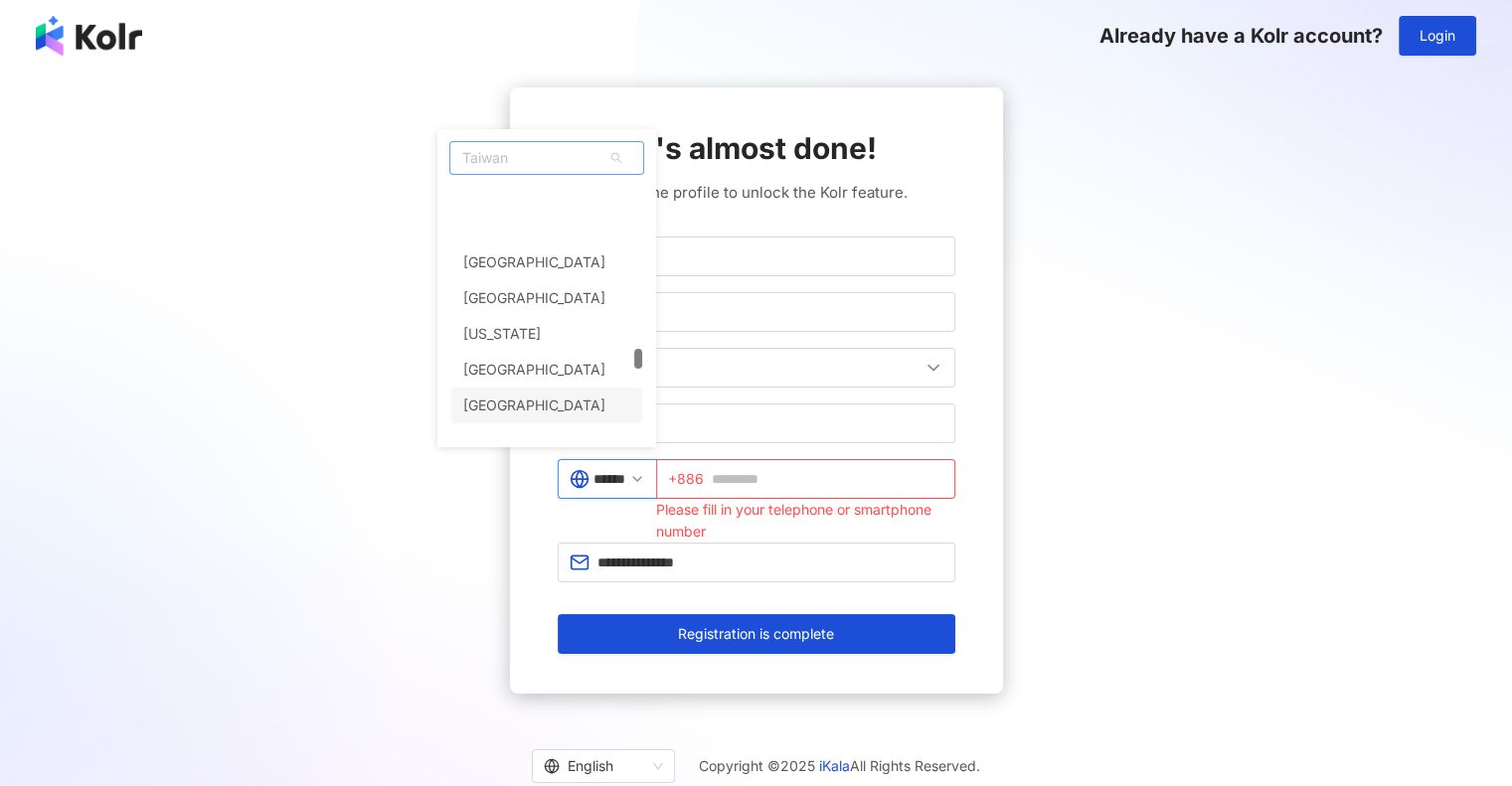 scroll, scrollTop: 6558, scrollLeft: 0, axis: vertical 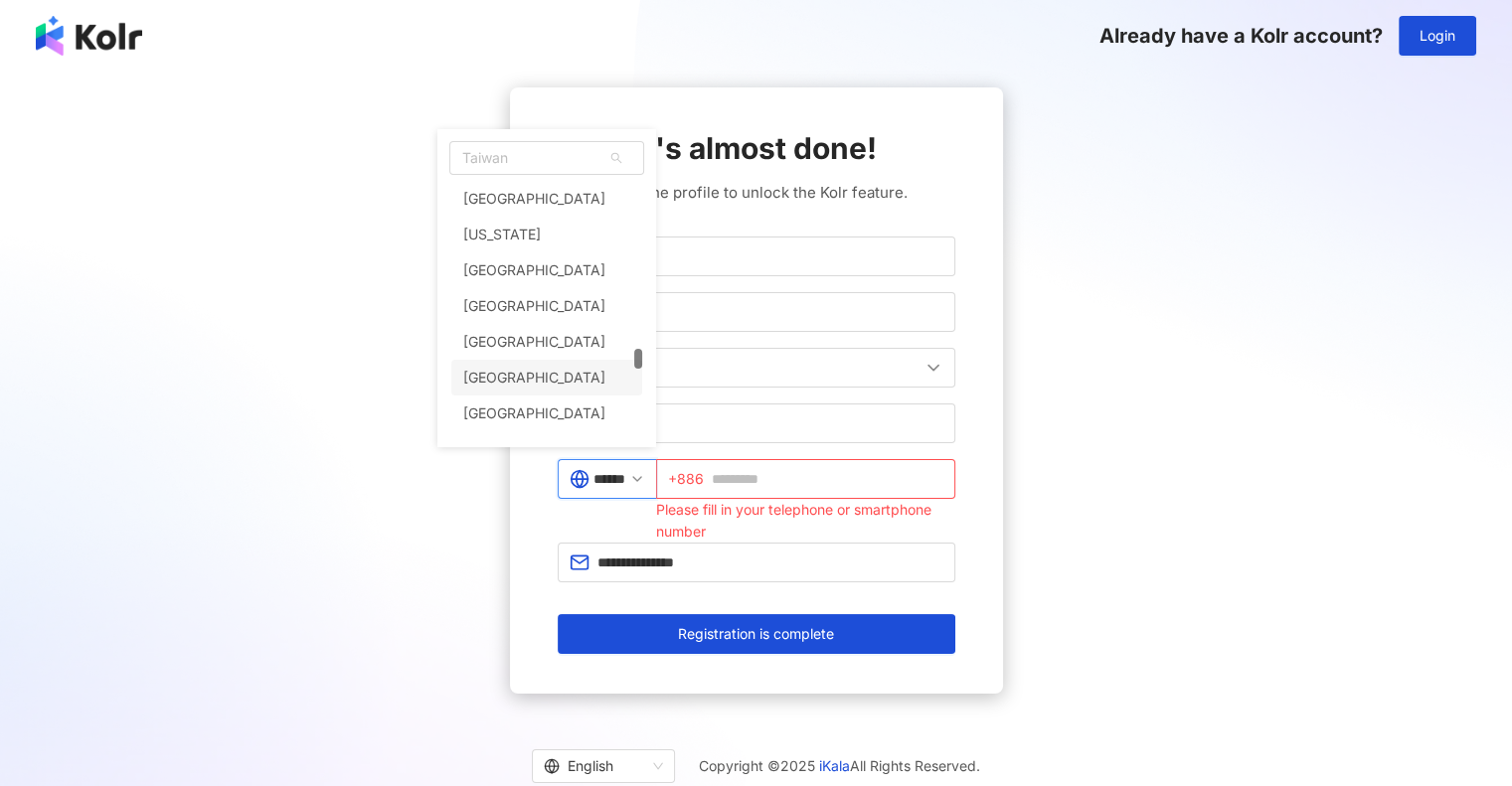 click on "[GEOGRAPHIC_DATA]" at bounding box center [547, 378] 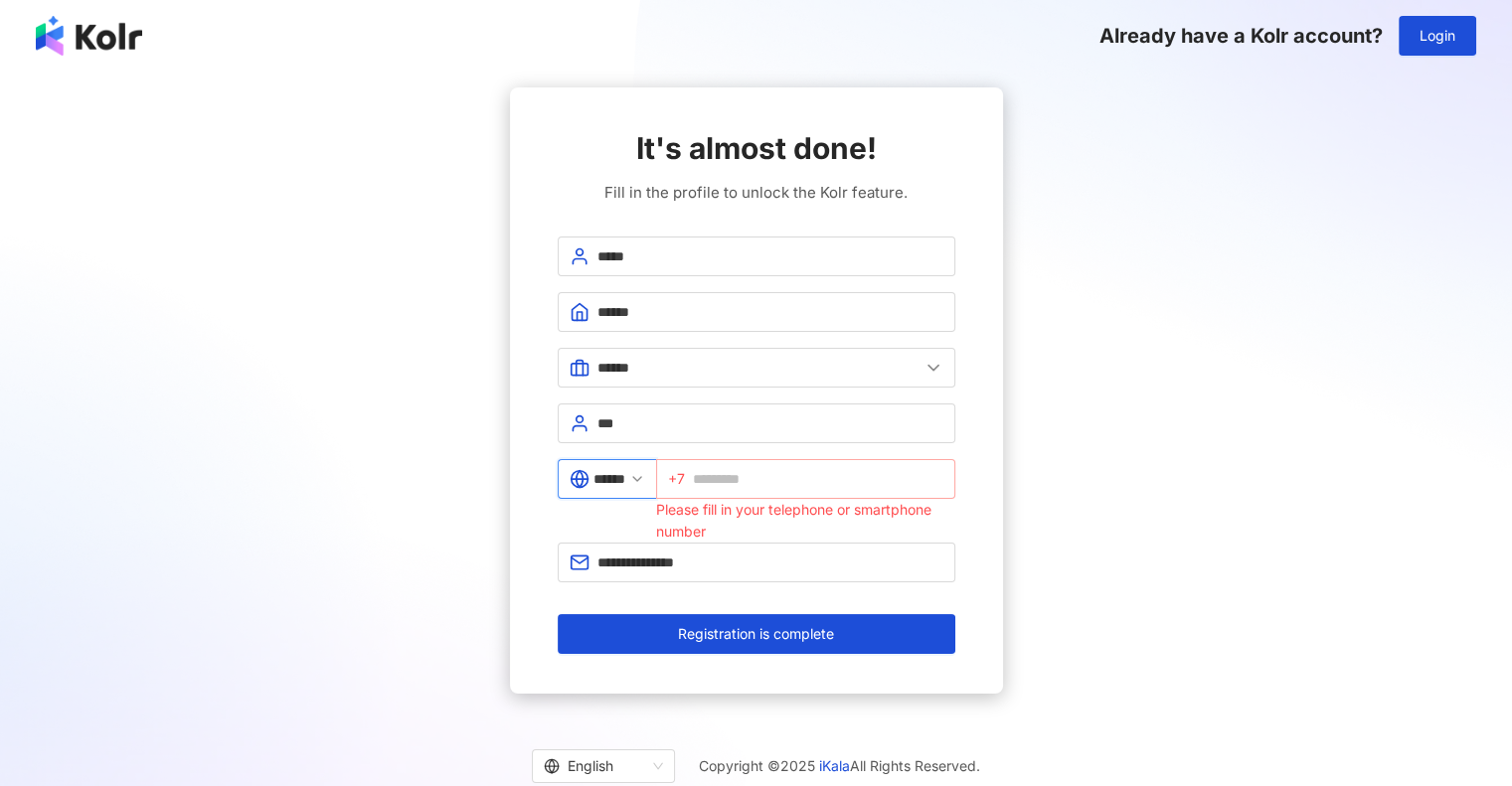 click on "+7" at bounding box center (805, 479) 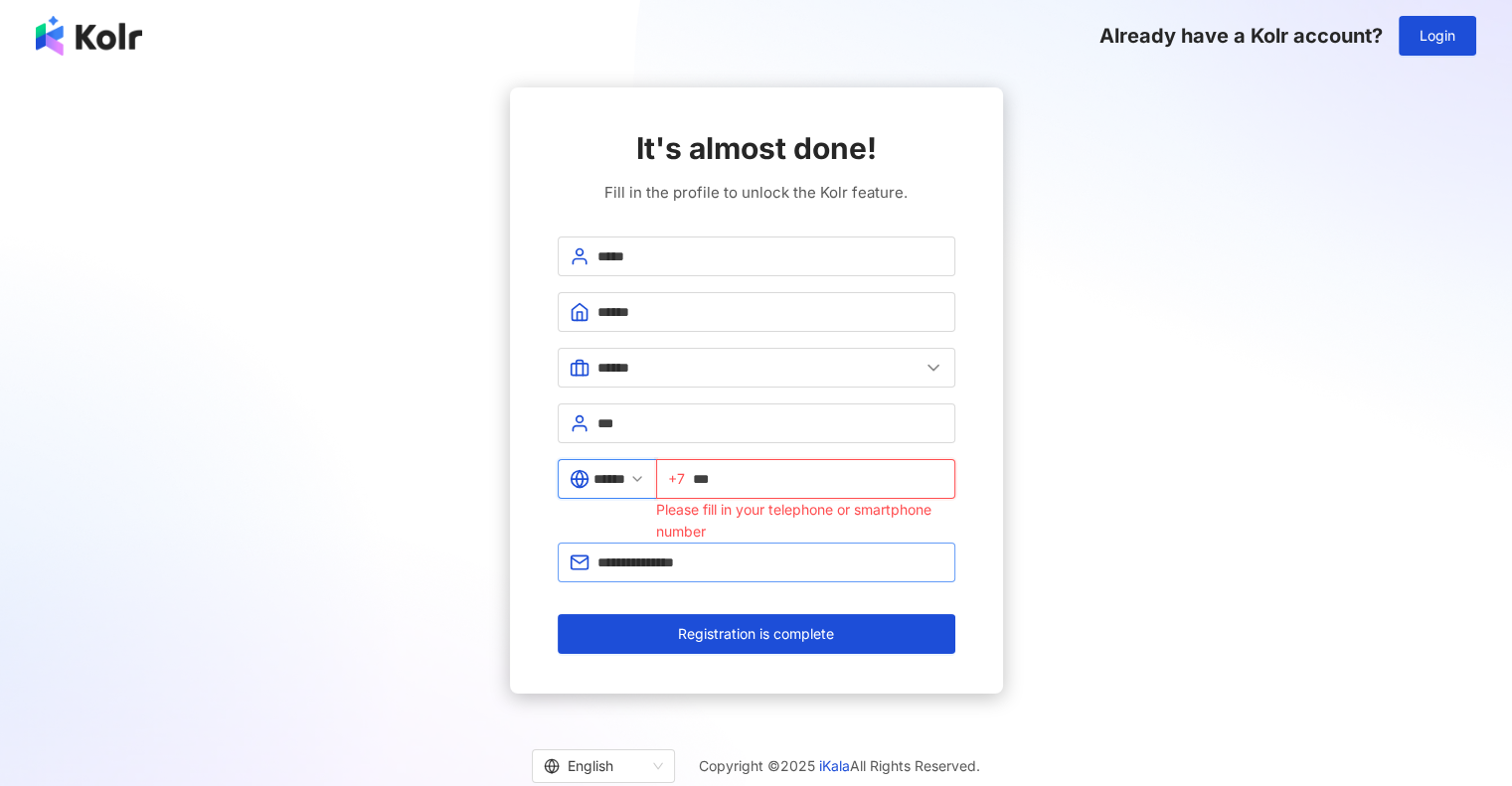 type on "**********" 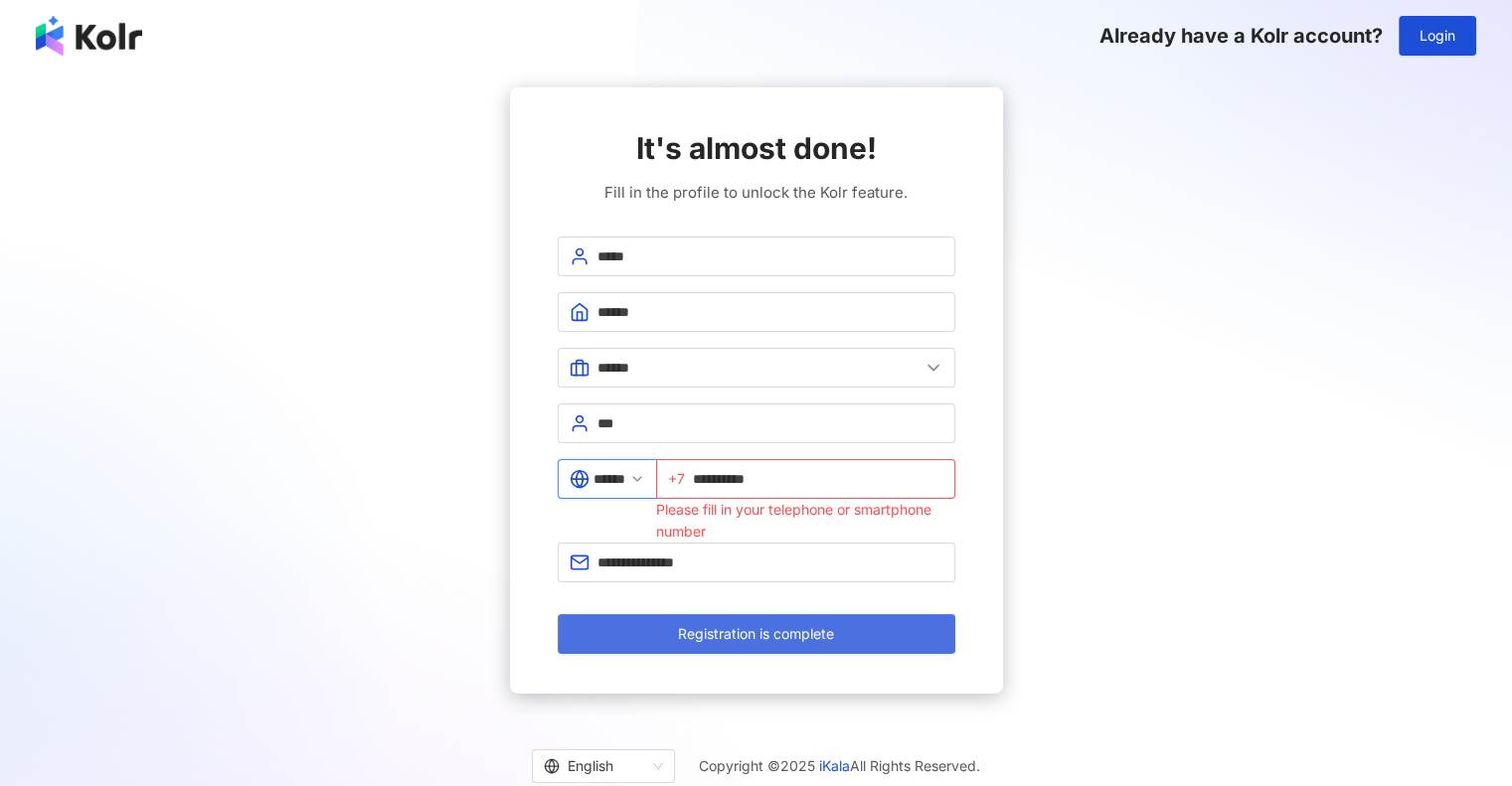 click on "Registration is complete" at bounding box center (756, 634) 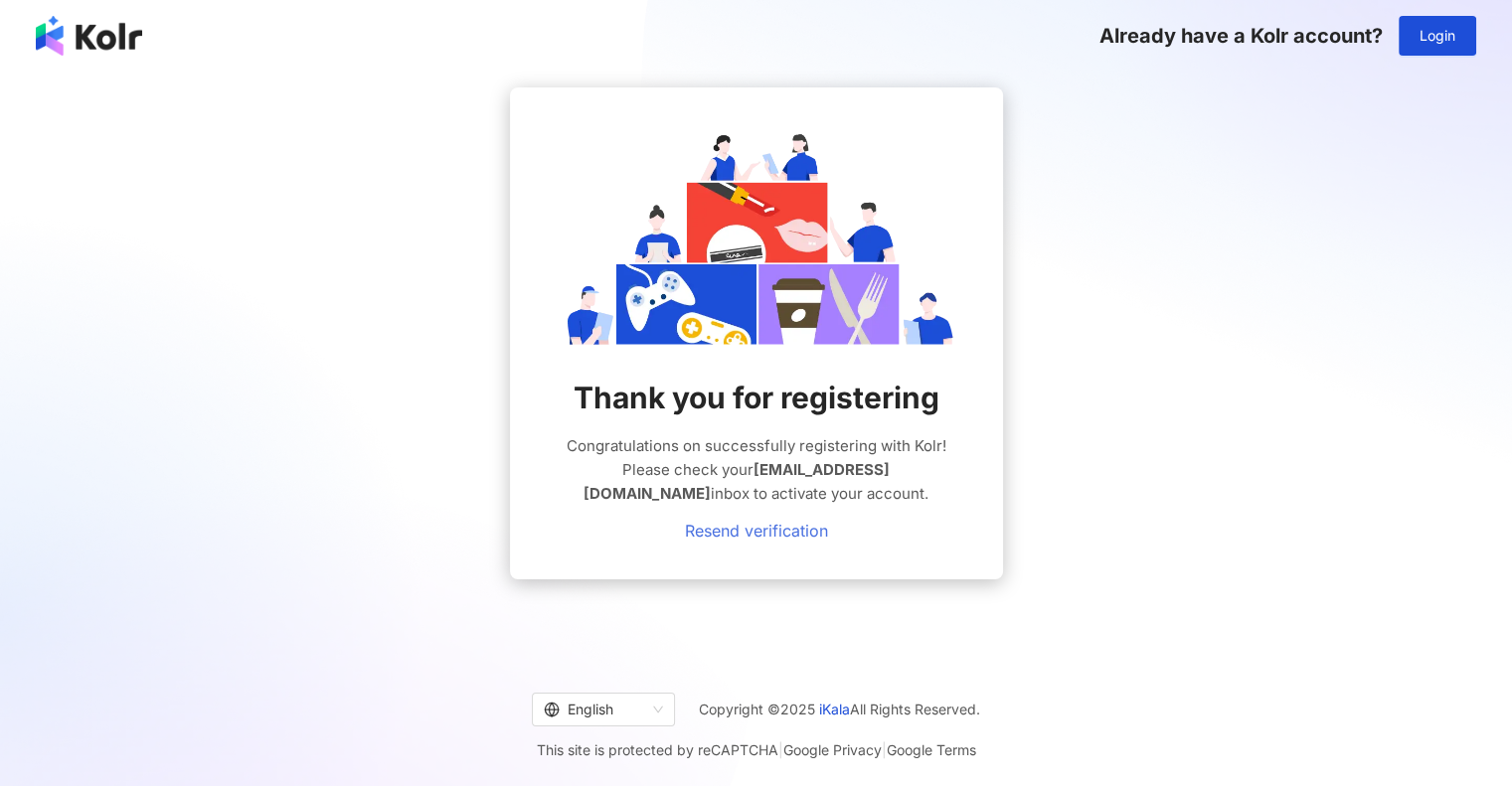 click on "Resend verification" at bounding box center [756, 531] 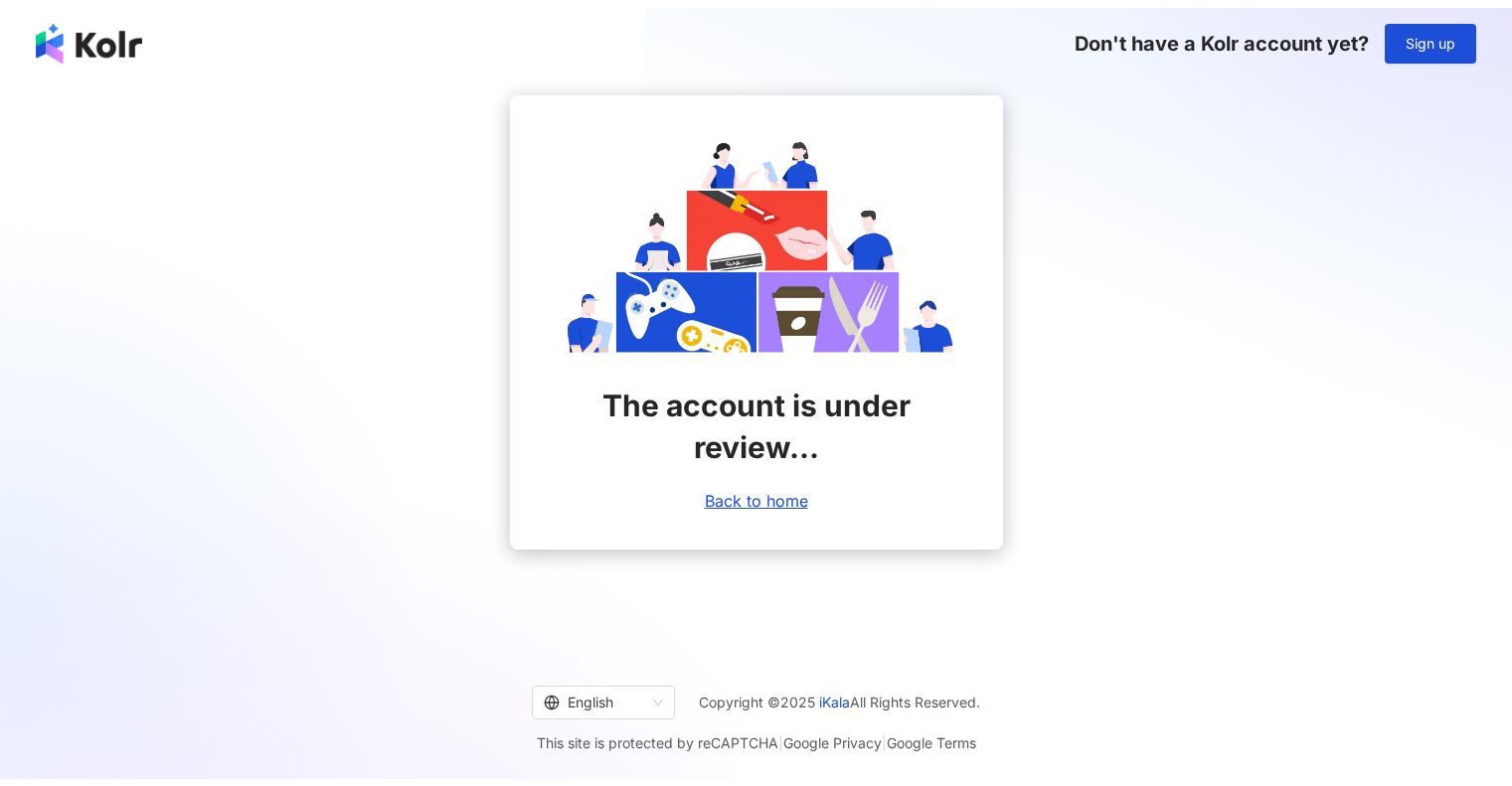 scroll, scrollTop: 0, scrollLeft: 0, axis: both 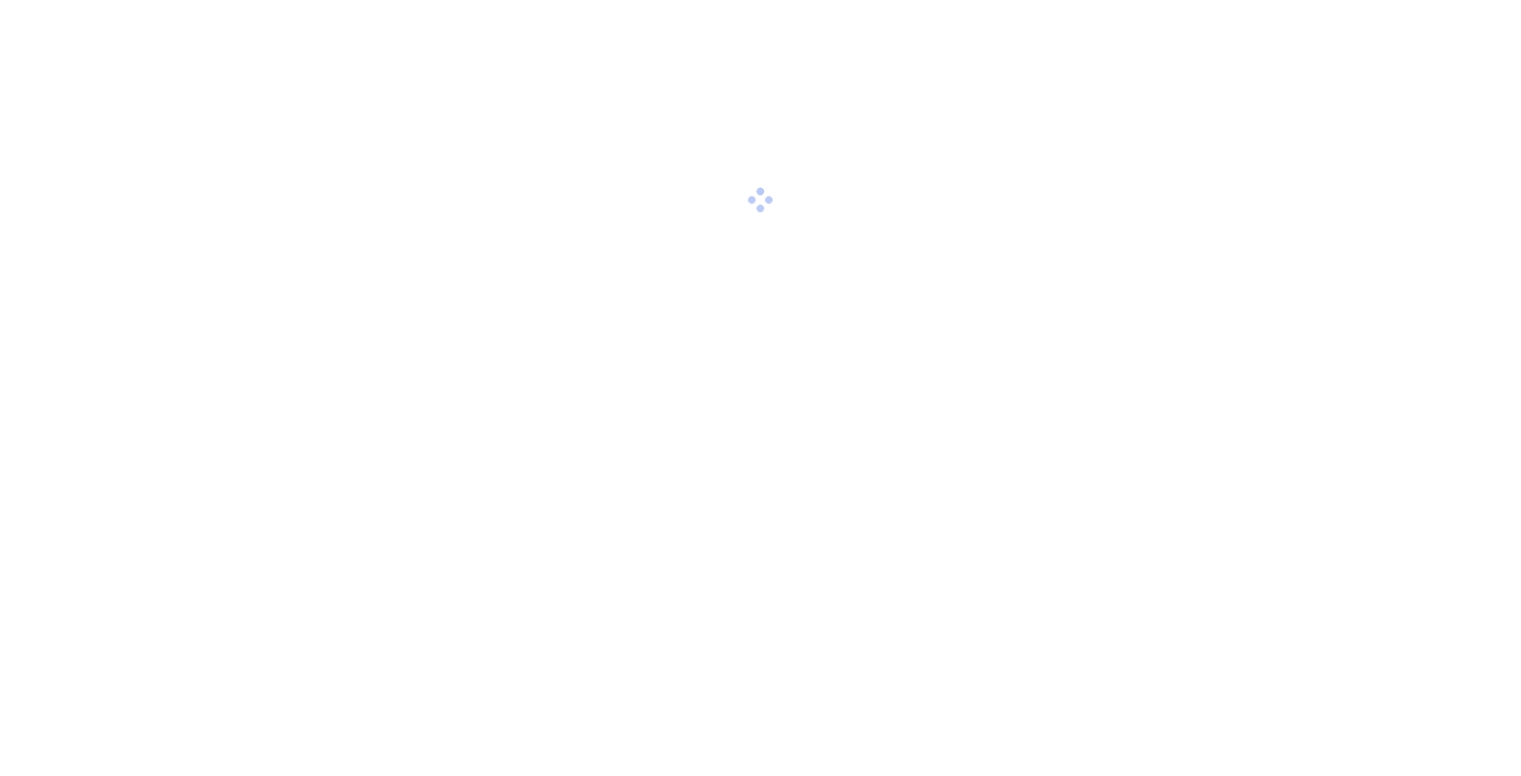 click at bounding box center [760, 388] 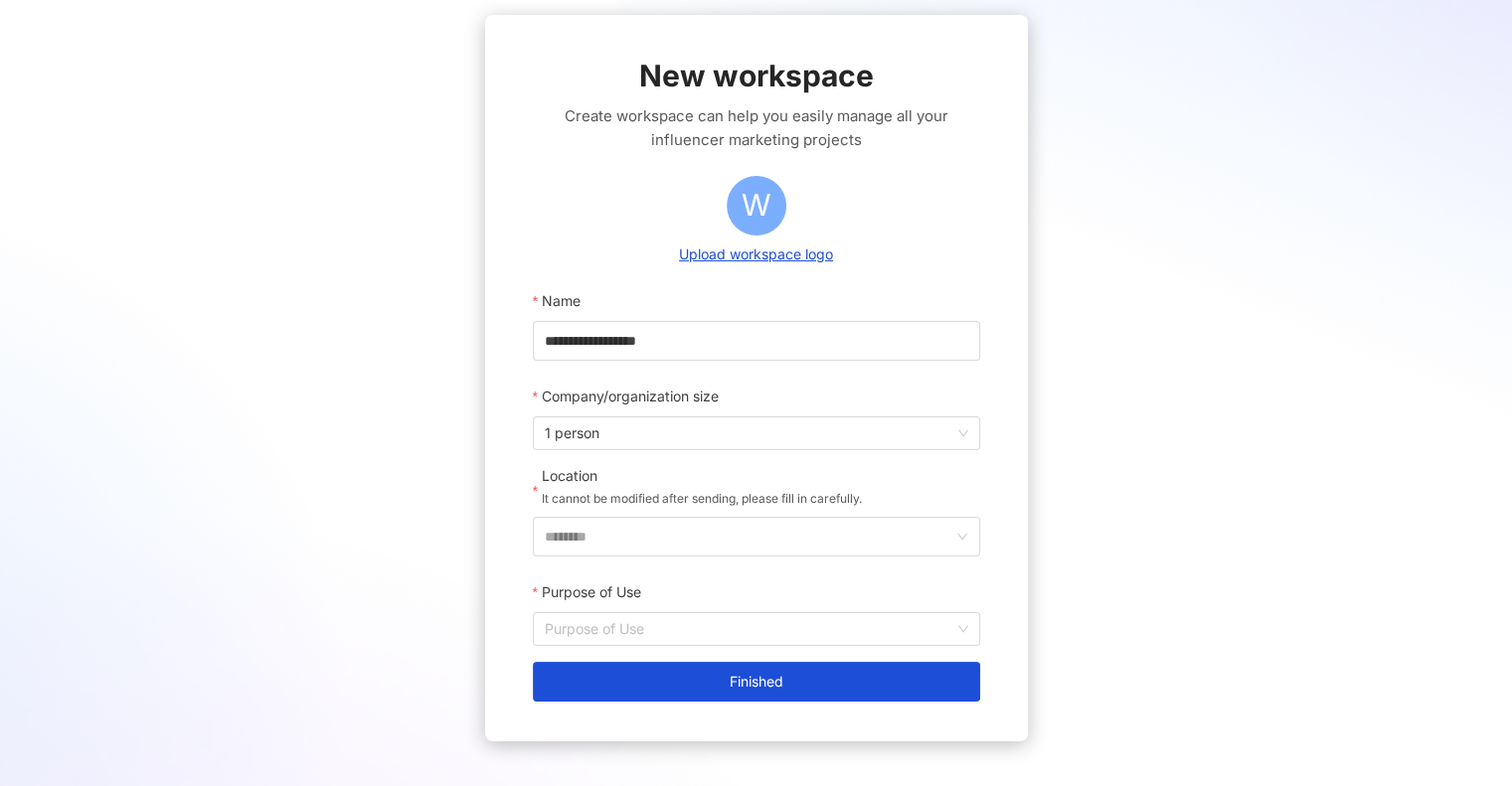 scroll, scrollTop: 99, scrollLeft: 0, axis: vertical 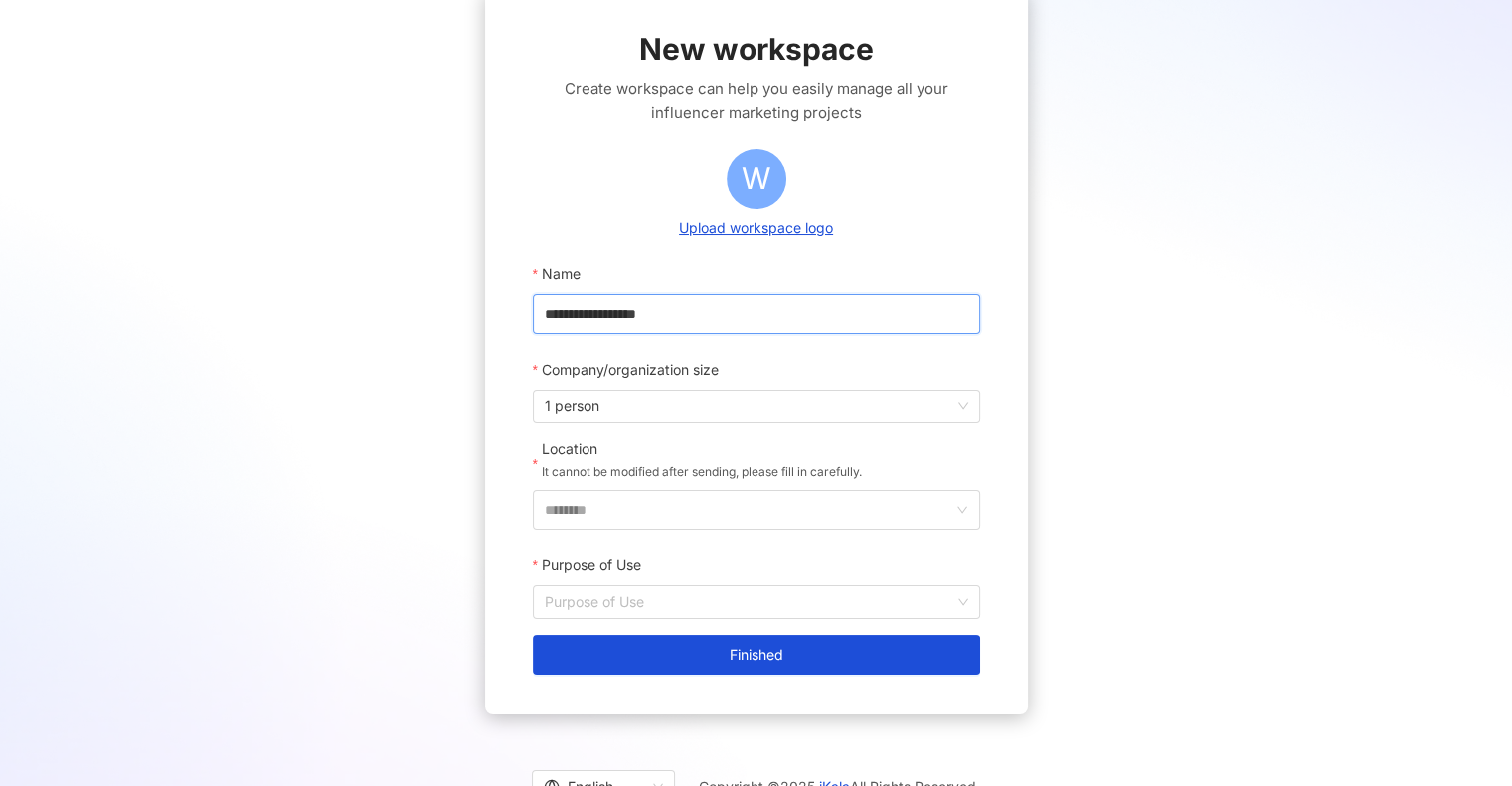 click on "**********" at bounding box center [756, 314] 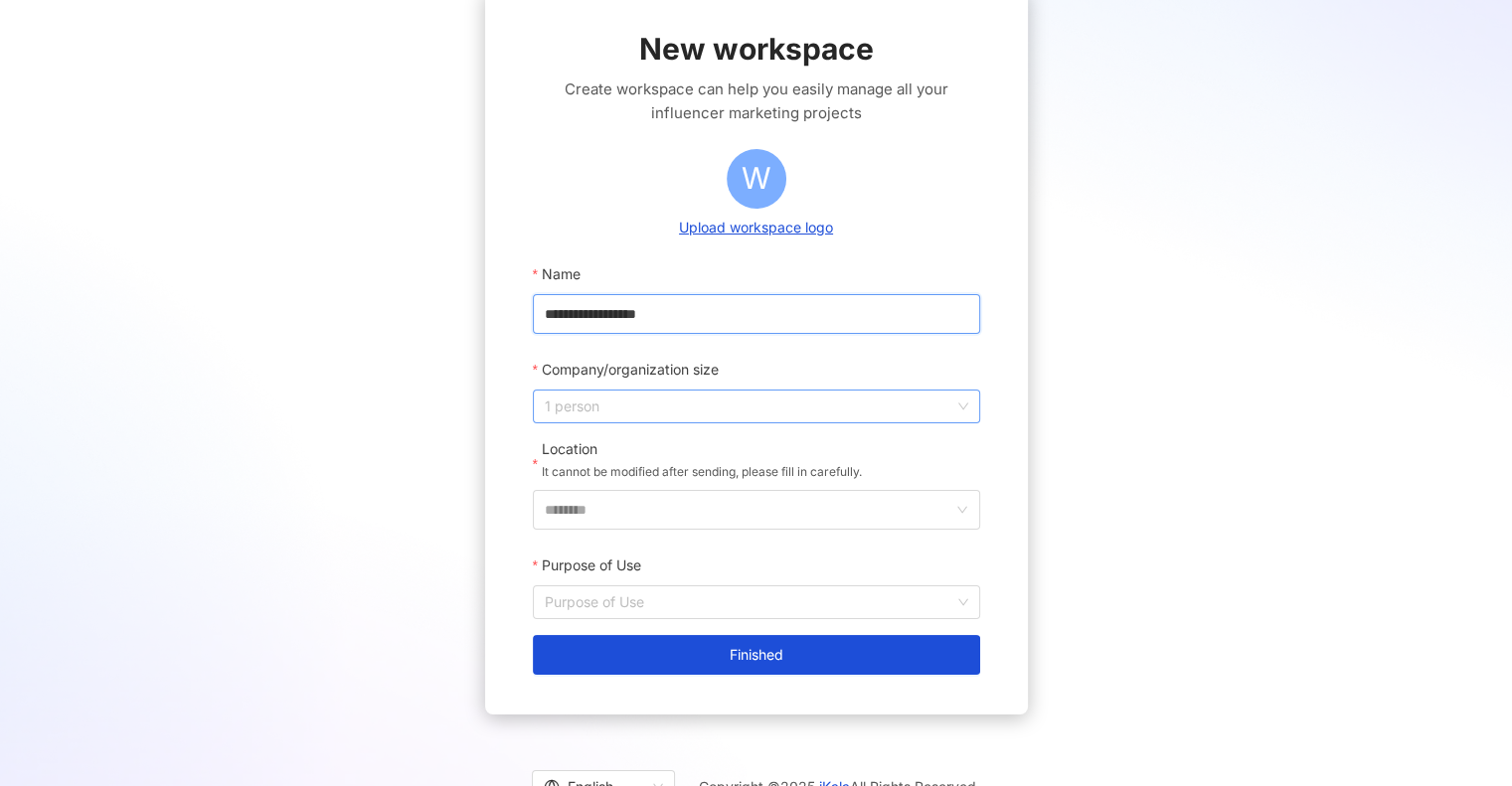 click on "1 person" at bounding box center [756, 406] 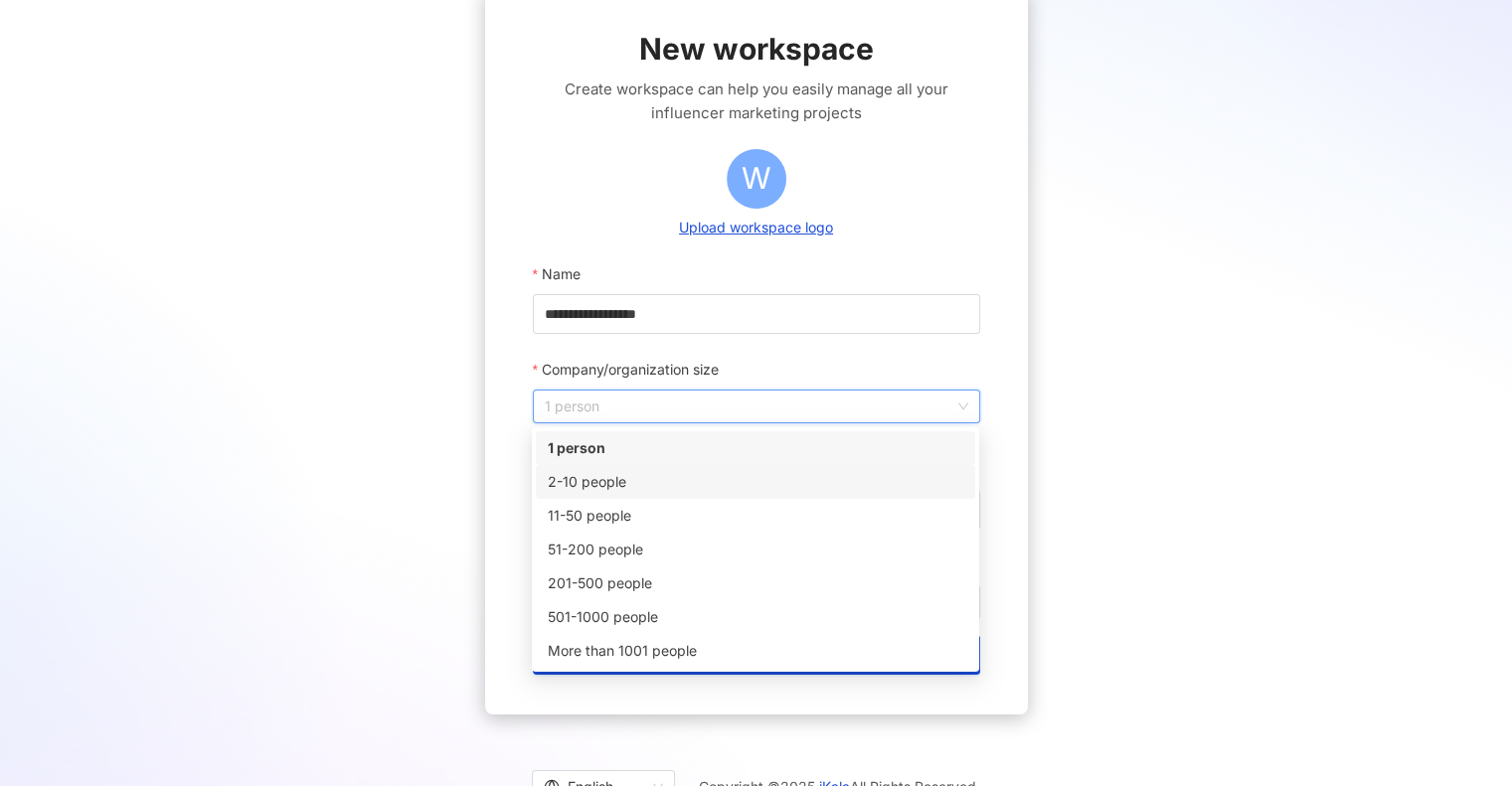 click on "2-10 people" at bounding box center (756, 482) 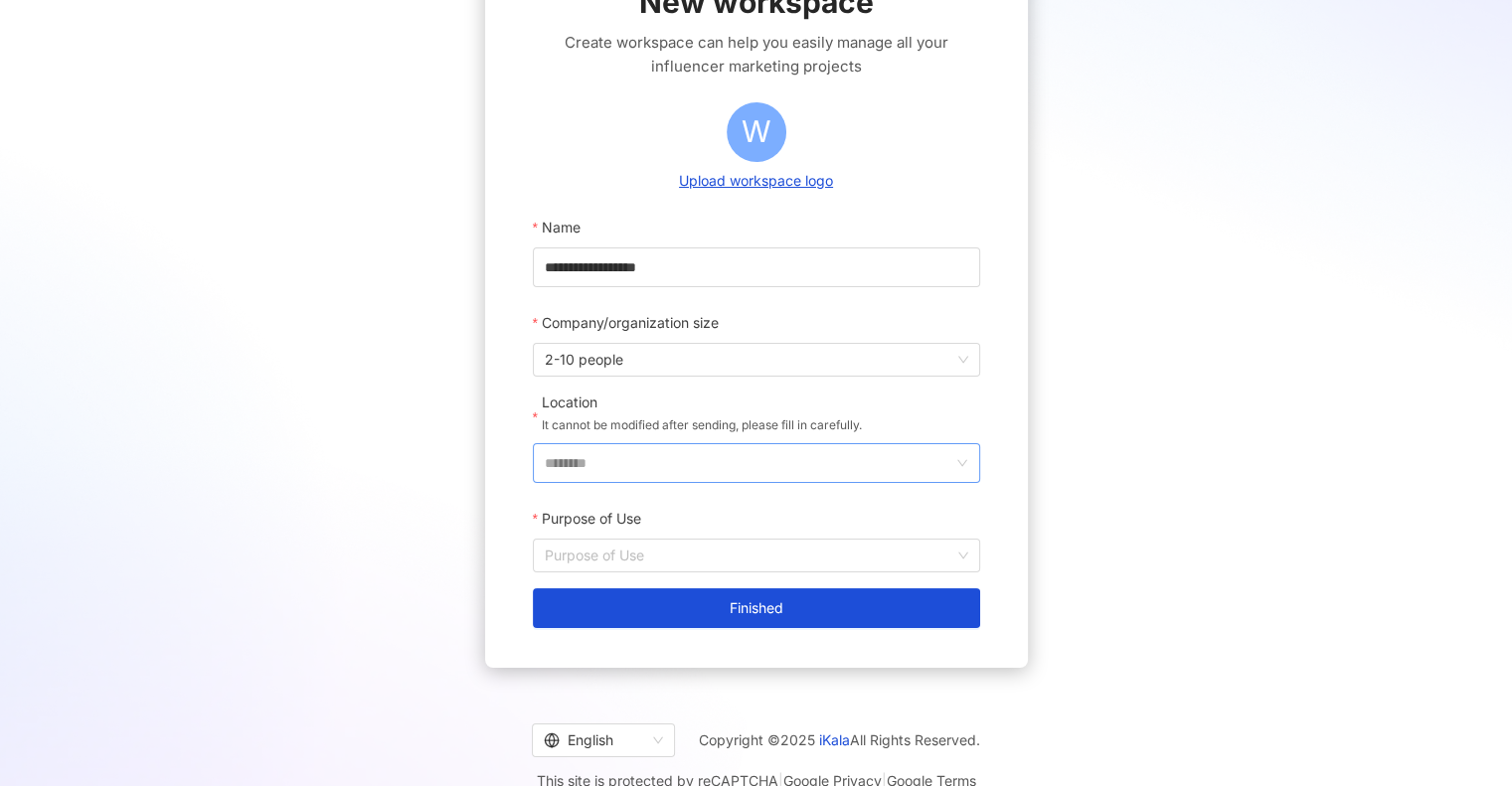 scroll, scrollTop: 177, scrollLeft: 0, axis: vertical 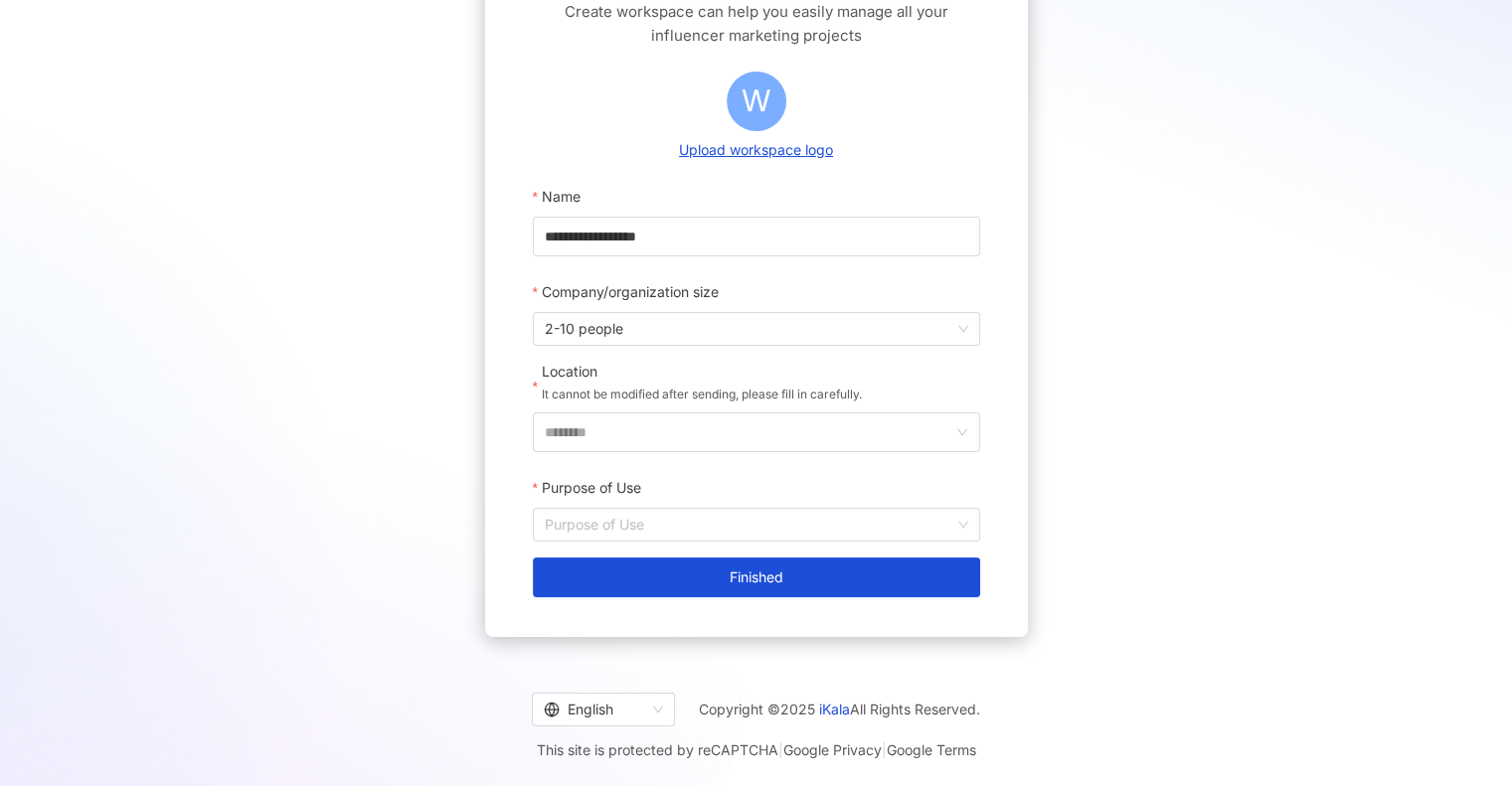 click on "It cannot be modified after sending, please fill in carefully." at bounding box center [702, 394] 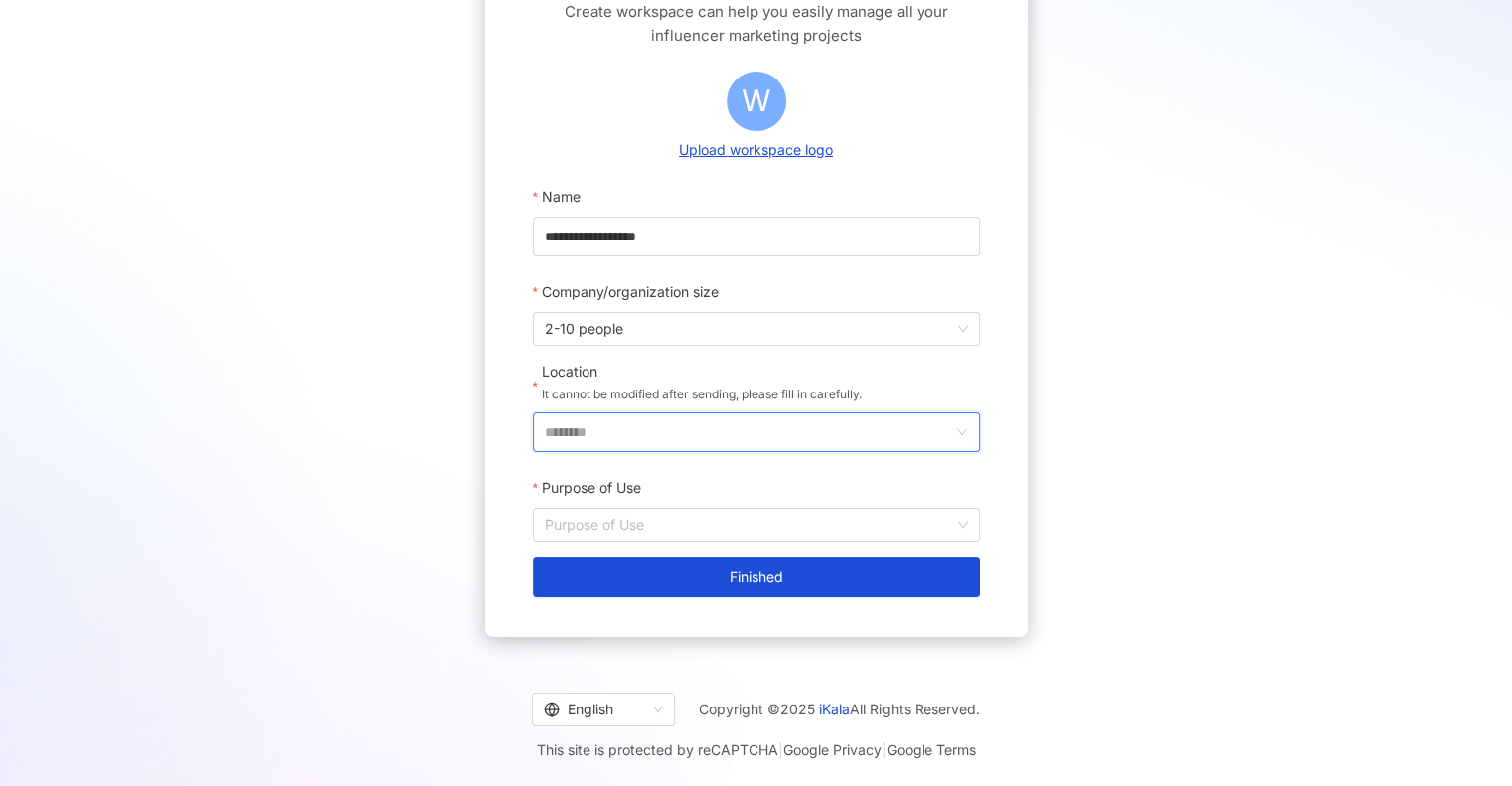 click on "********" at bounding box center [749, 432] 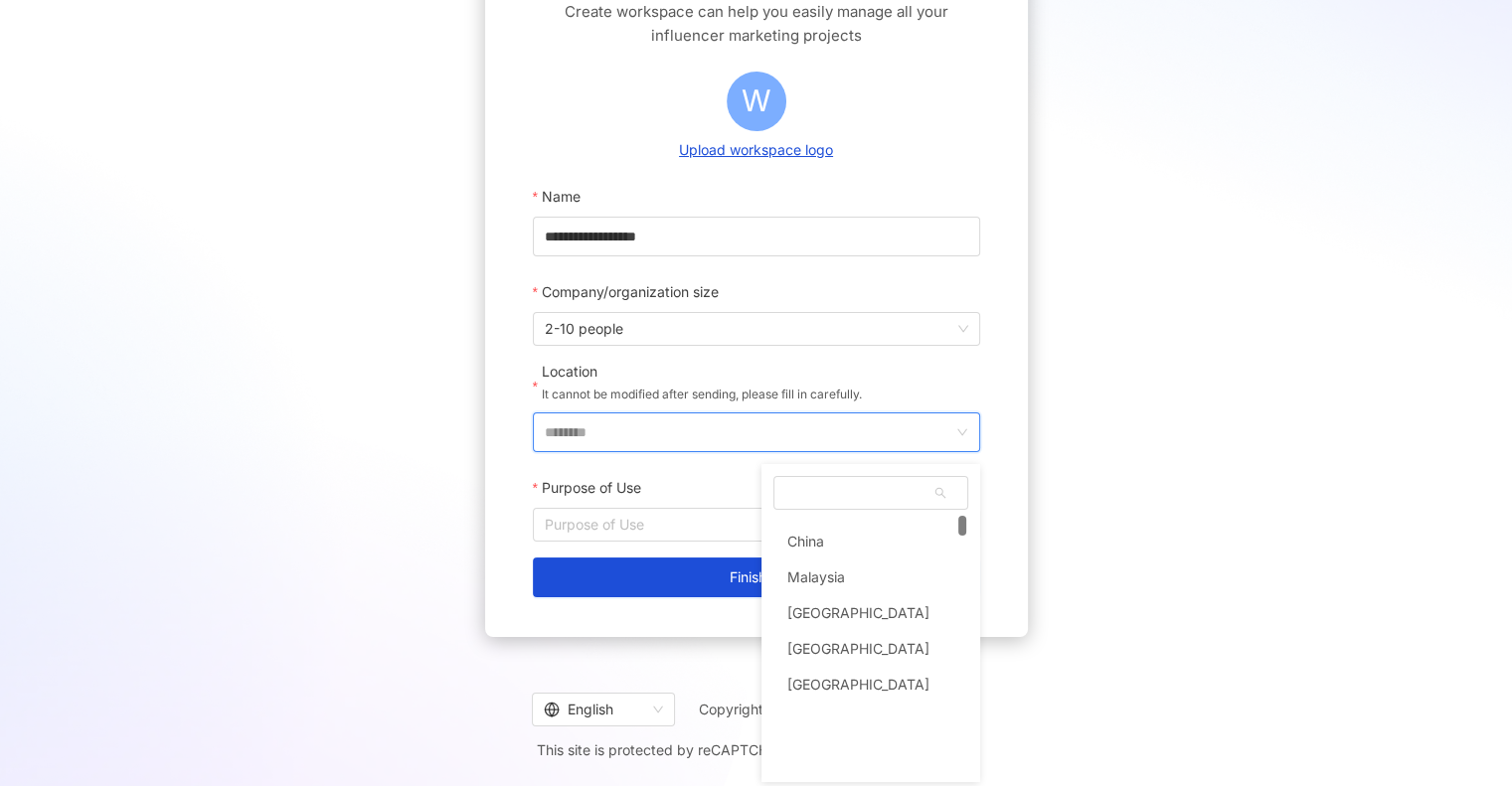 scroll, scrollTop: 0, scrollLeft: 0, axis: both 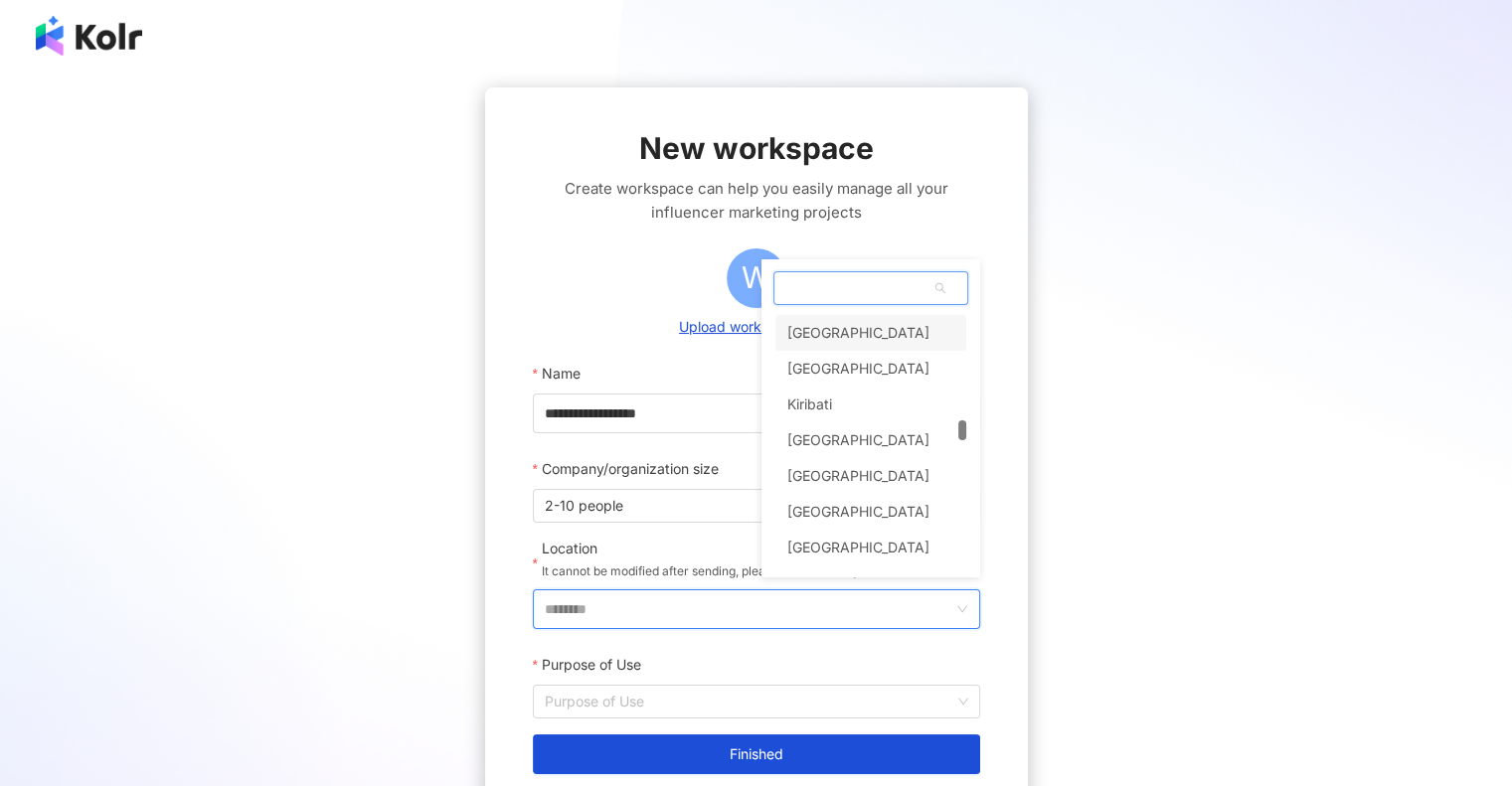 click on "[GEOGRAPHIC_DATA]" at bounding box center (871, 333) 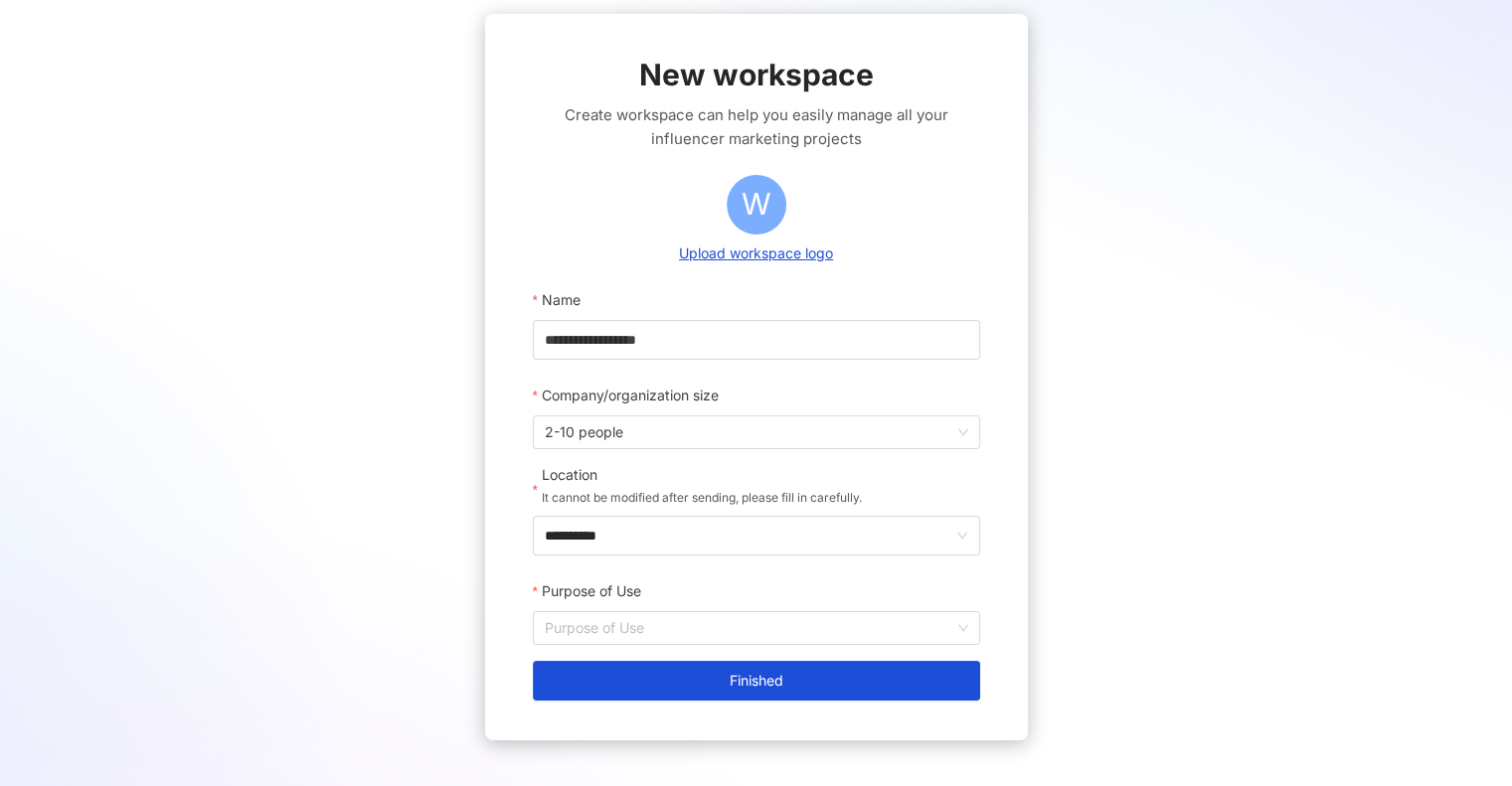 scroll, scrollTop: 177, scrollLeft: 0, axis: vertical 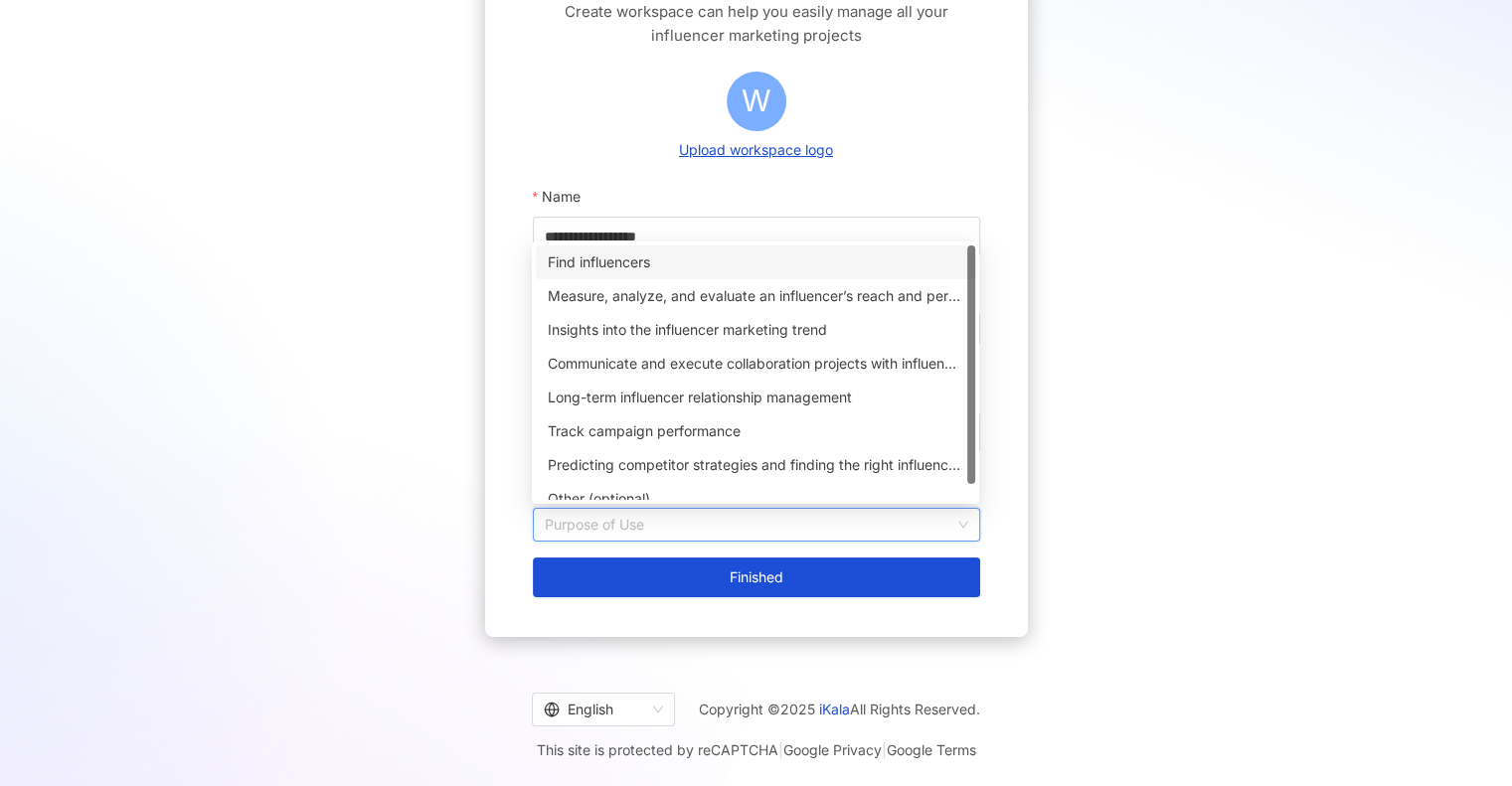 click on "Purpose of Use" at bounding box center (756, 525) 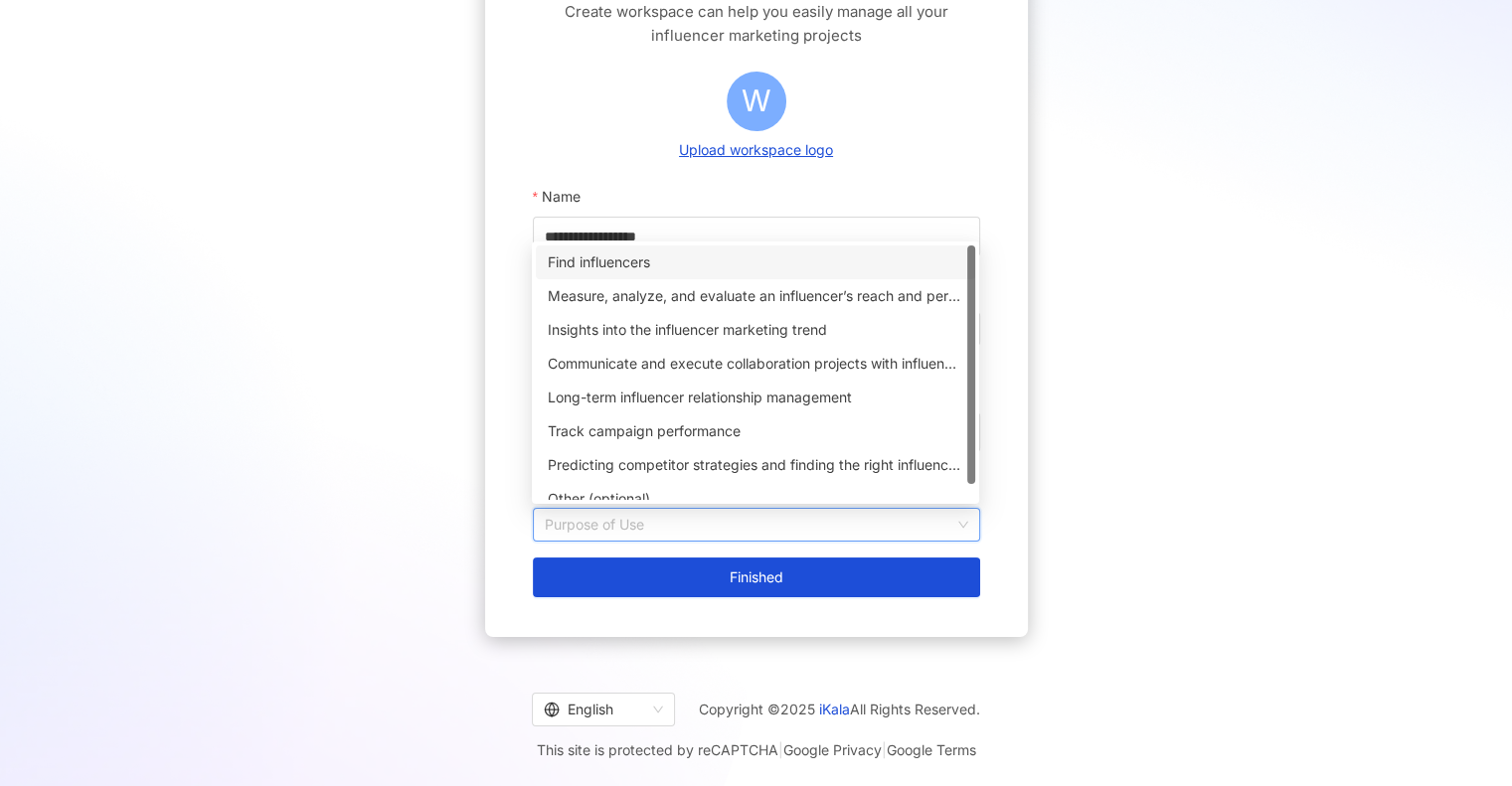 click on "Find influencers" at bounding box center (756, 262) 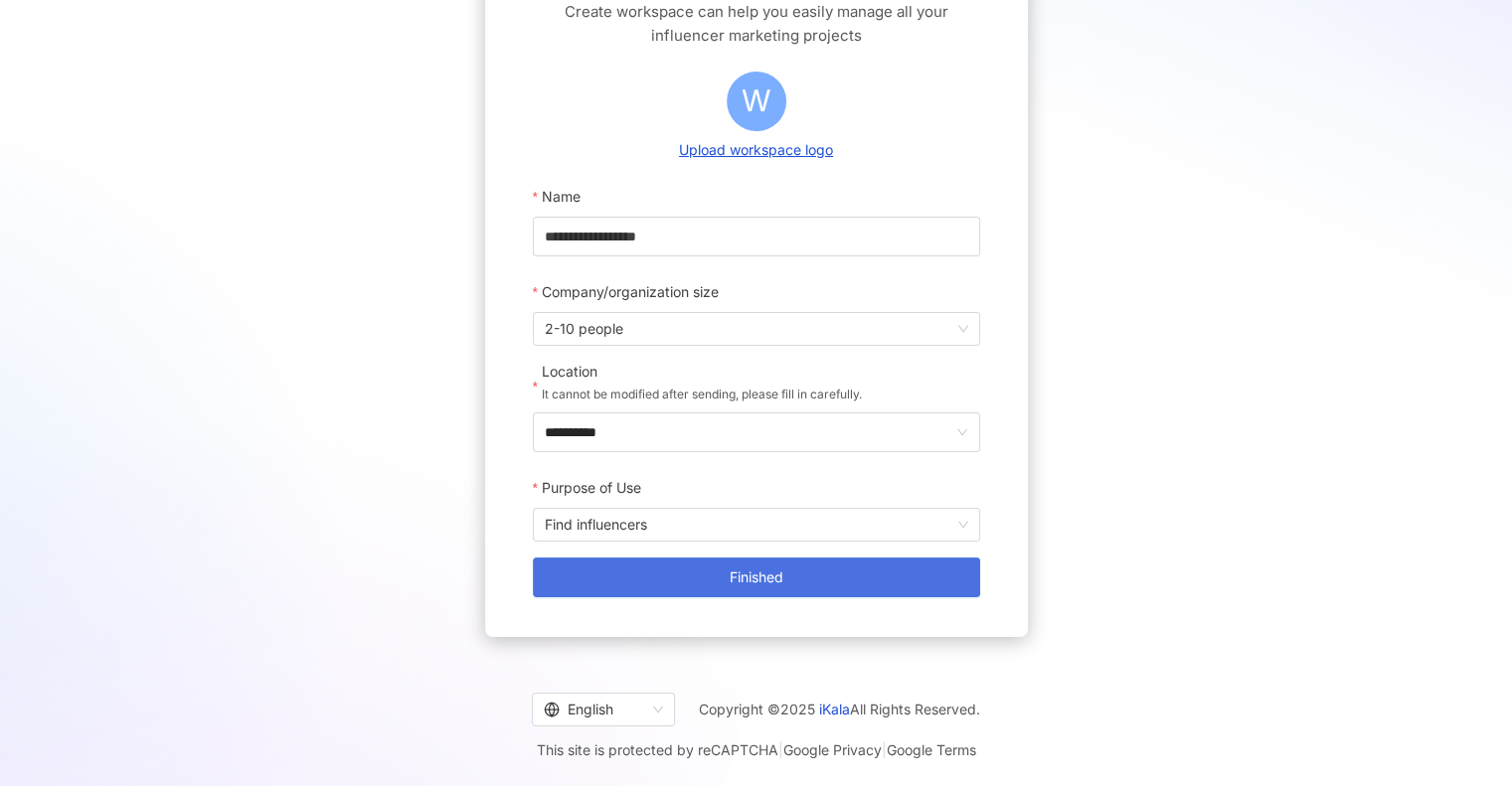 click on "Finished" at bounding box center (756, 577) 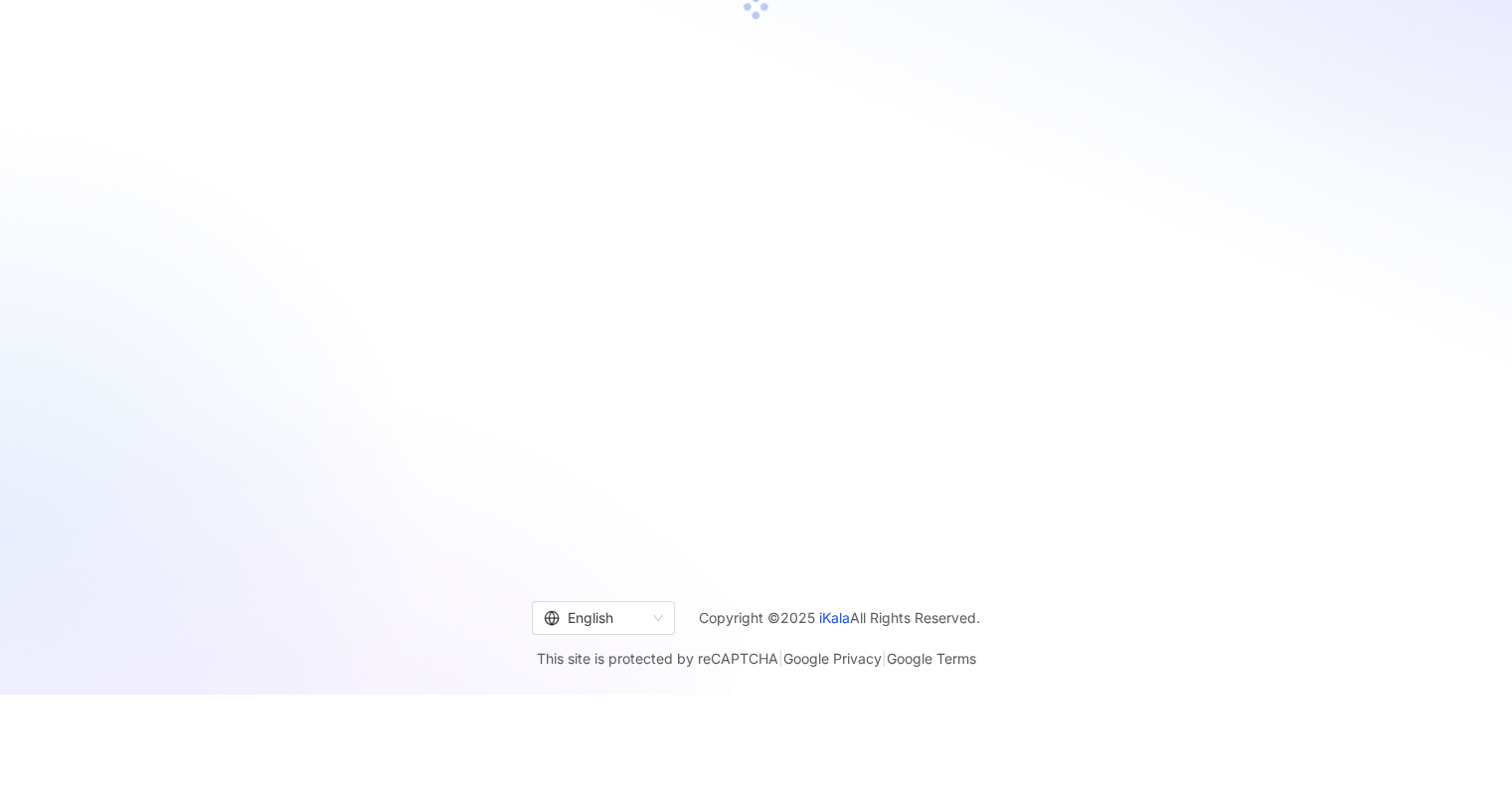 scroll, scrollTop: 91, scrollLeft: 0, axis: vertical 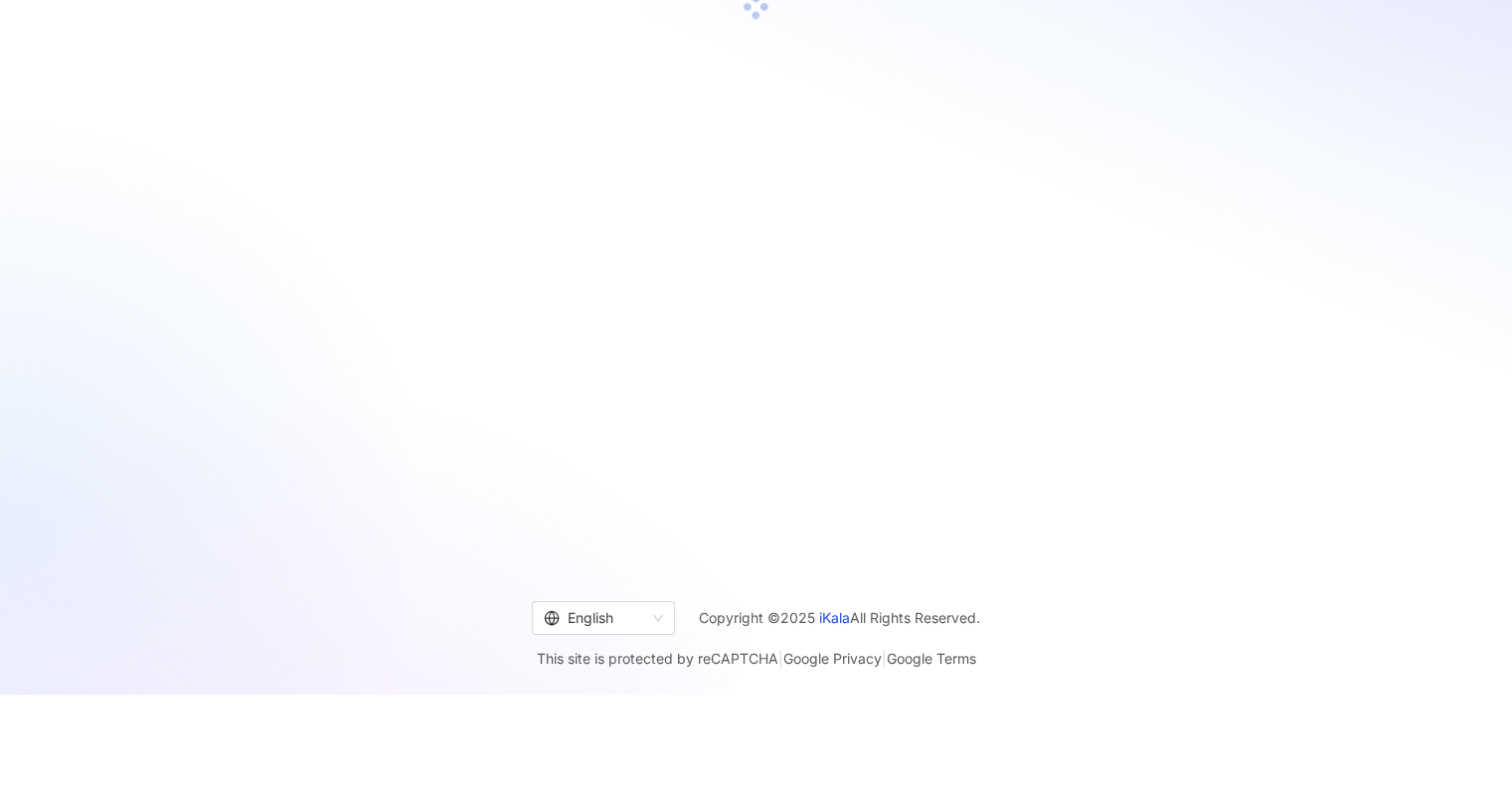 click on "English Copyright ©  2025   iKala  All Rights Reserved. This site is protected by reCAPTCHA  |  Google Privacy  |  Google Terms" at bounding box center (756, 628) 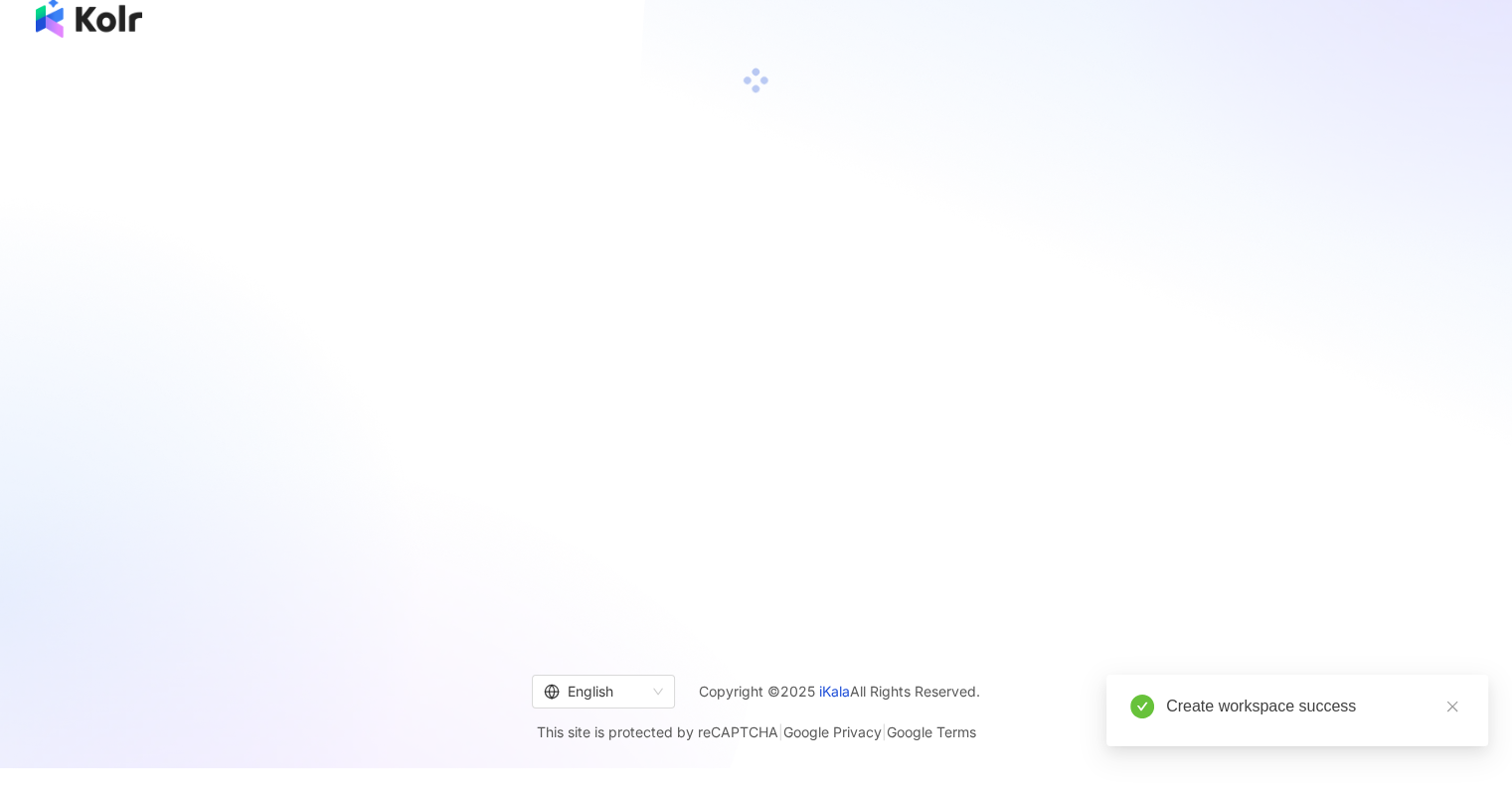 scroll, scrollTop: 0, scrollLeft: 0, axis: both 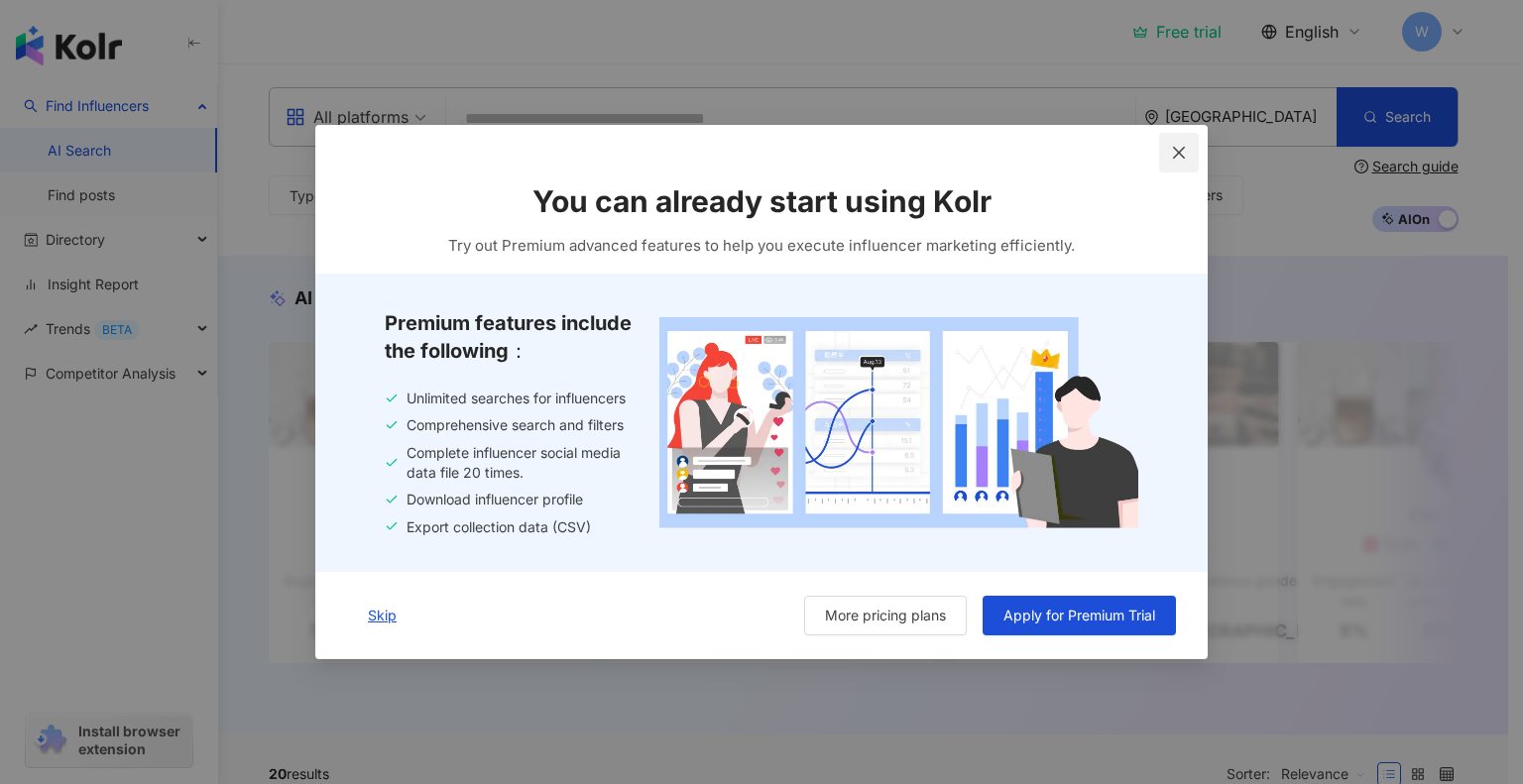 click 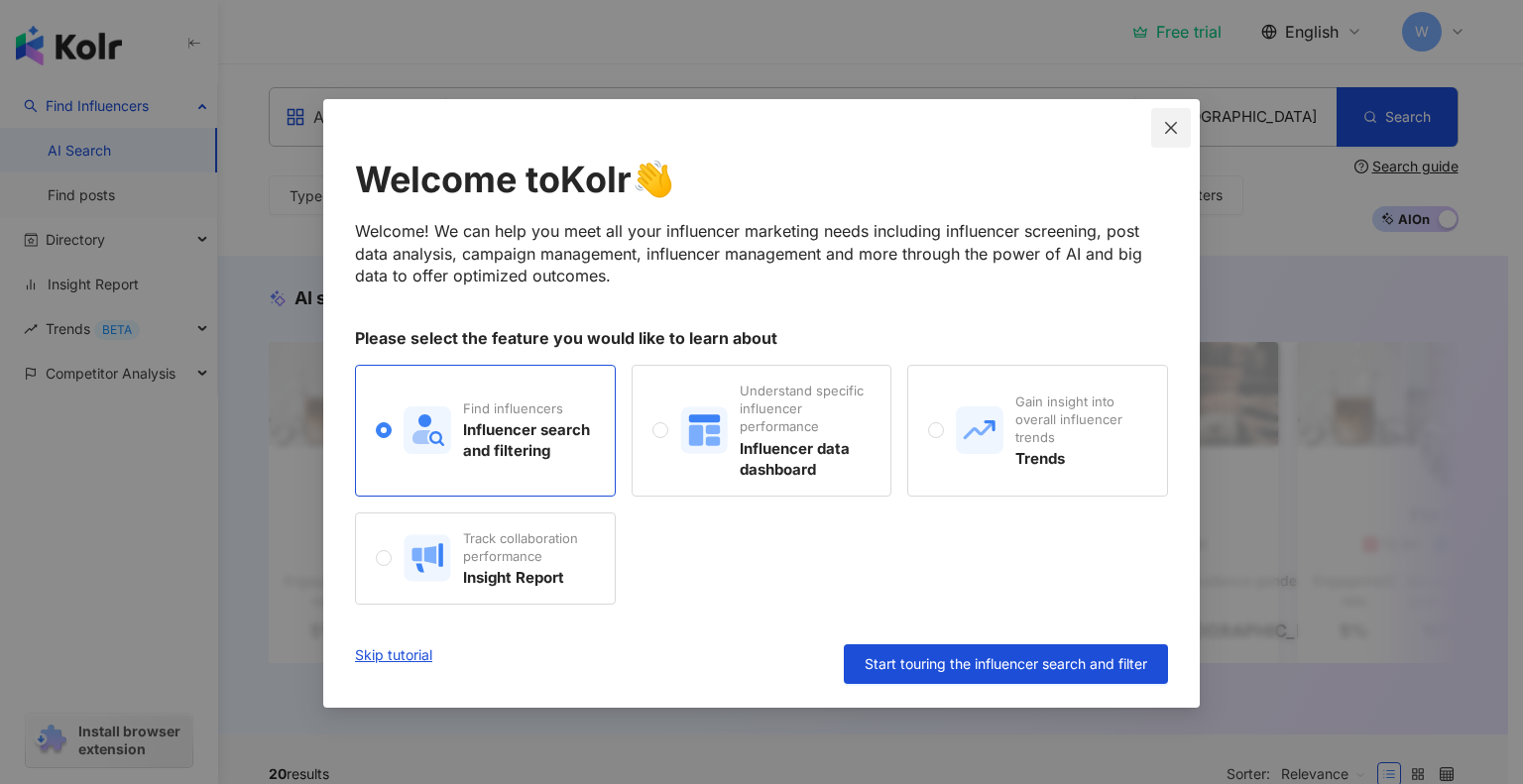 click at bounding box center [1171, 128] 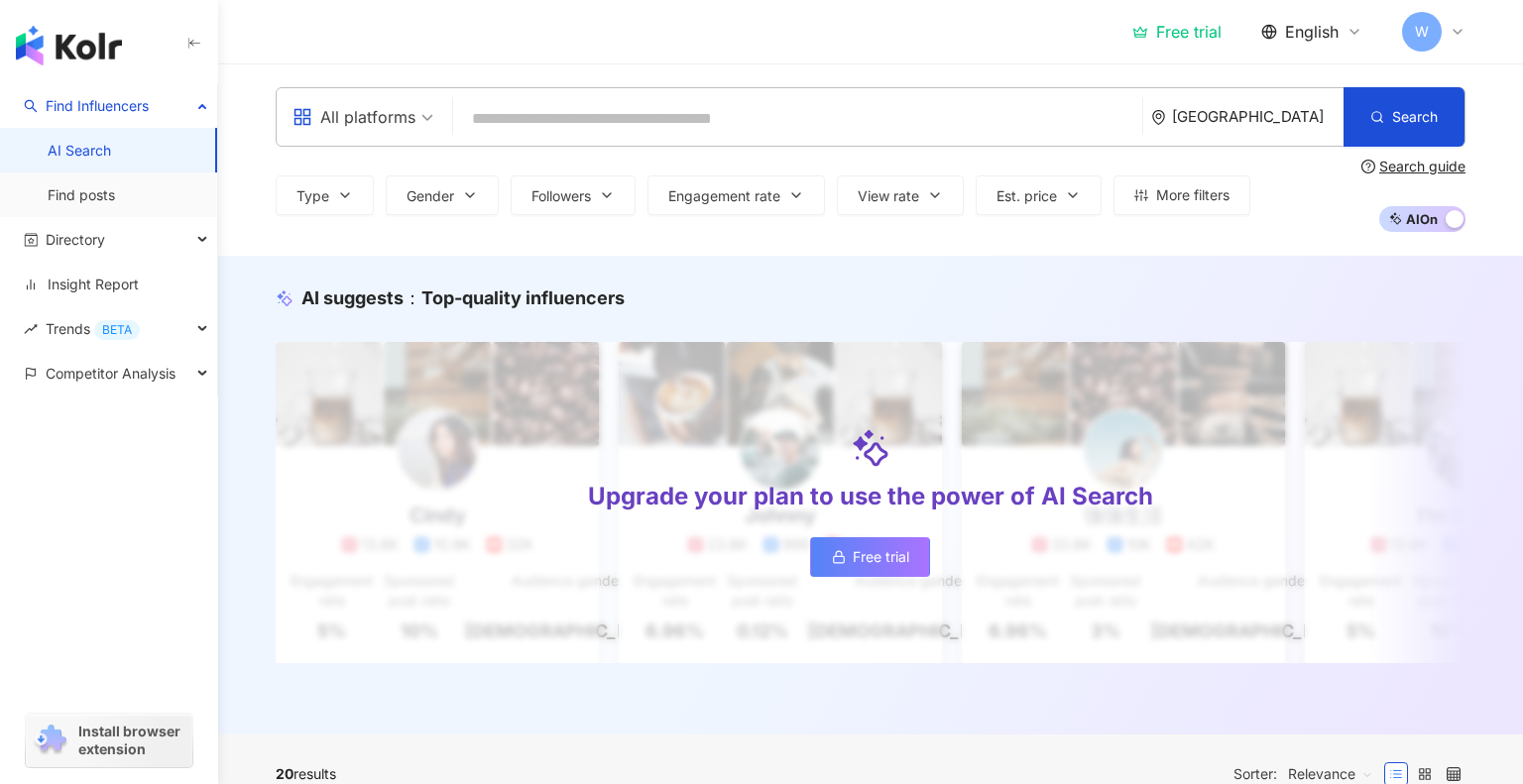 click at bounding box center (797, 119) 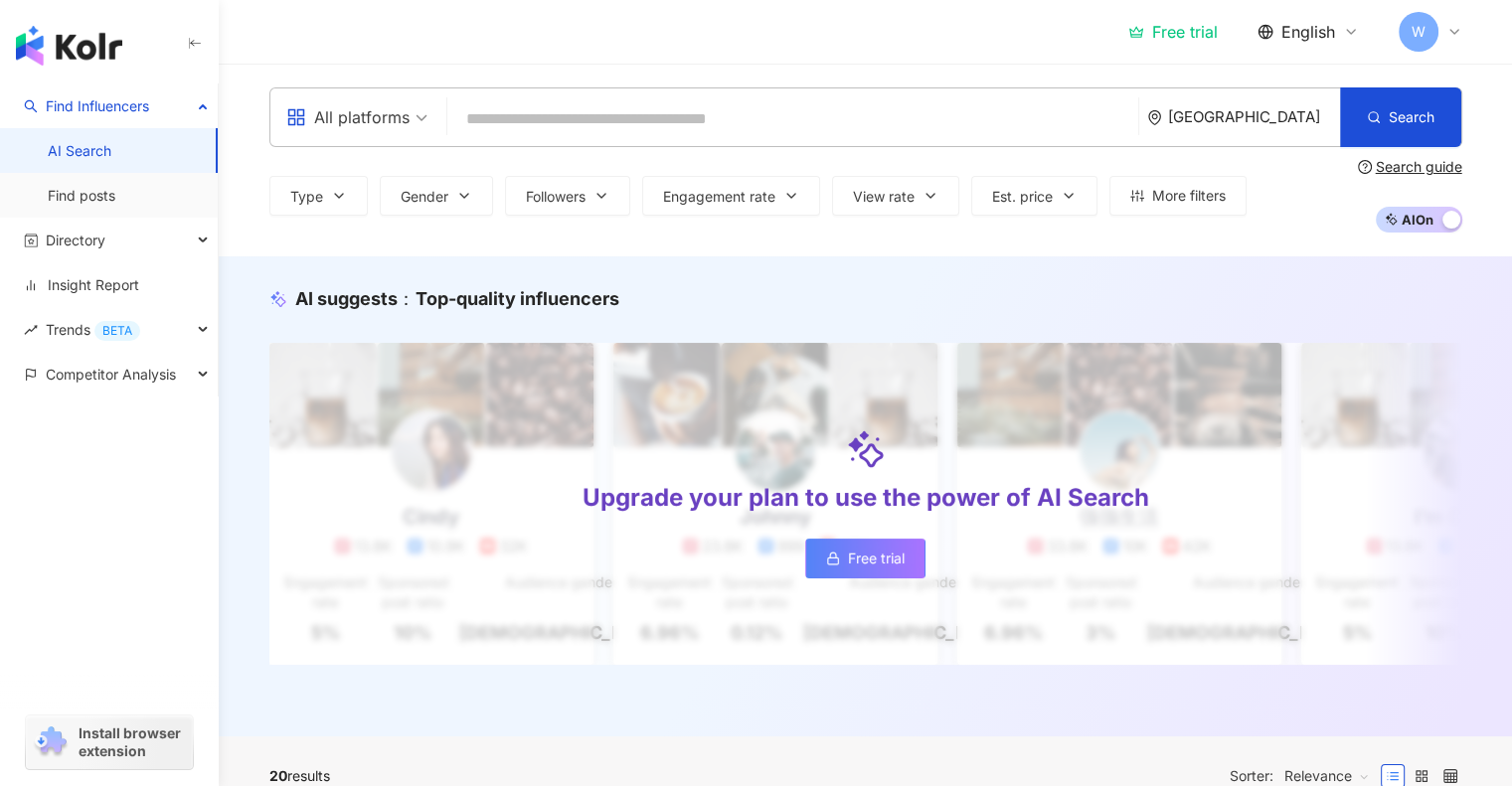 click at bounding box center (792, 119) 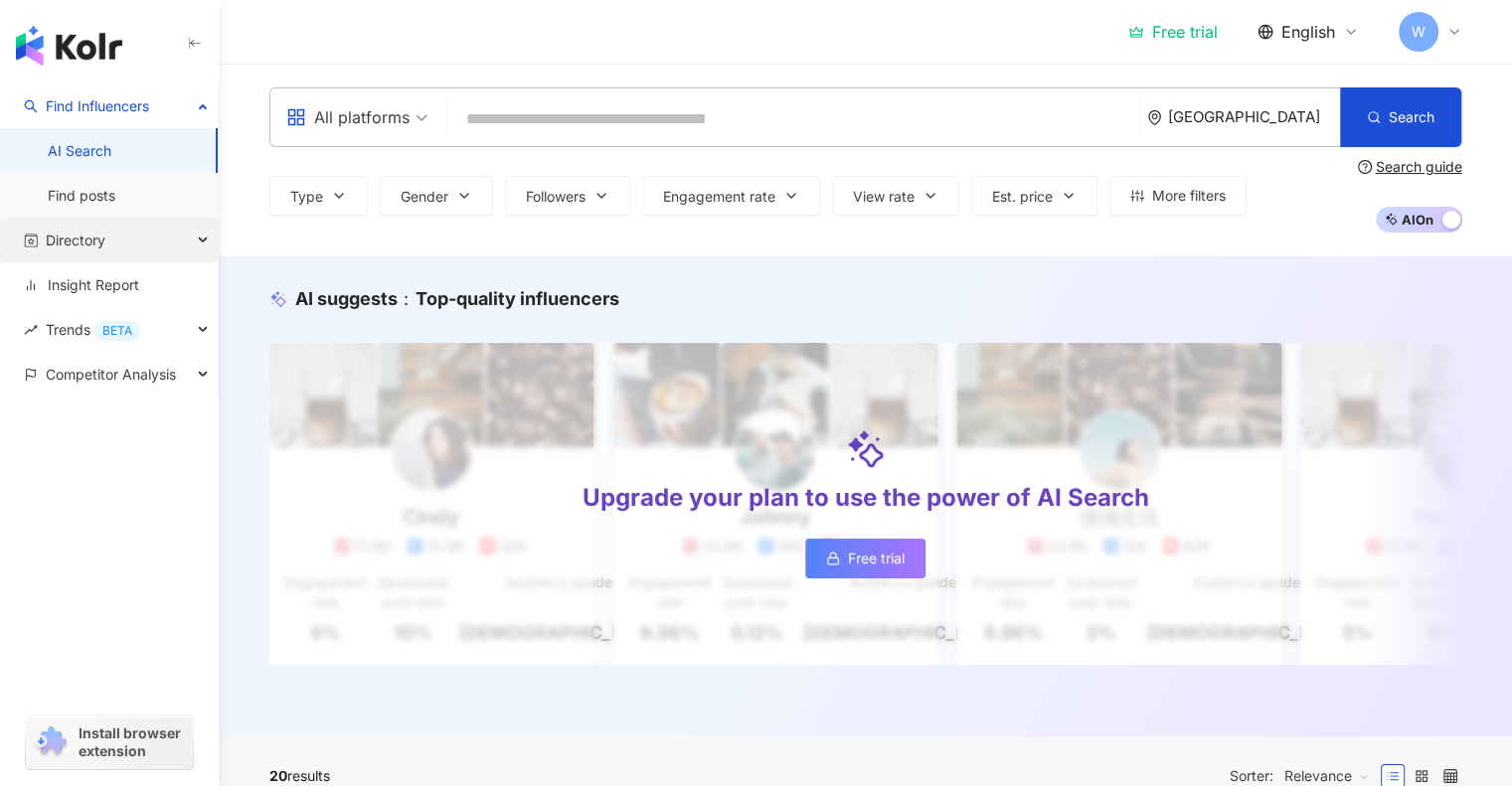 click on "Directory" at bounding box center (108, 239) 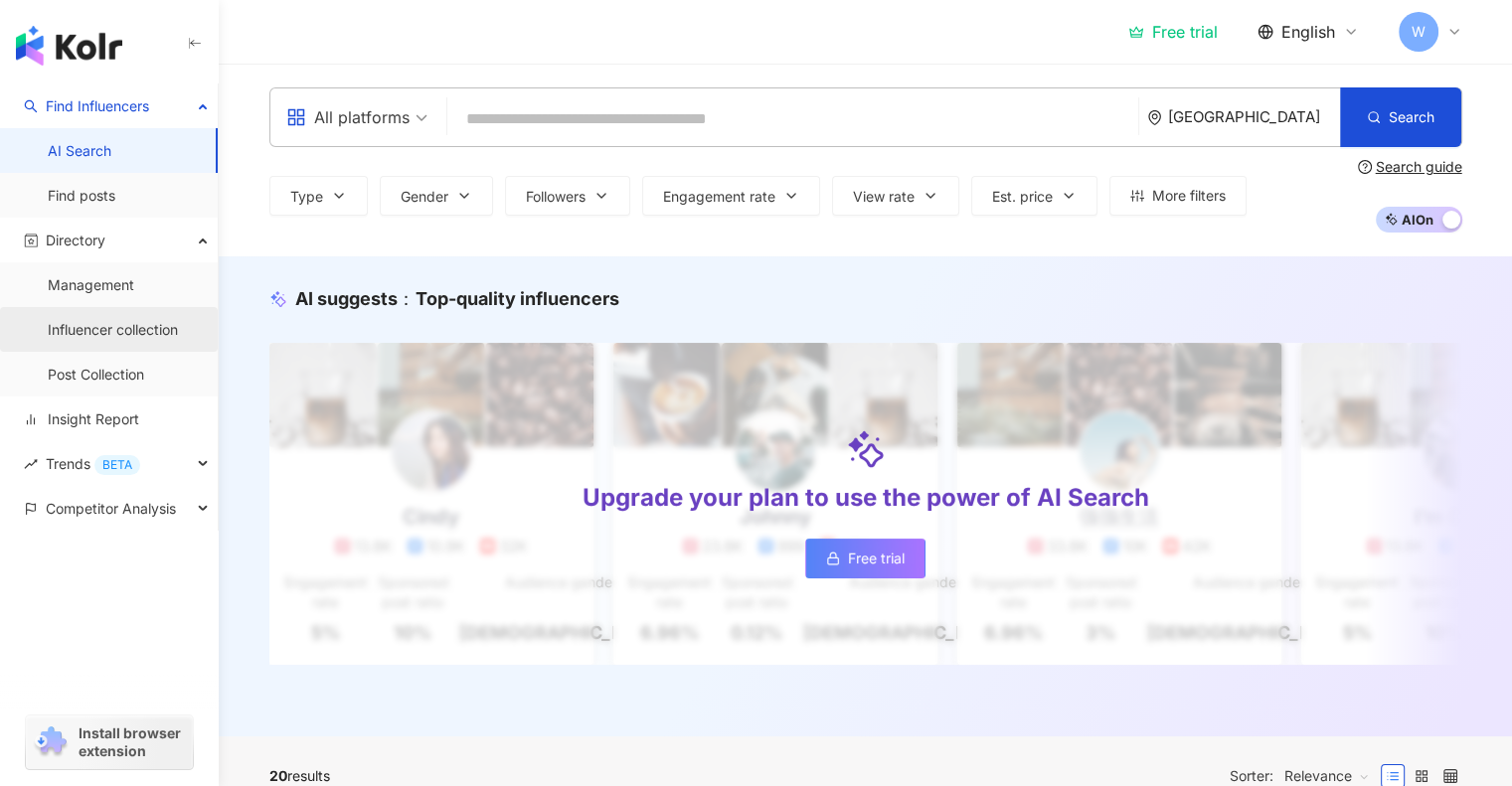 click on "Influencer collection" at bounding box center (112, 330) 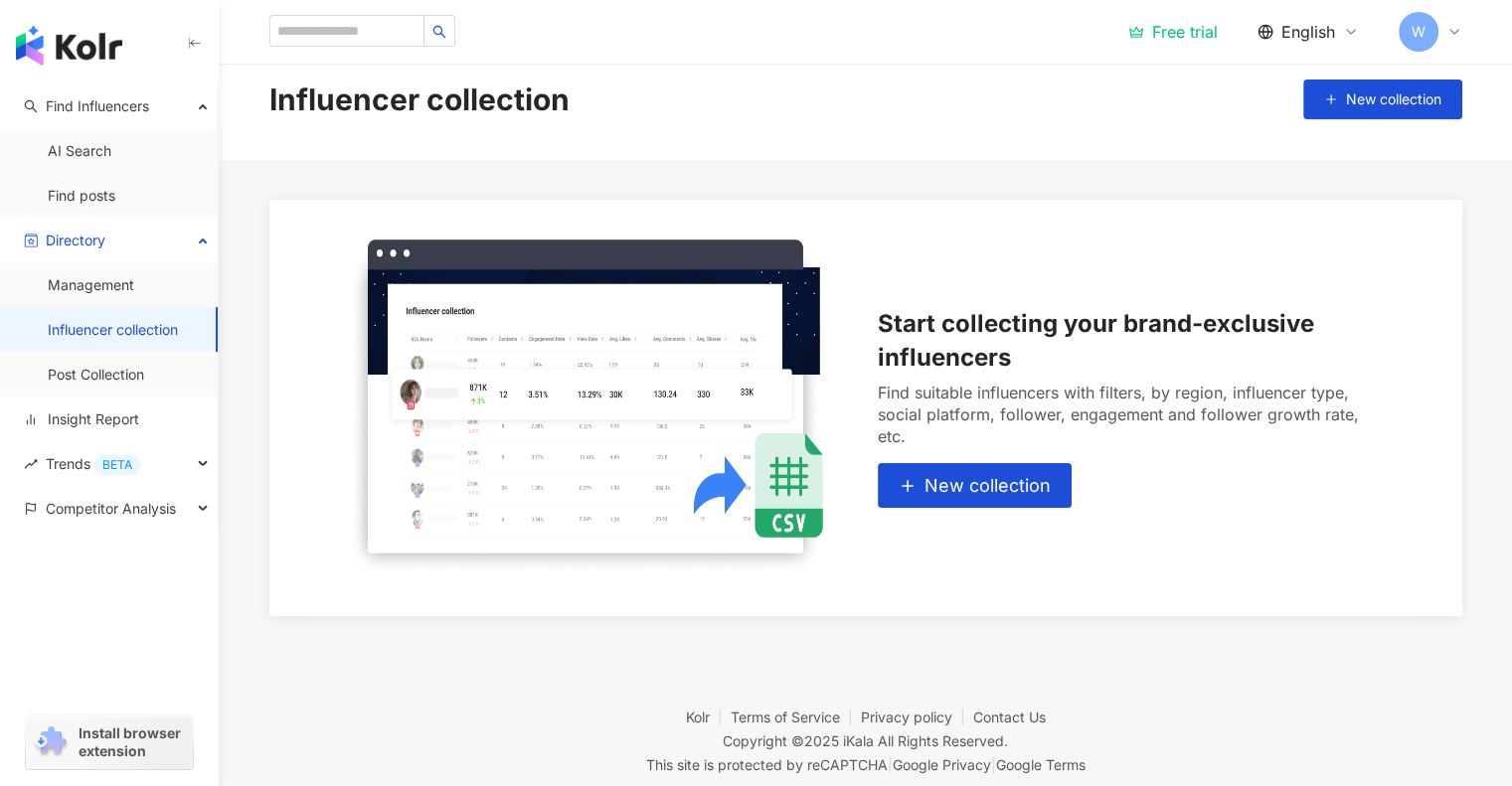scroll, scrollTop: 0, scrollLeft: 0, axis: both 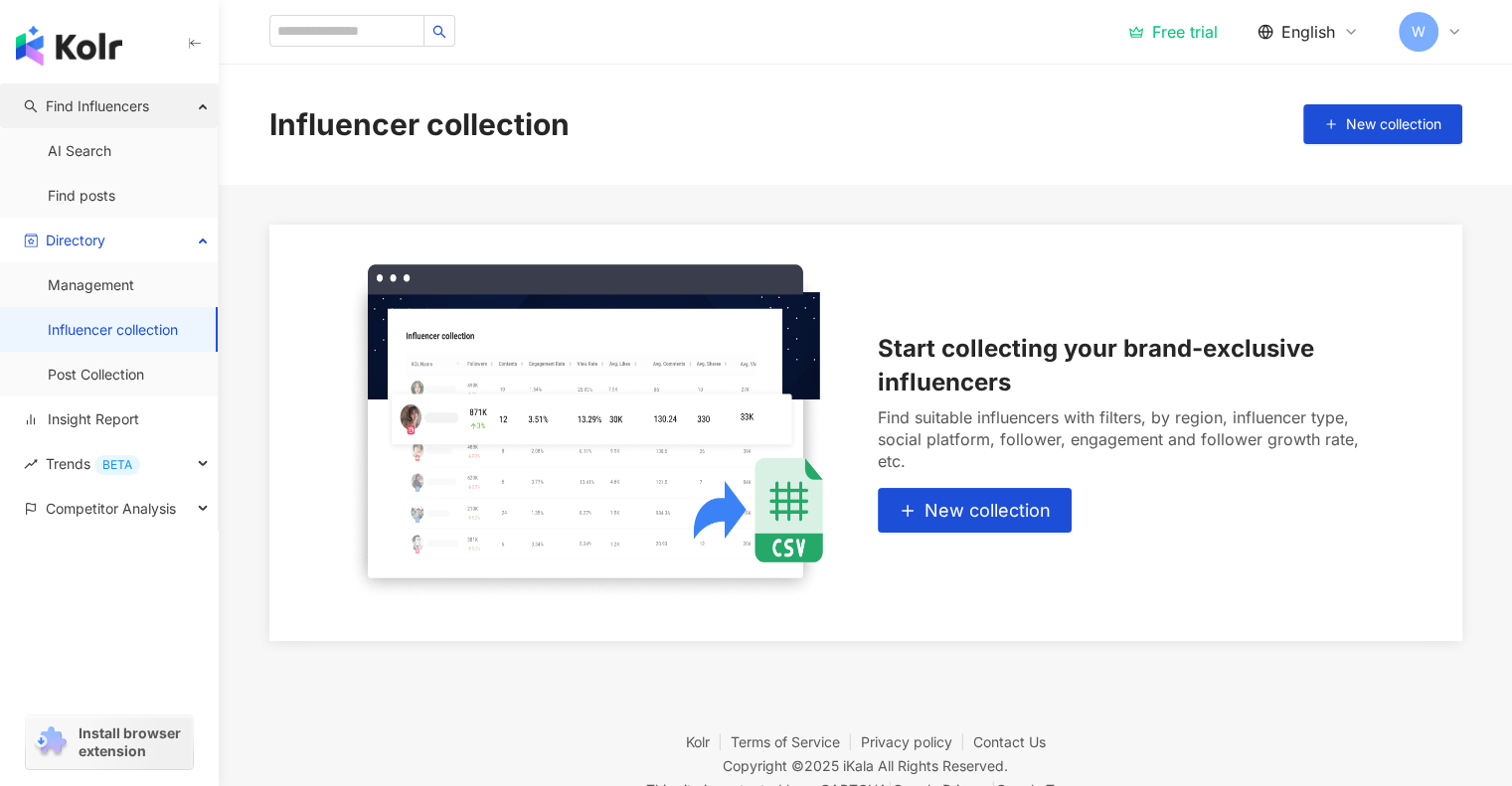 click on "Find Influencers" at bounding box center (97, 105) 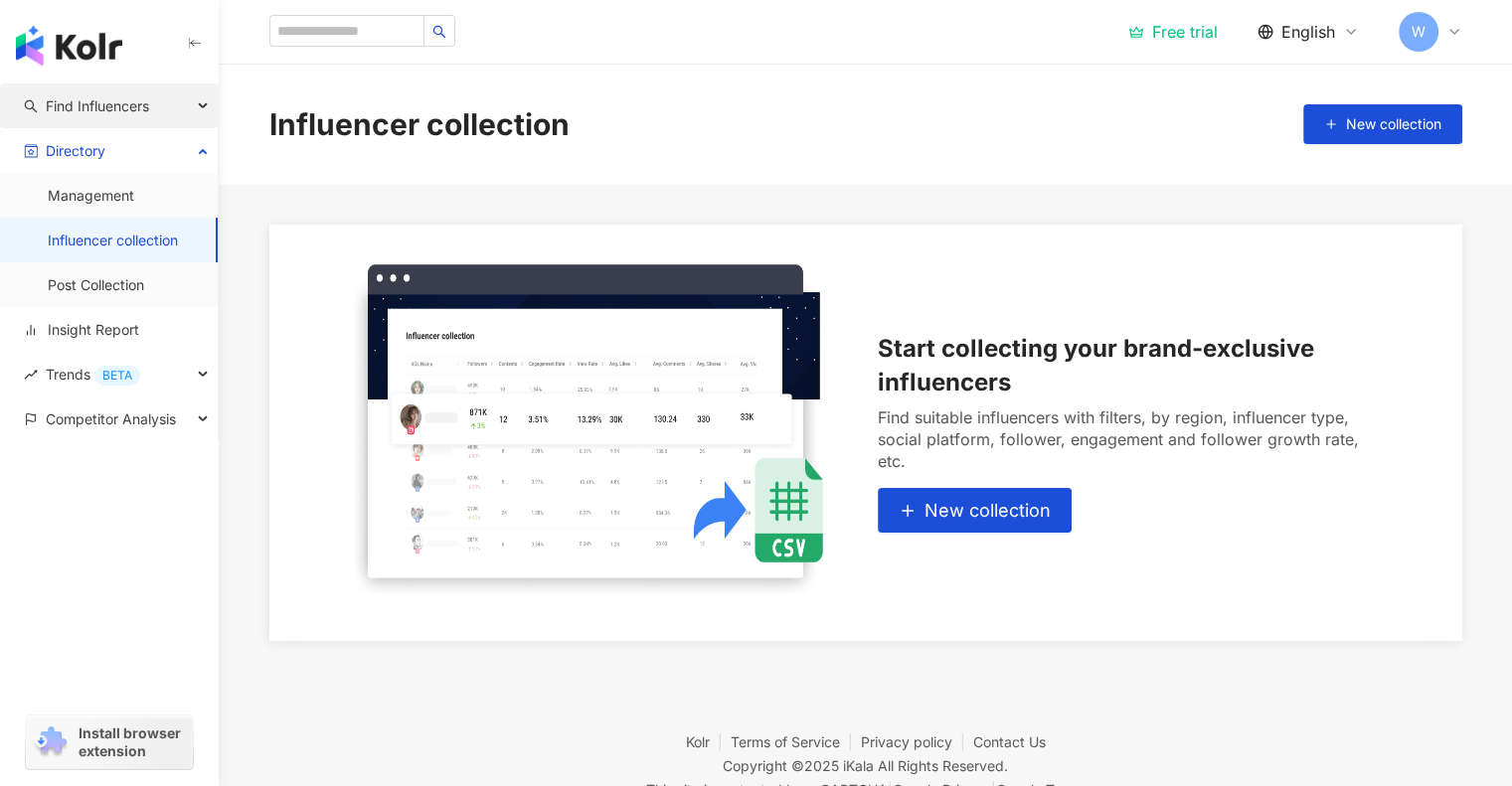 click on "Find Influencers" at bounding box center (97, 105) 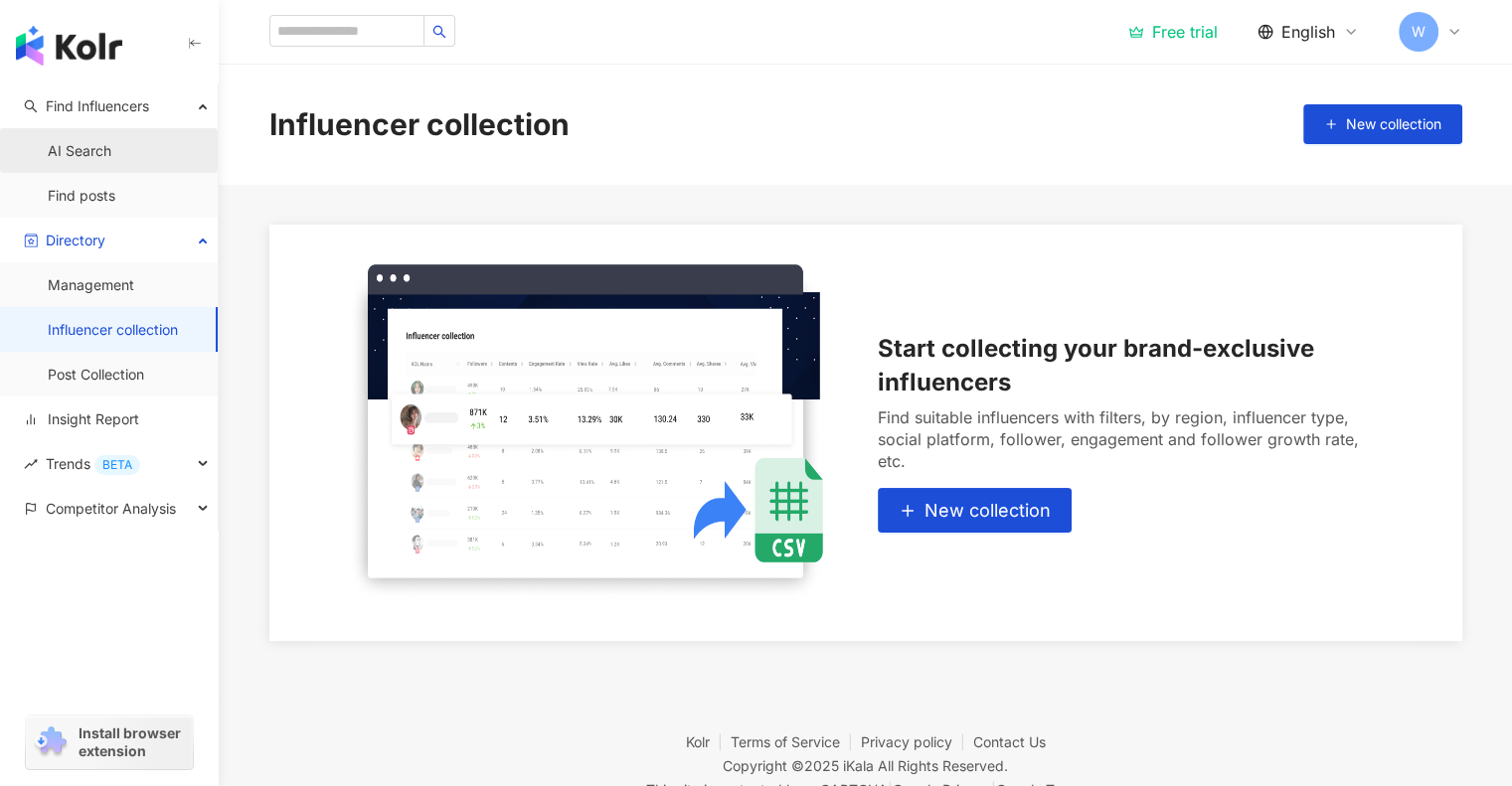 click on "AI Search" at bounding box center (80, 151) 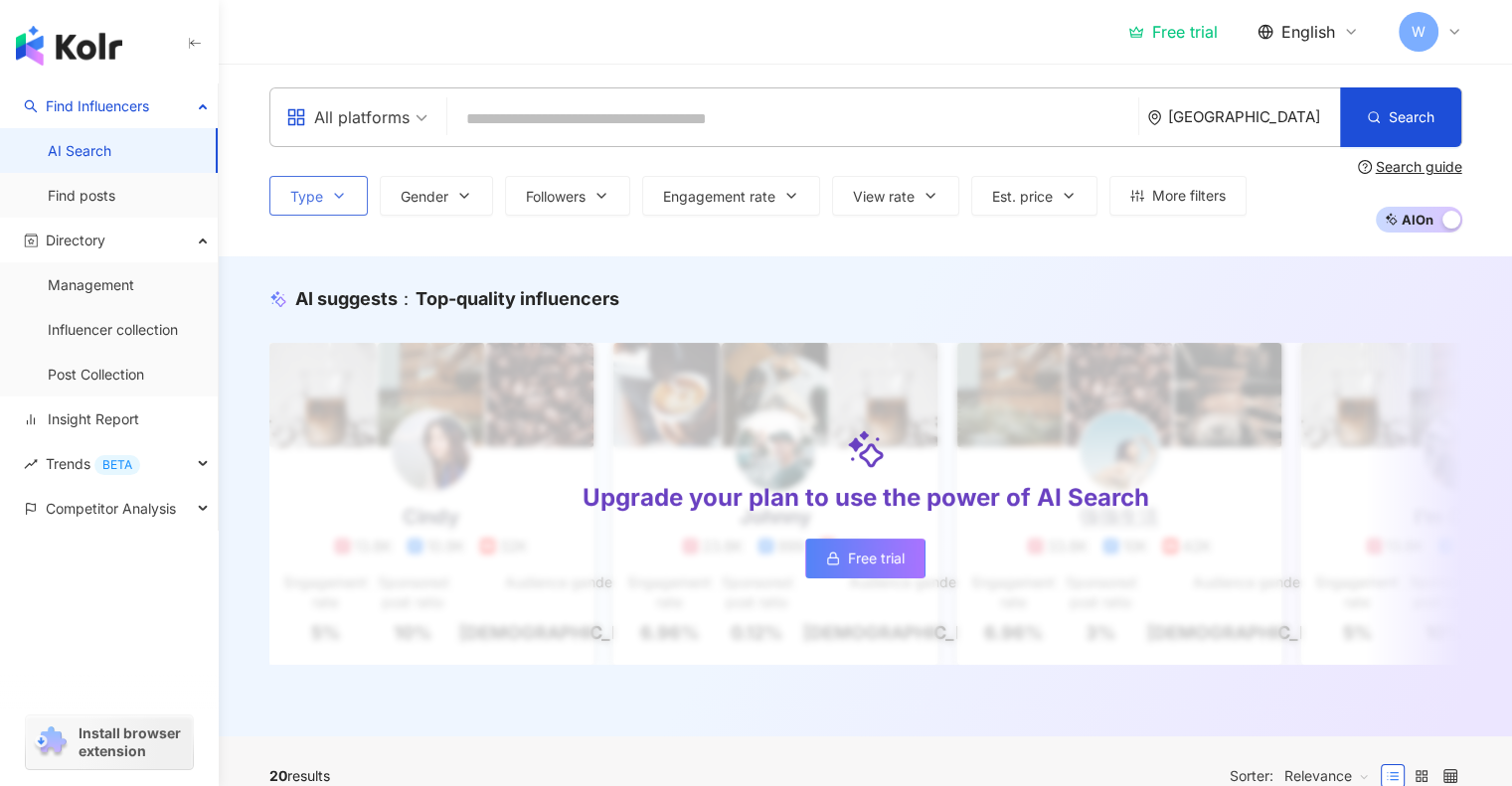 click on "Type" at bounding box center [318, 196] 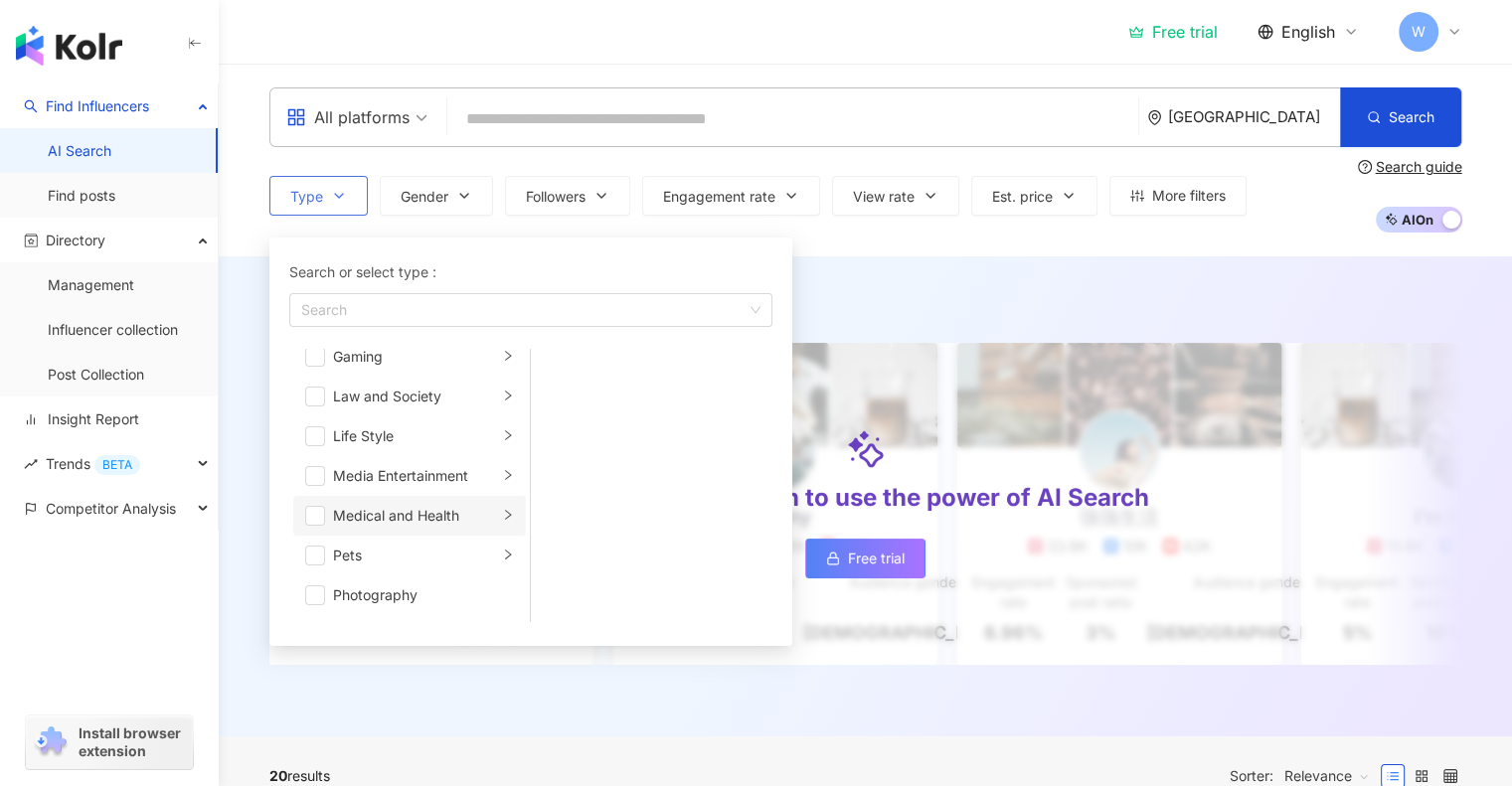 scroll, scrollTop: 390, scrollLeft: 0, axis: vertical 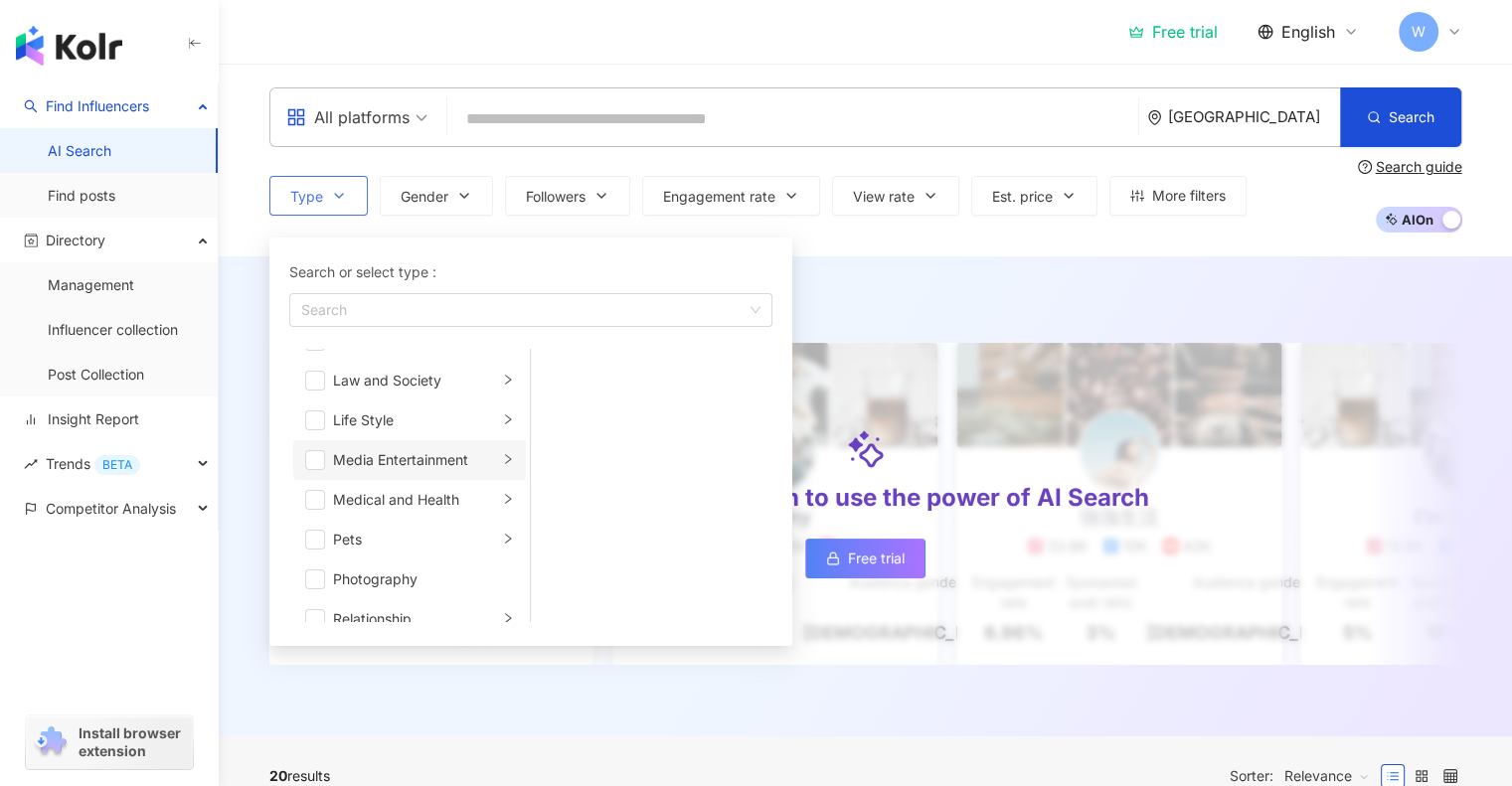 click on "Media Entertainment" at bounding box center (416, 460) 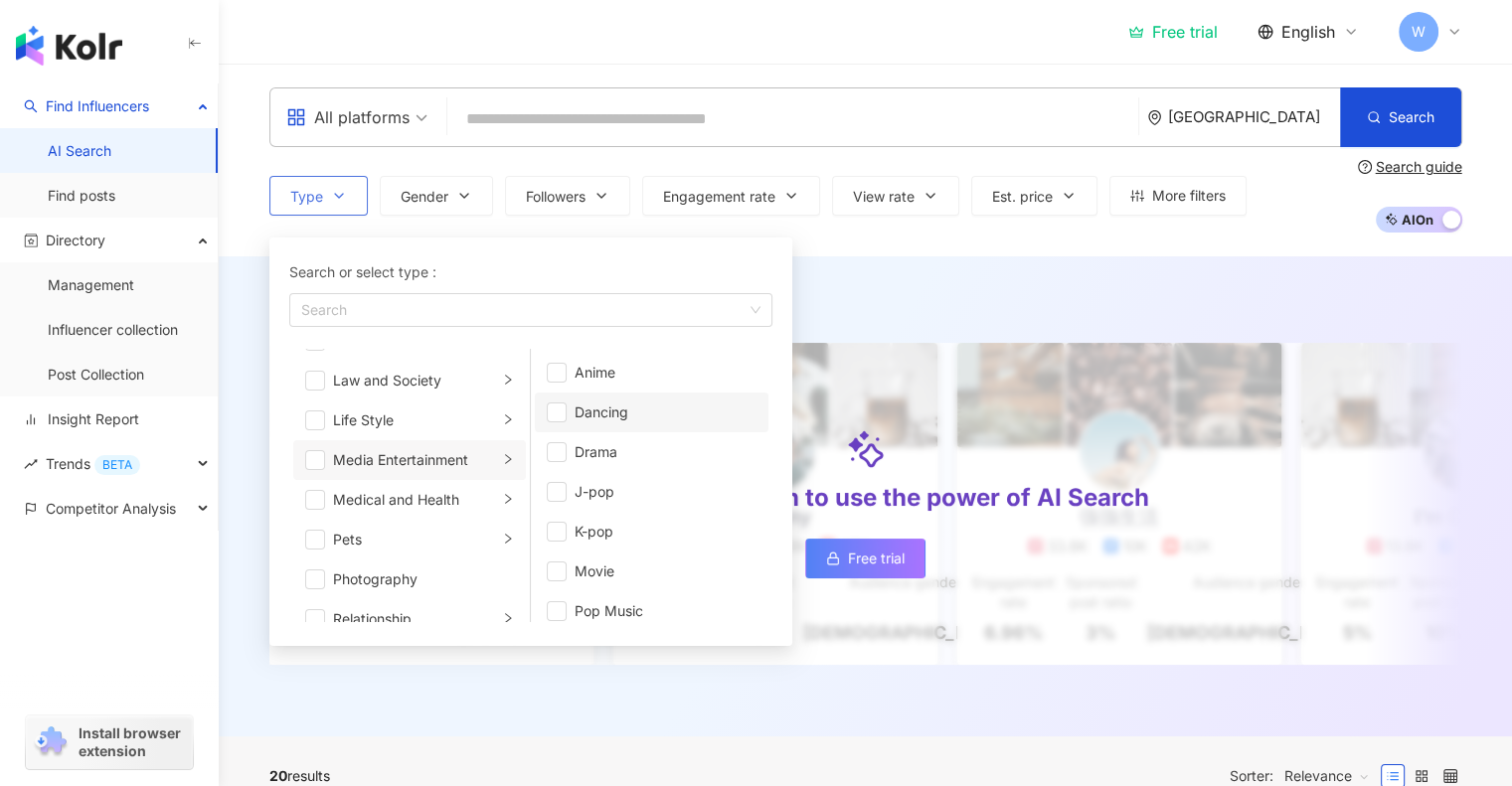 scroll, scrollTop: 52, scrollLeft: 0, axis: vertical 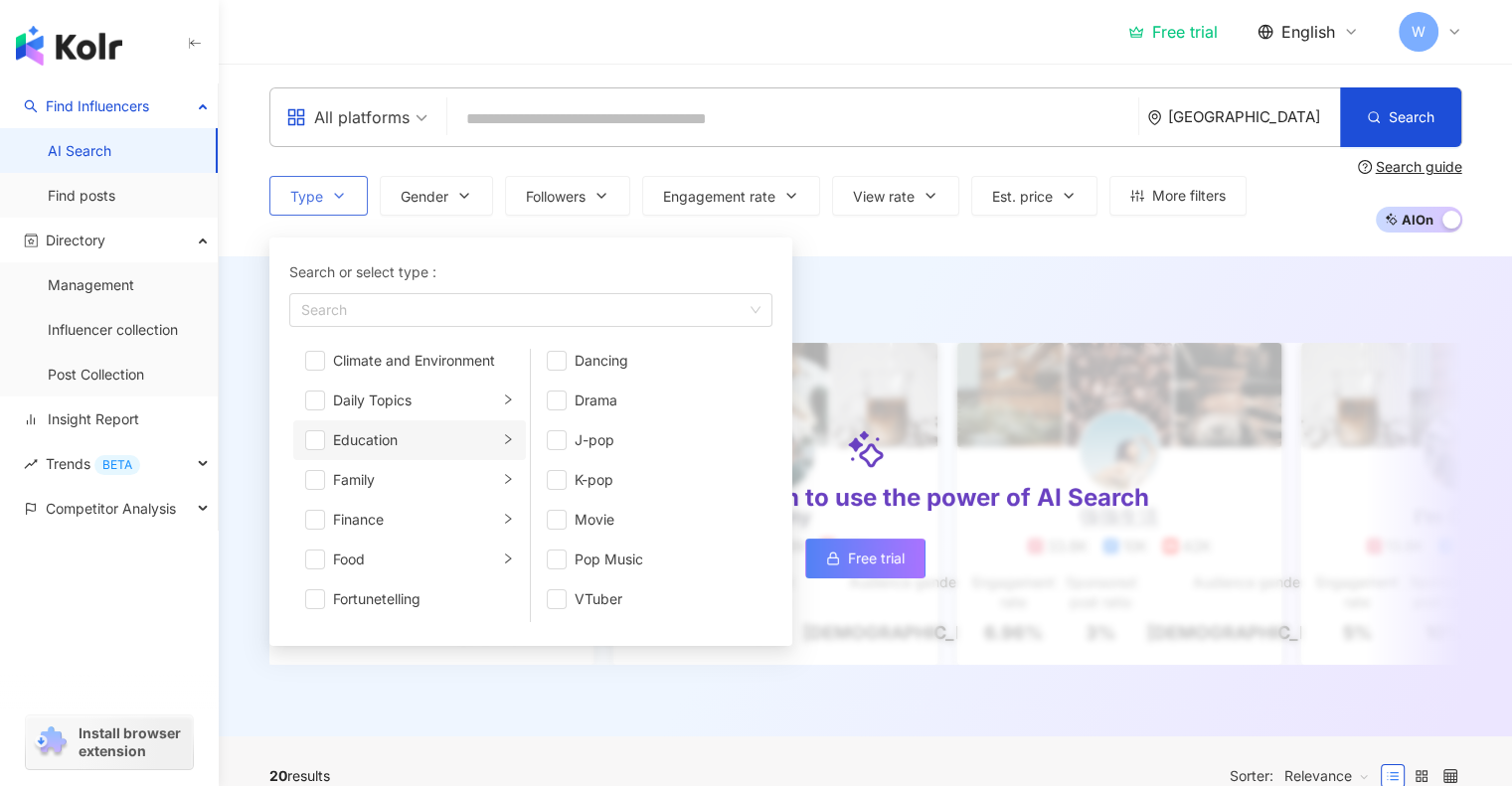 click on "Education" at bounding box center (416, 440) 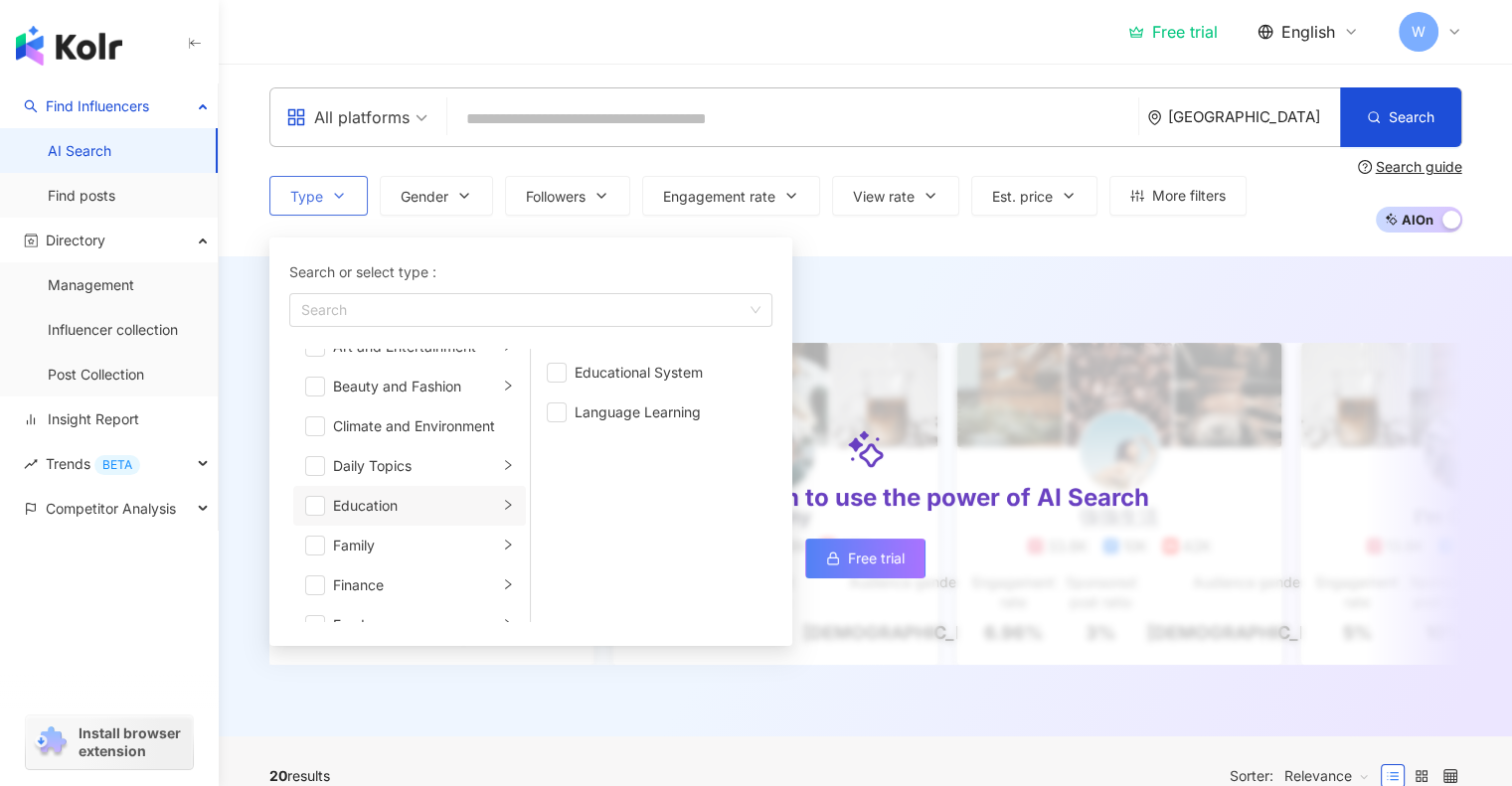 scroll, scrollTop: 0, scrollLeft: 0, axis: both 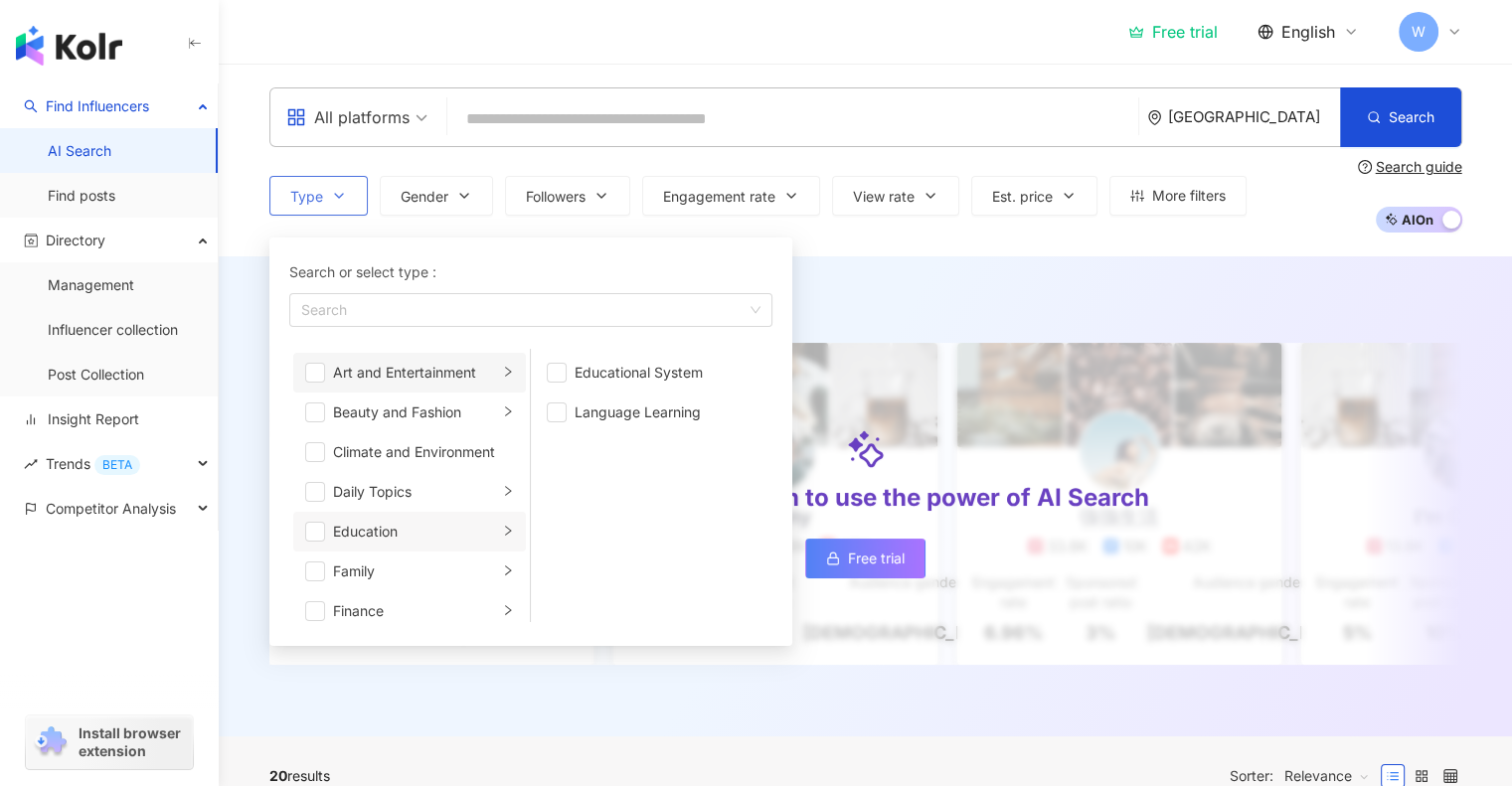 click on "Art and Entertainment" at bounding box center (416, 373) 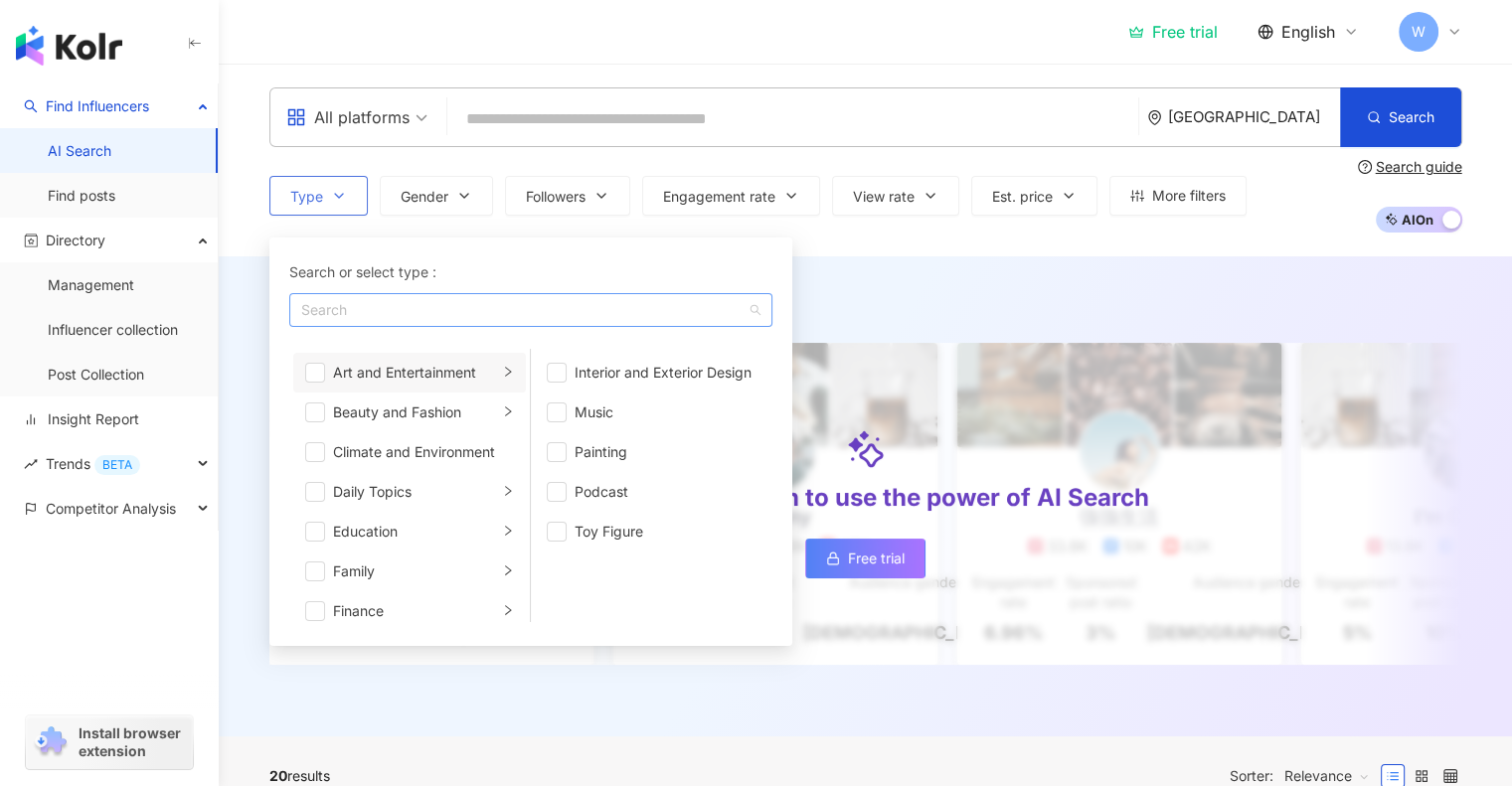 click at bounding box center (520, 310) 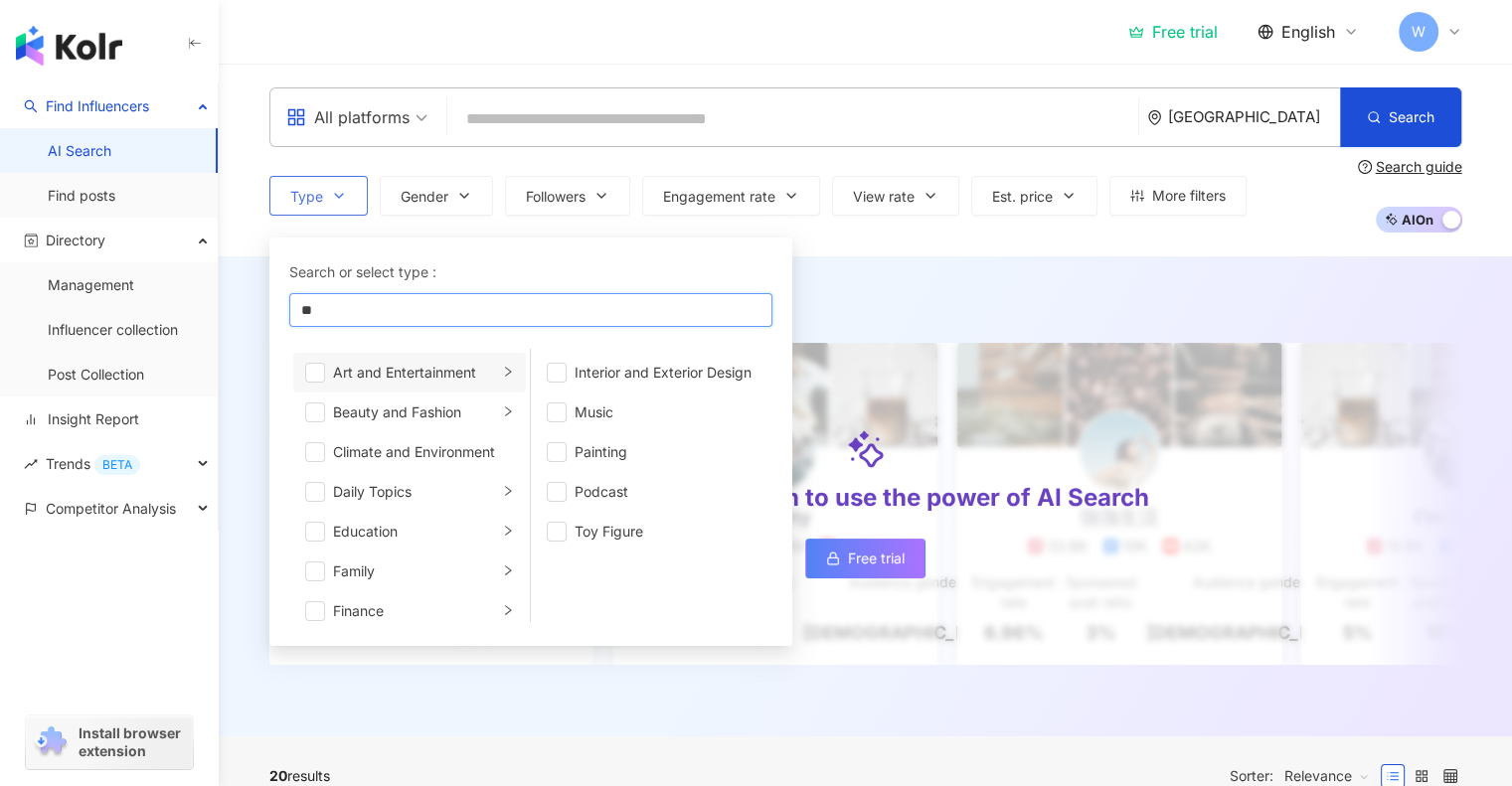 type on "*" 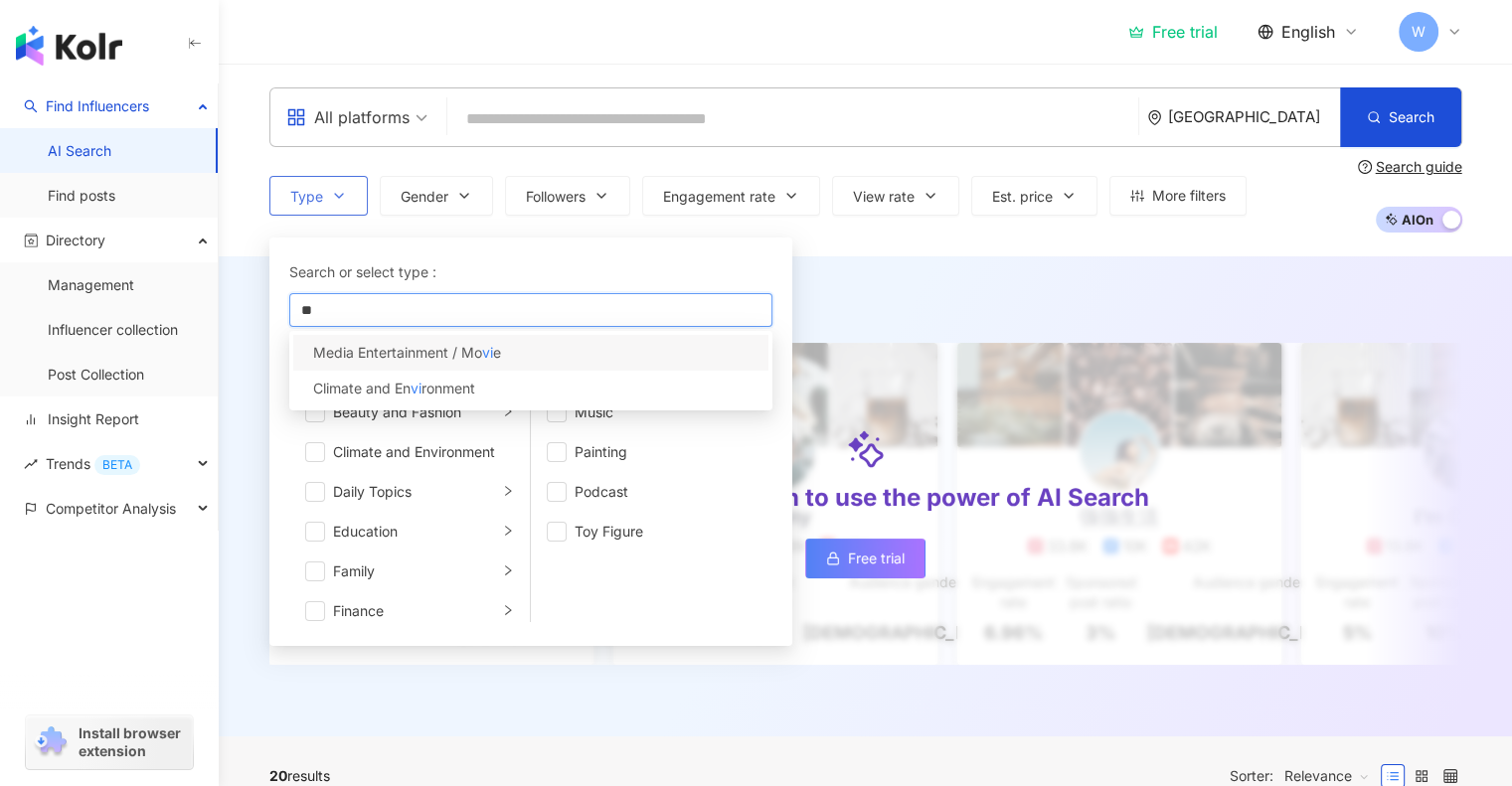 type on "**" 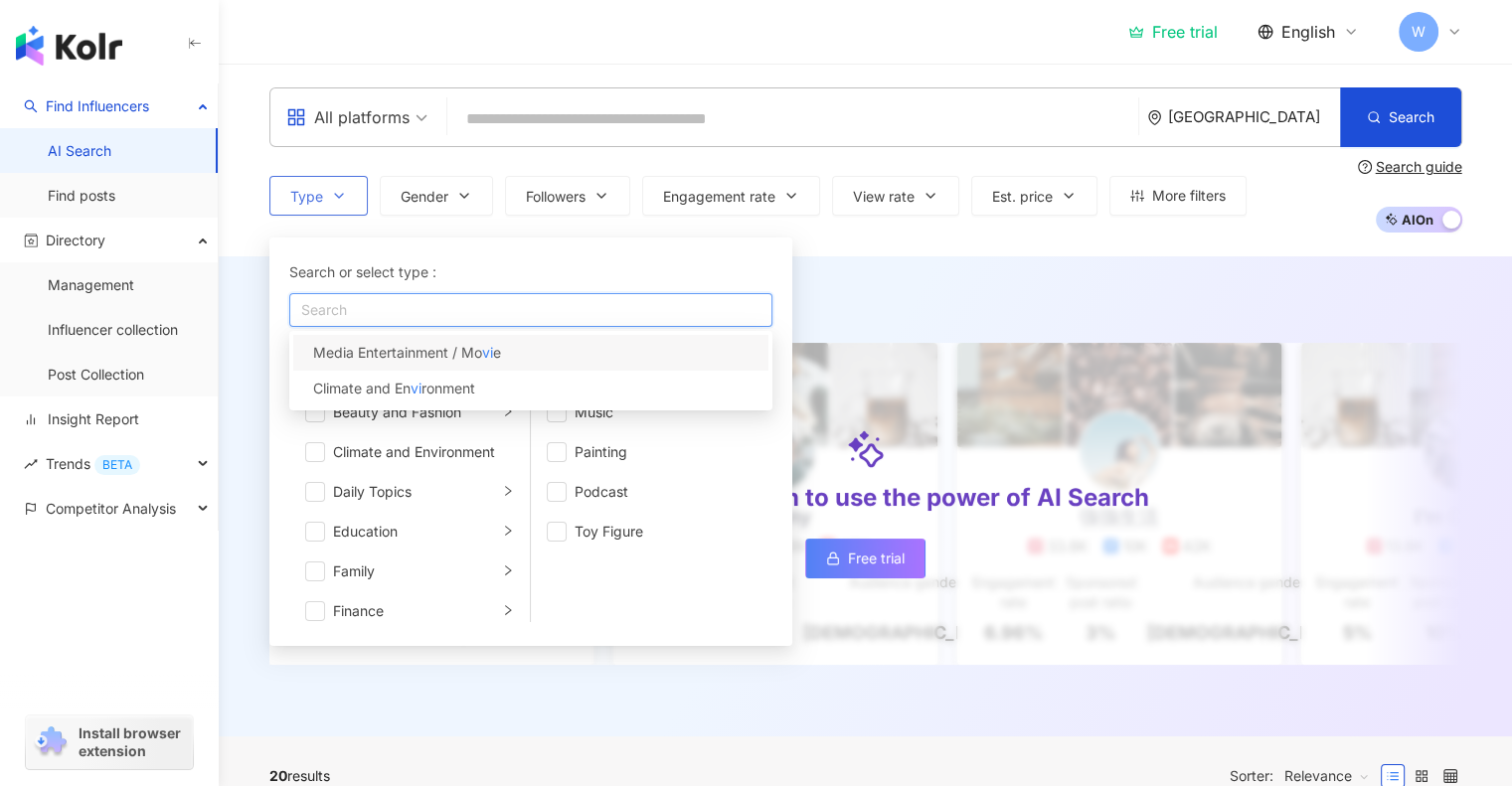 click on "Media Entertainment / Mo vi e" at bounding box center (531, 353) 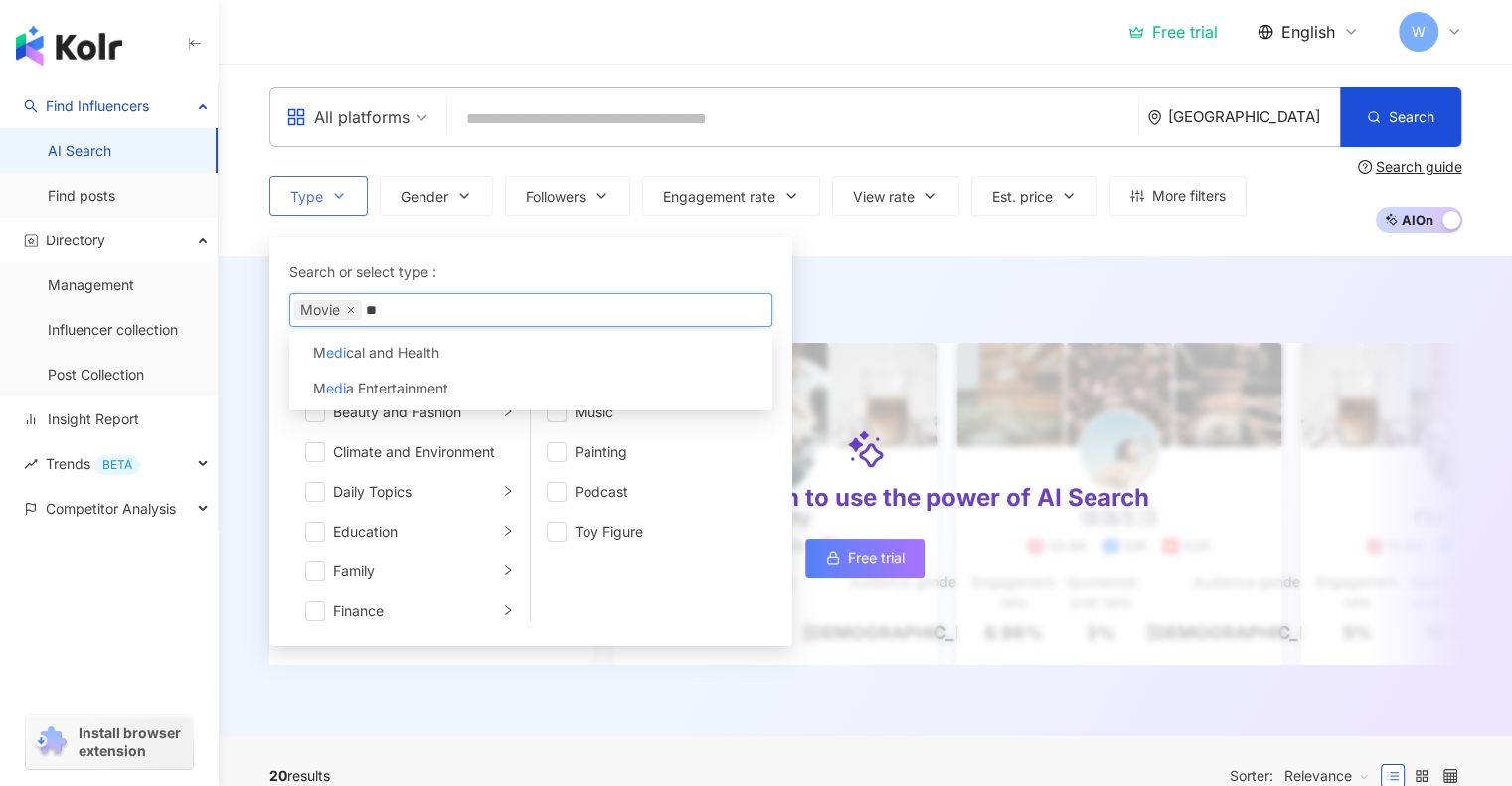 type on "*" 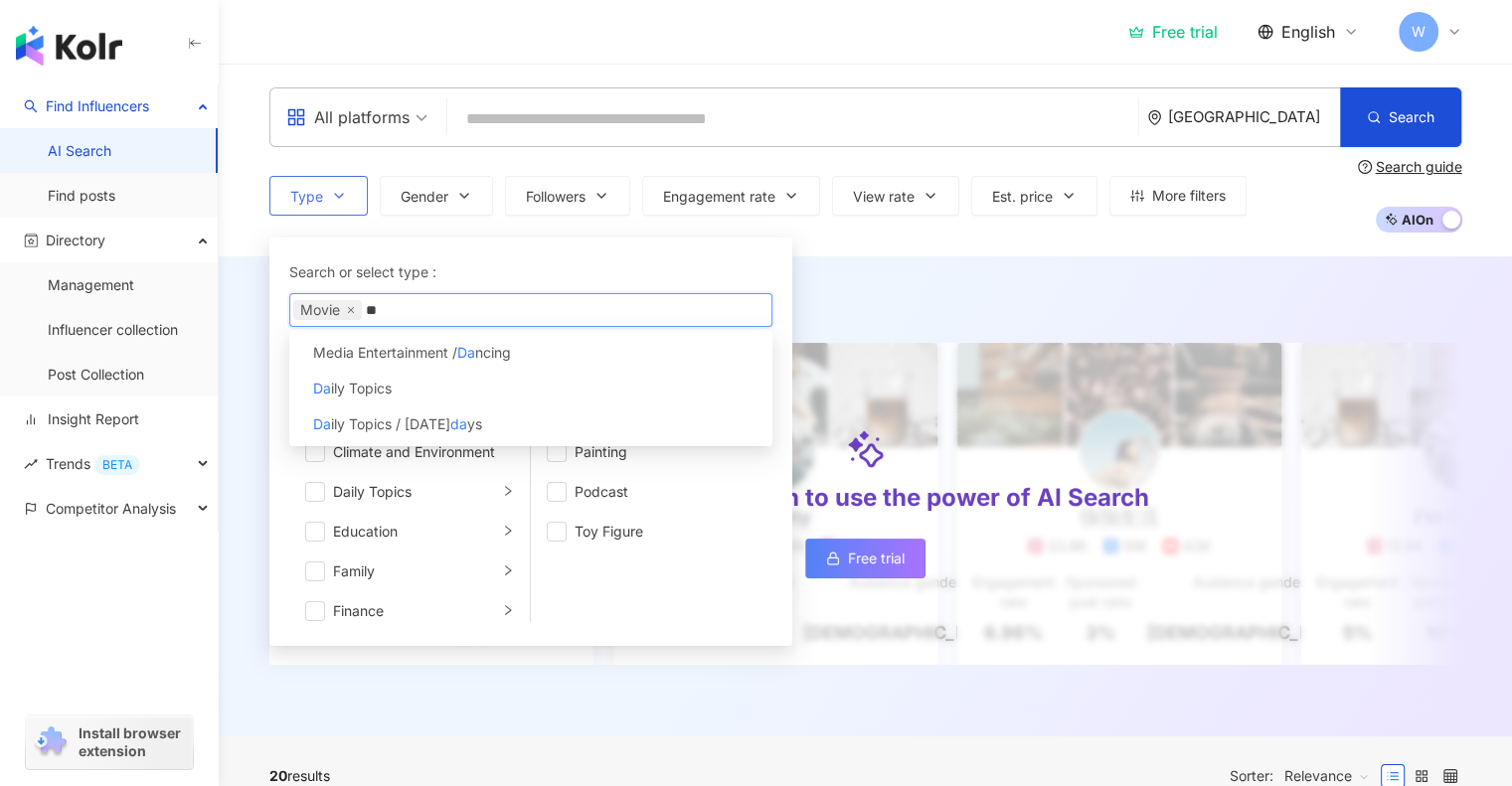 type on "*" 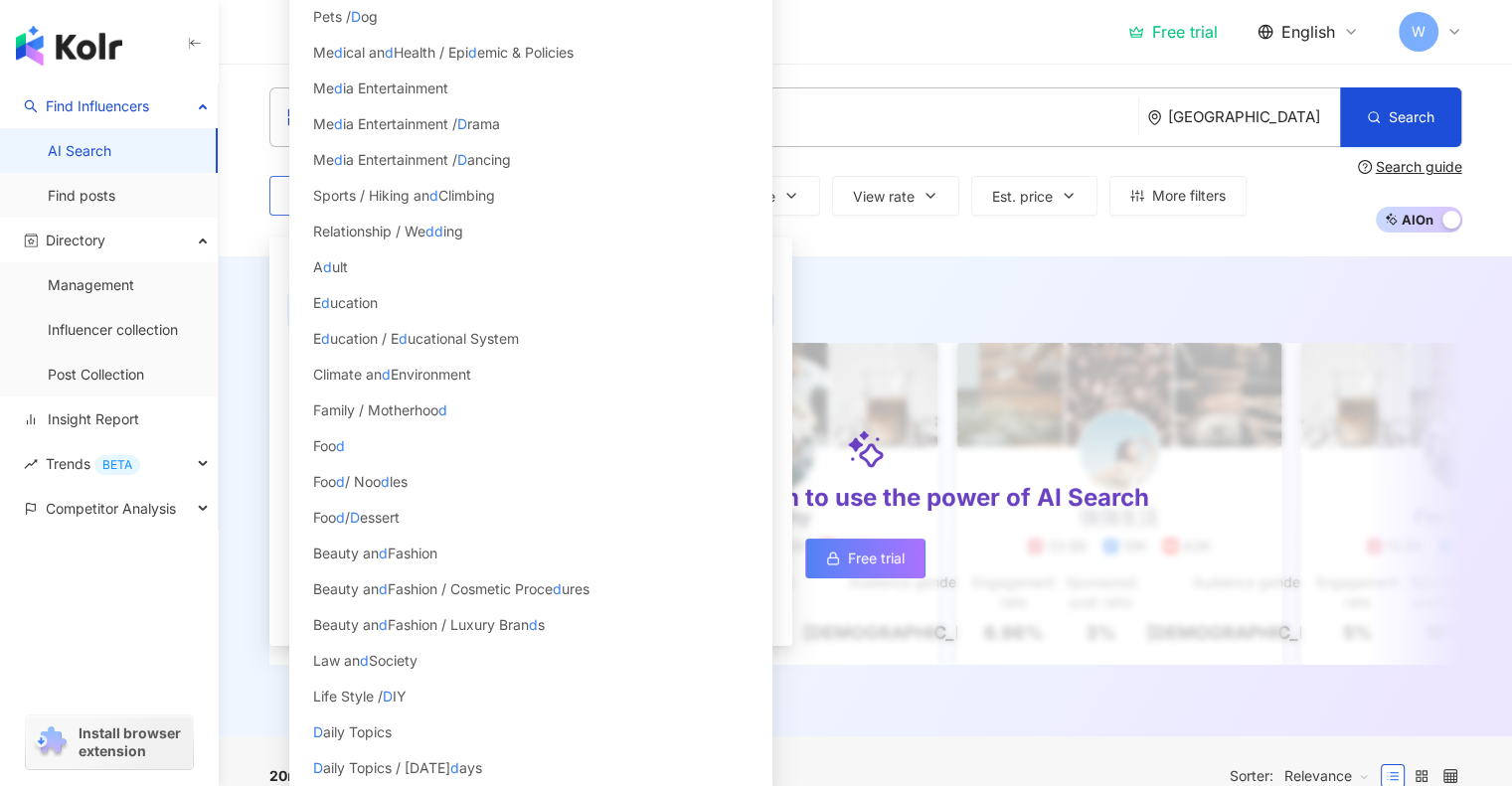 type 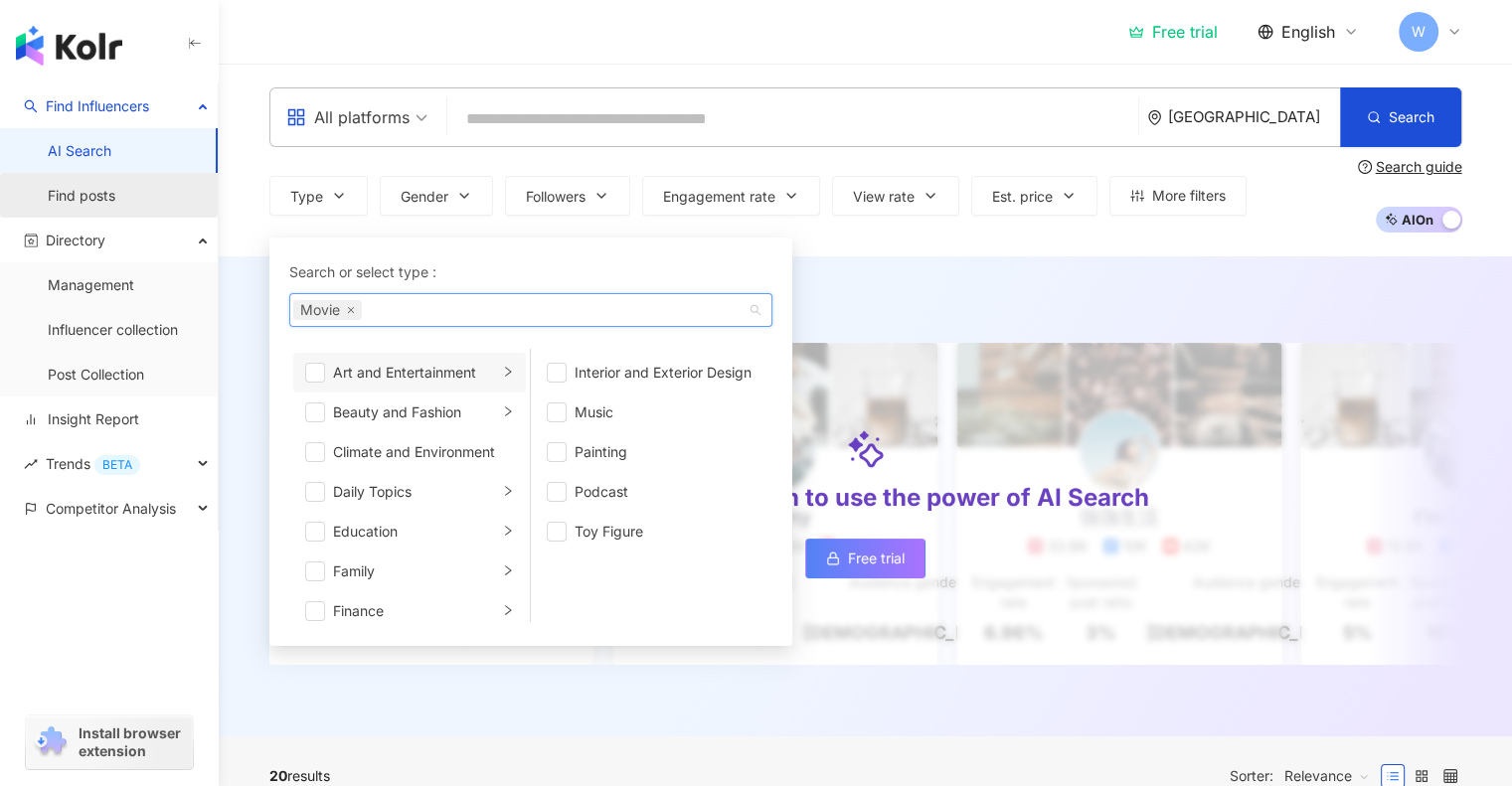 click on "Find posts" at bounding box center [82, 196] 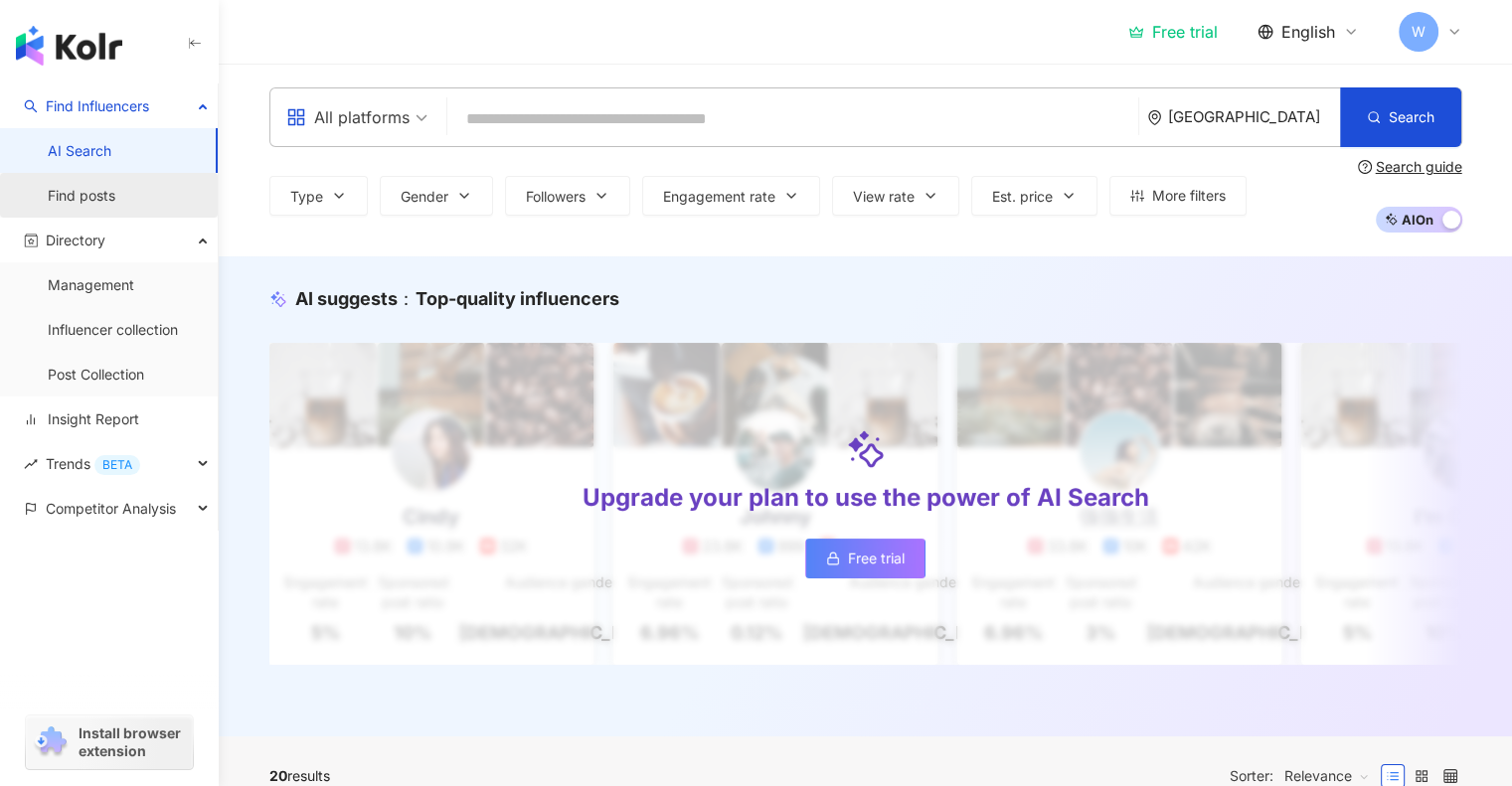 click on "Find posts" at bounding box center (82, 196) 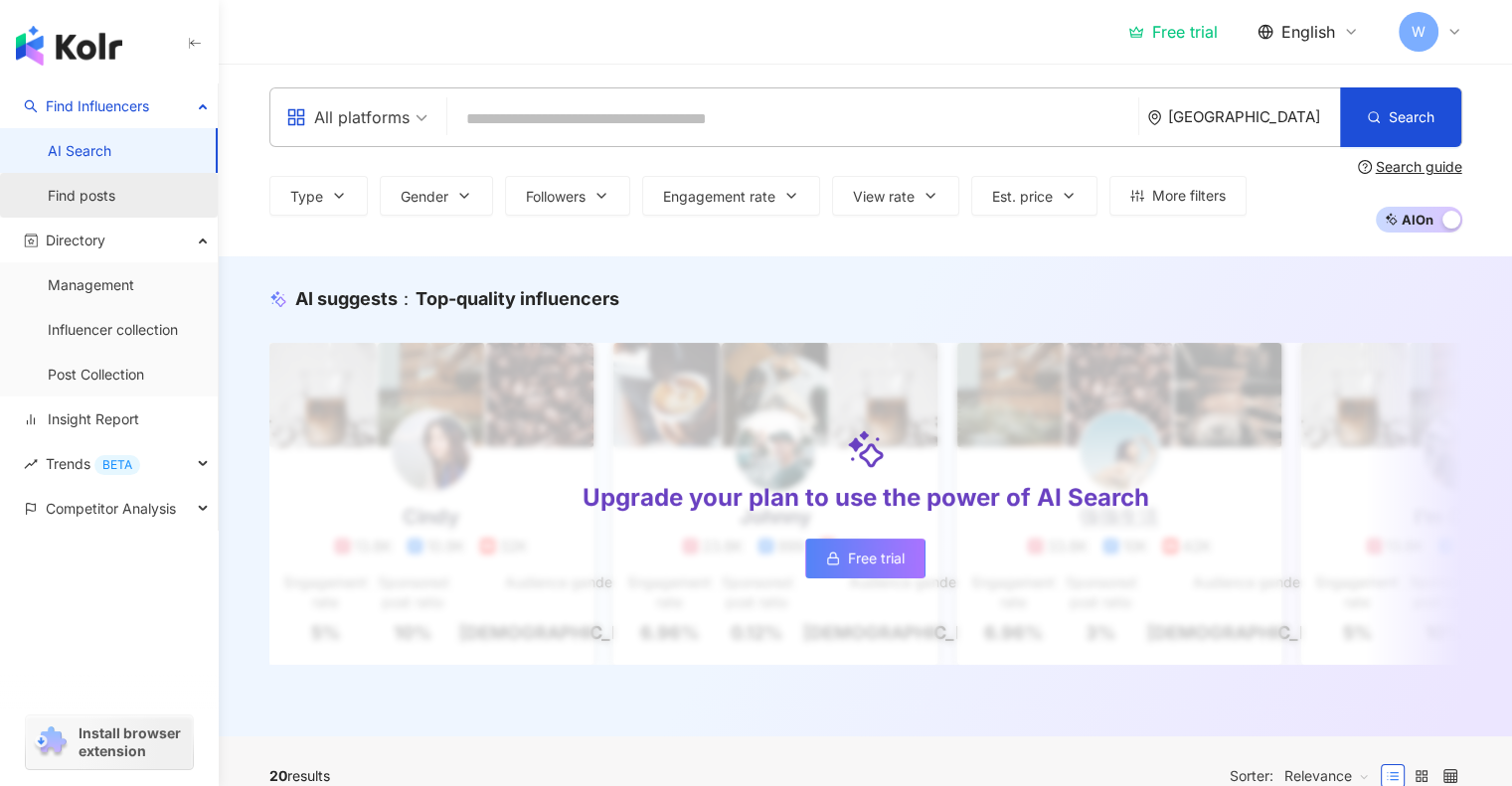 click on "Find posts" at bounding box center [82, 196] 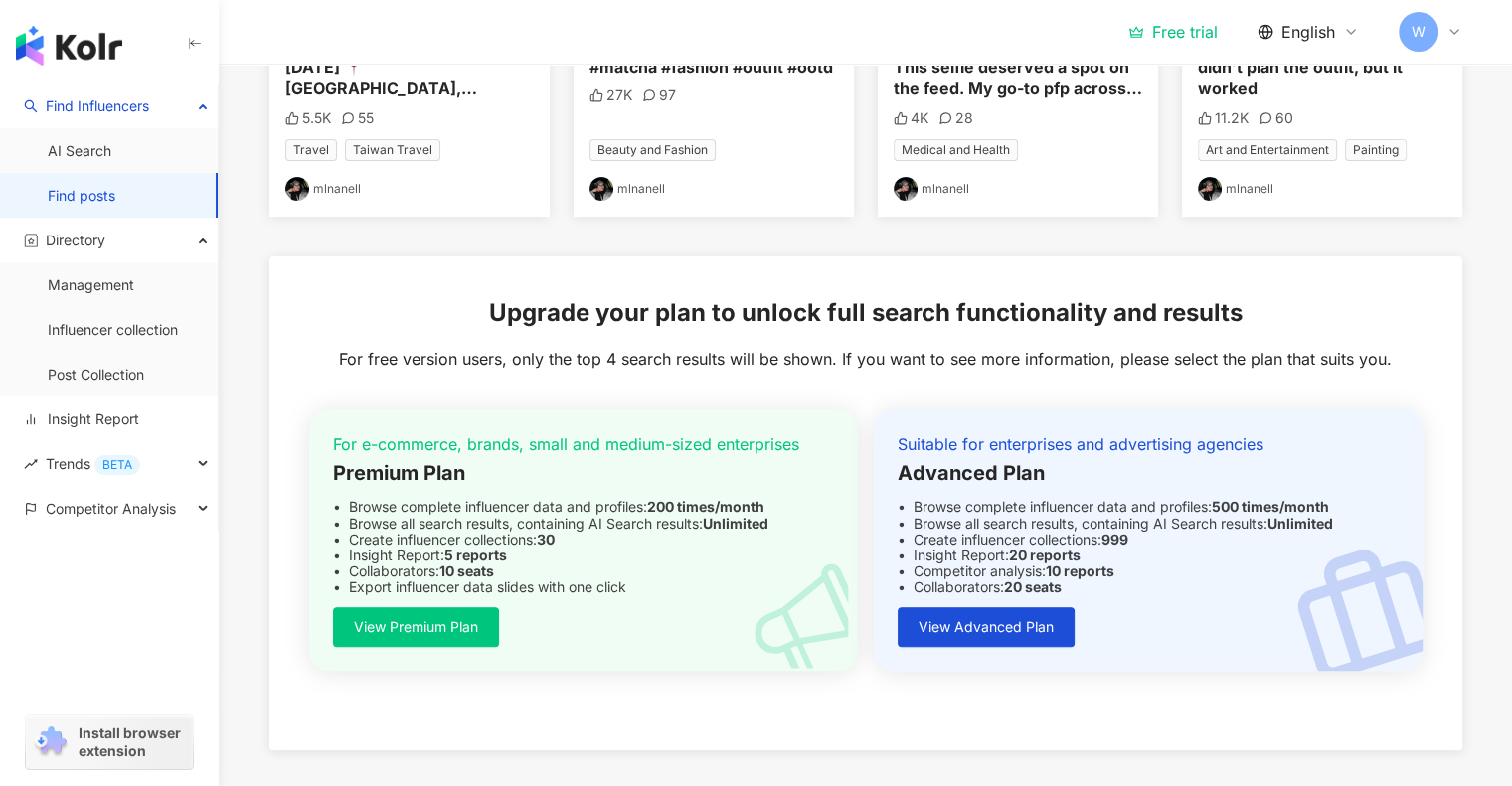 scroll, scrollTop: 0, scrollLeft: 0, axis: both 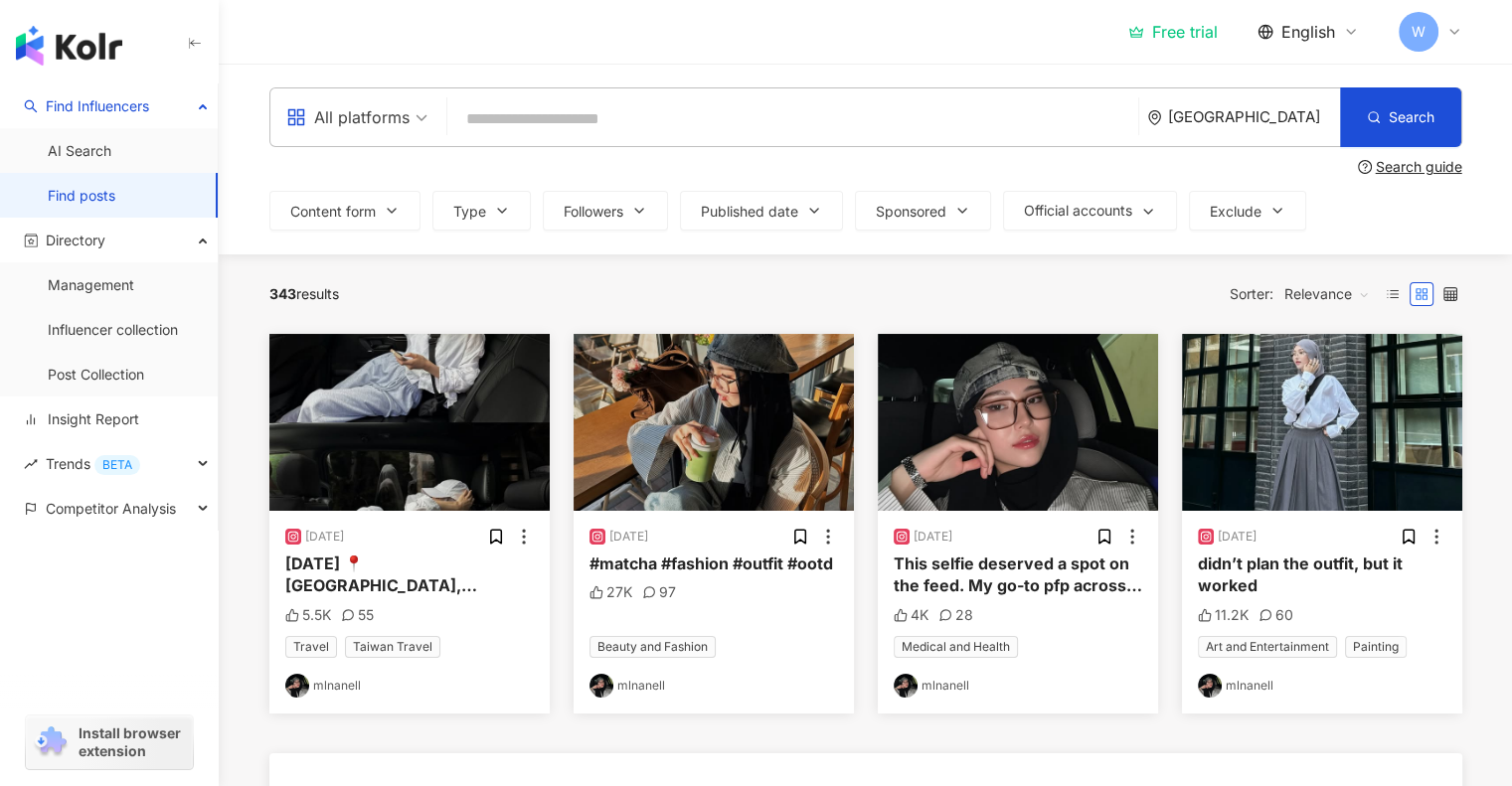 click on "[GEOGRAPHIC_DATA]" at bounding box center (1254, 116) 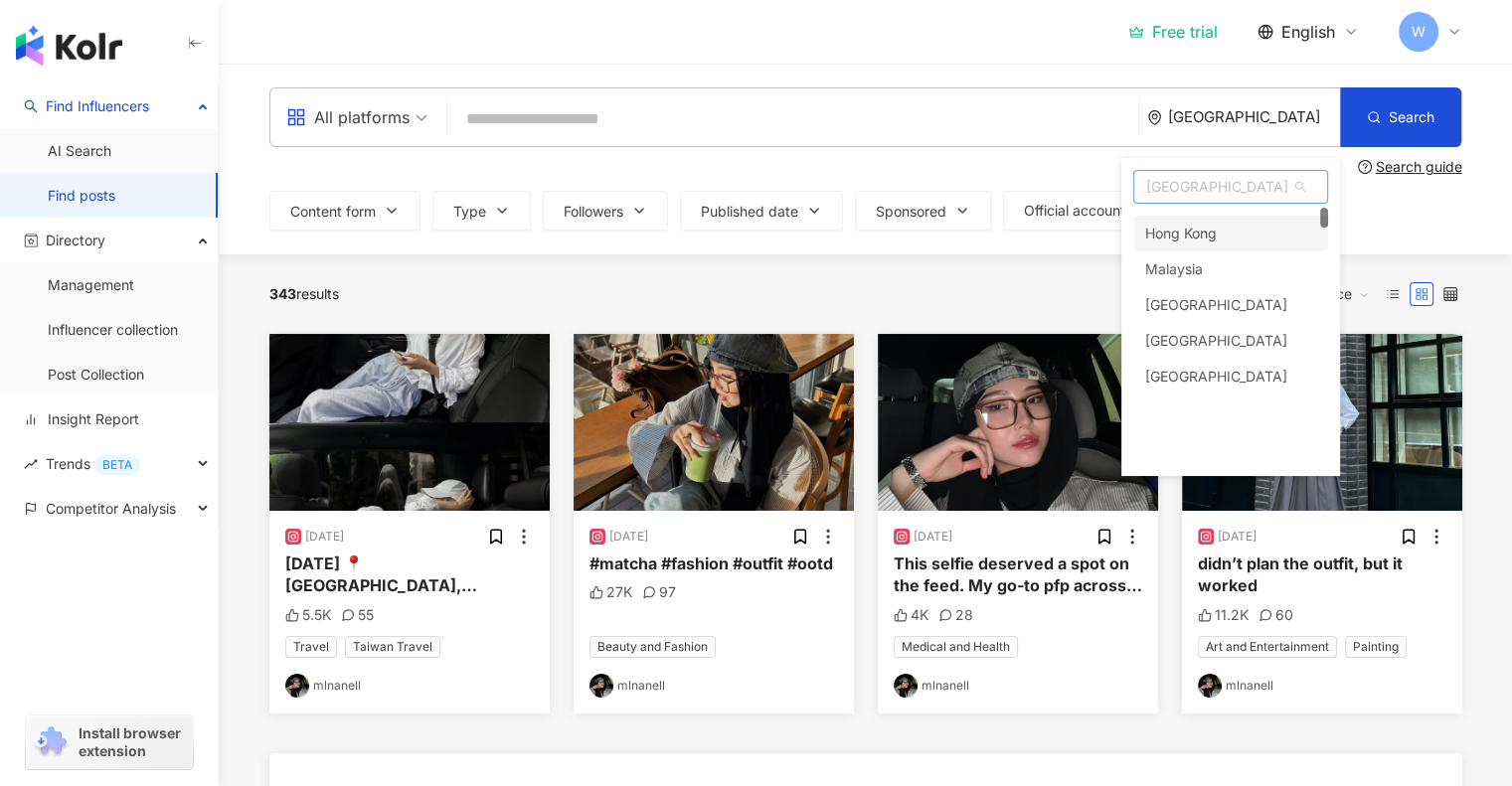 scroll, scrollTop: 0, scrollLeft: 0, axis: both 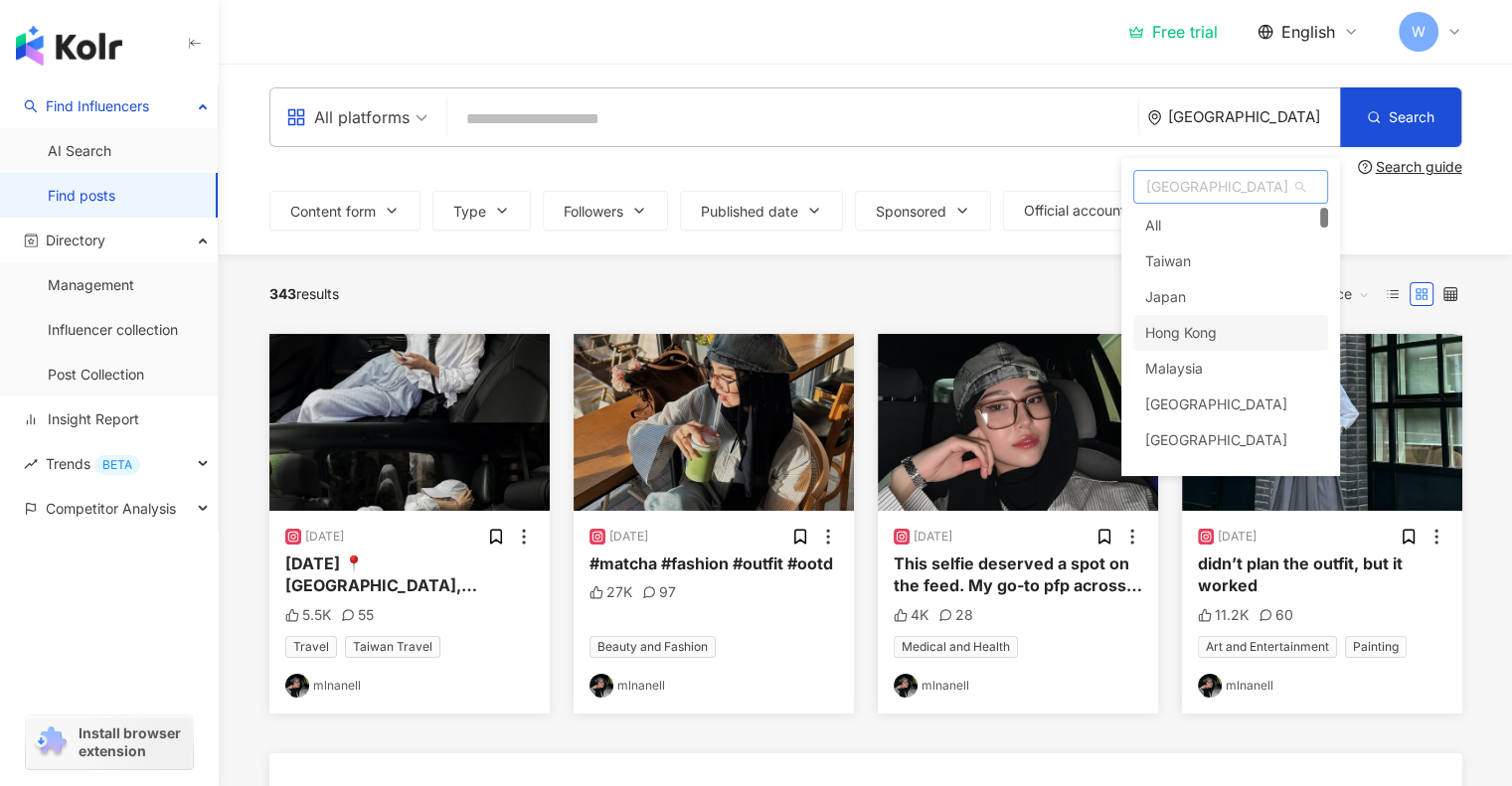 click on "Hong Kong" at bounding box center [1181, 333] 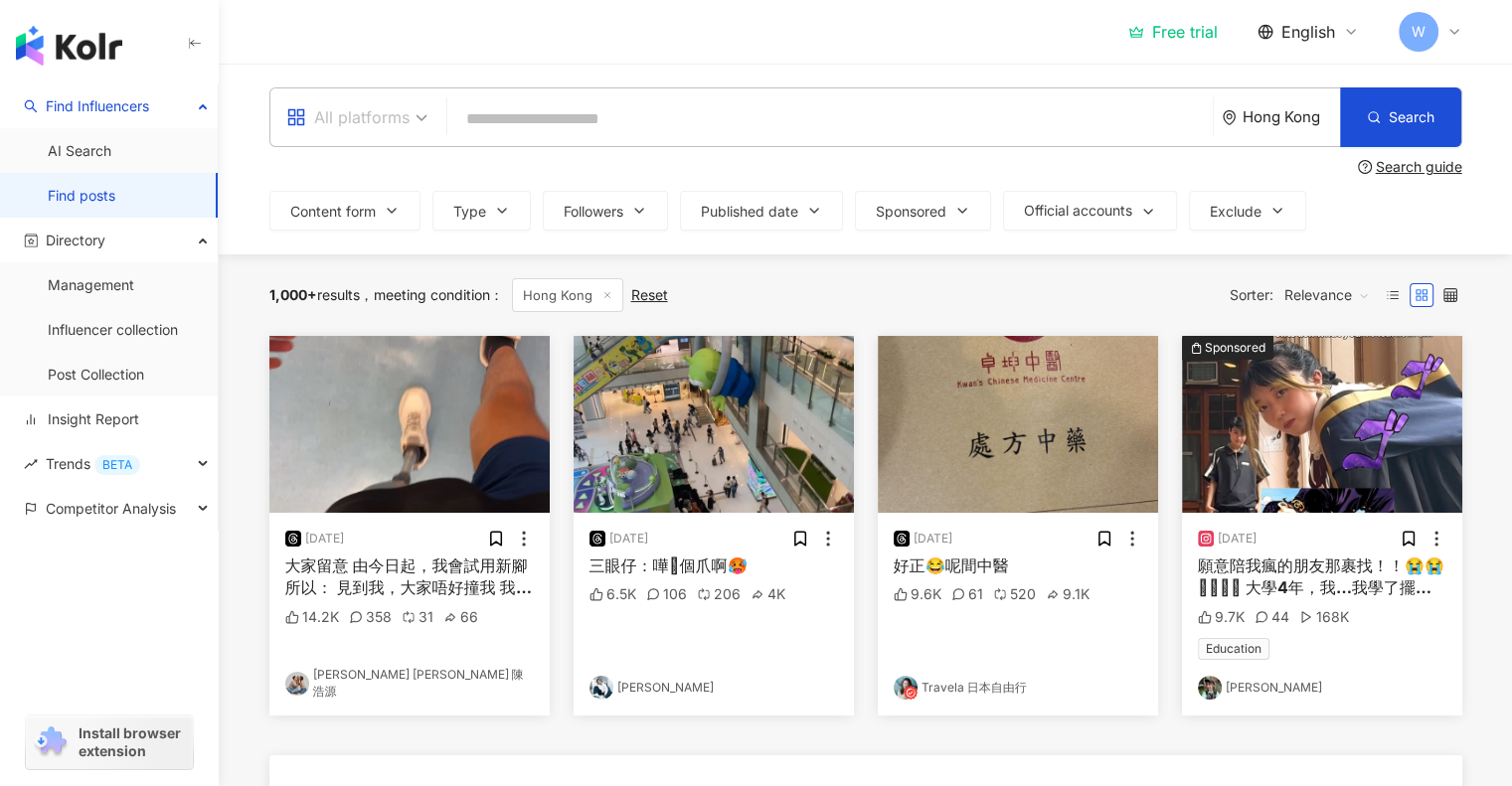 click on "All platforms" at bounding box center (357, 117) 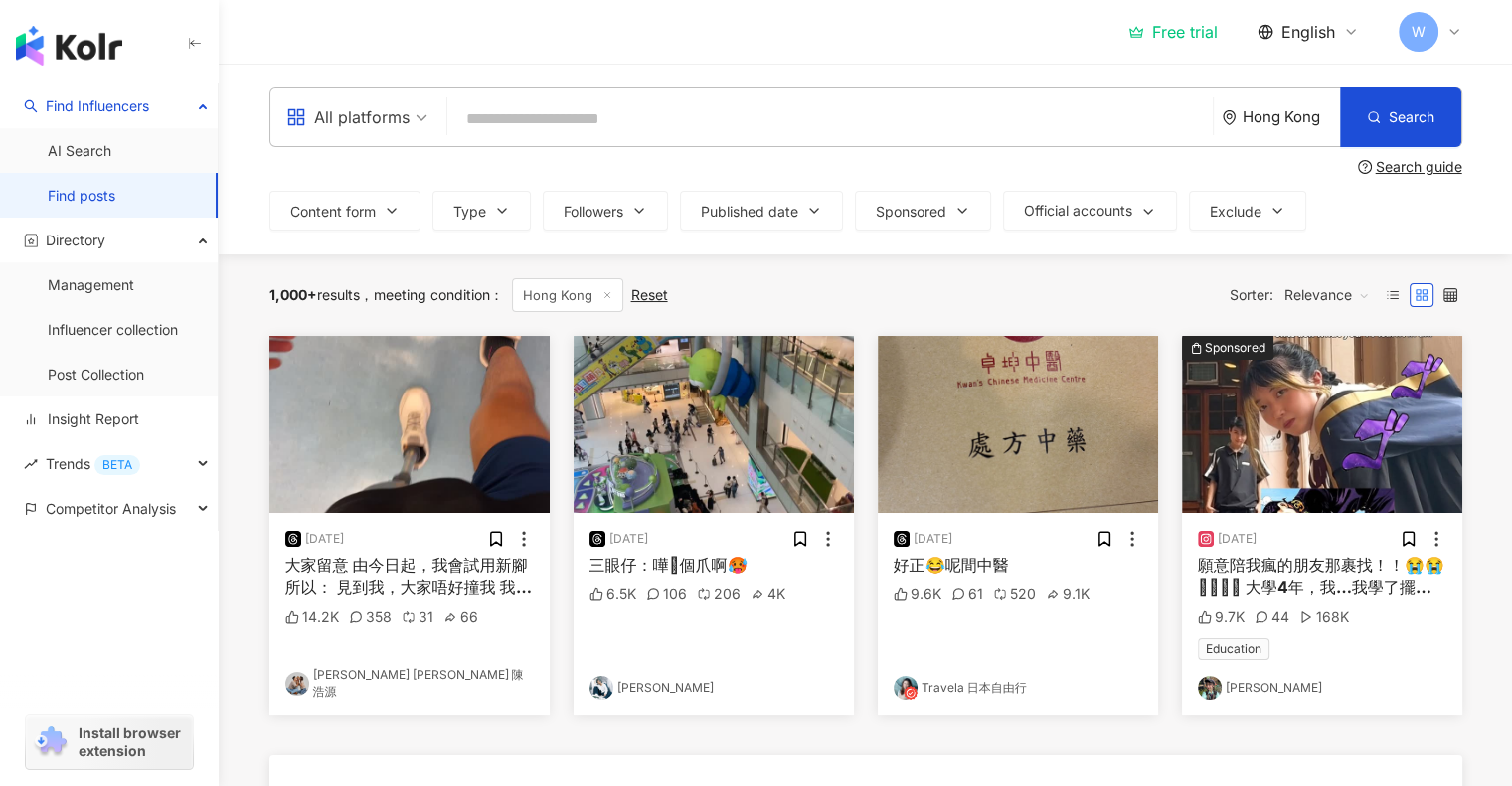 click at bounding box center [830, 118] 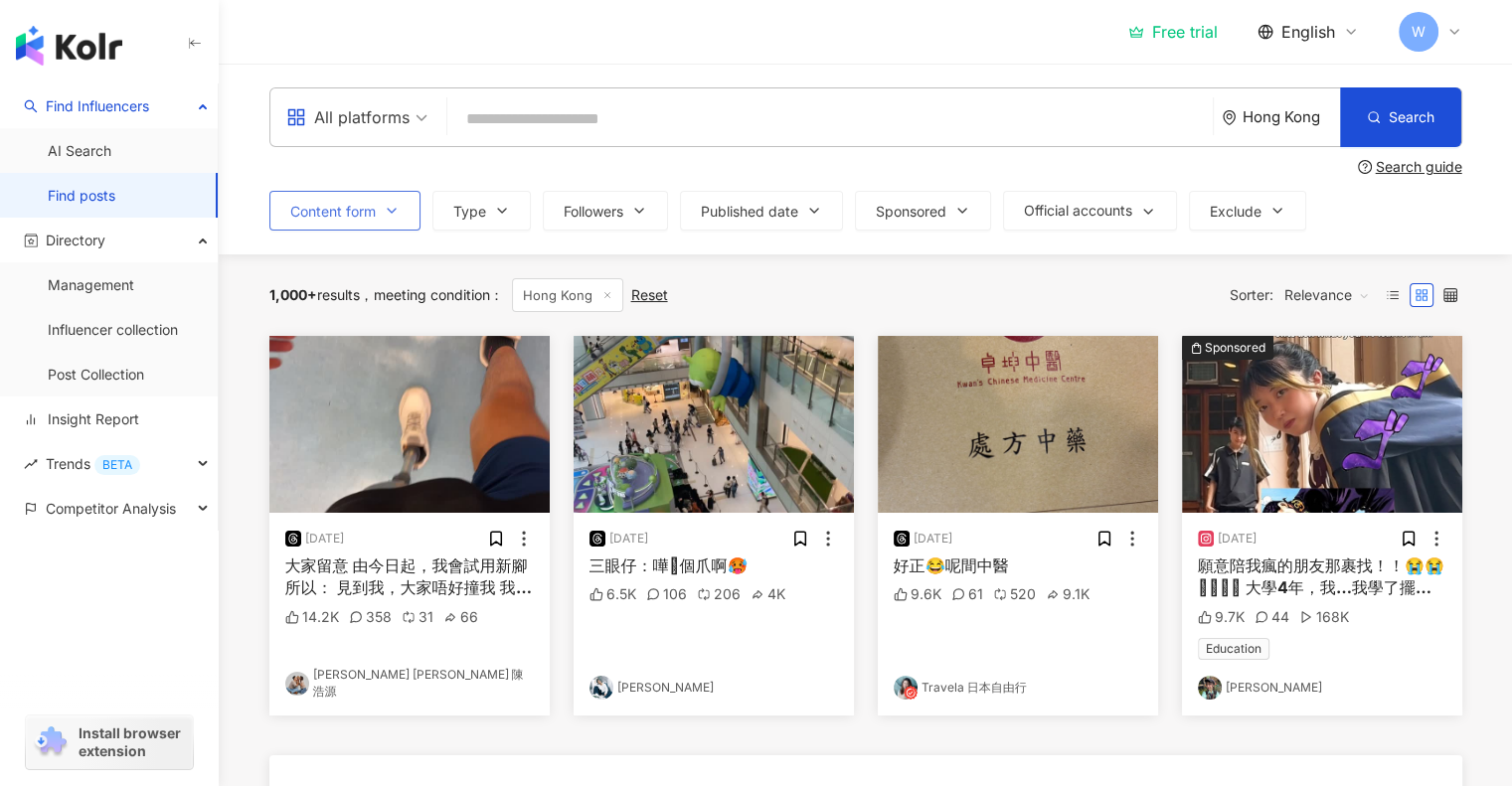 click on "Content form" at bounding box center (345, 211) 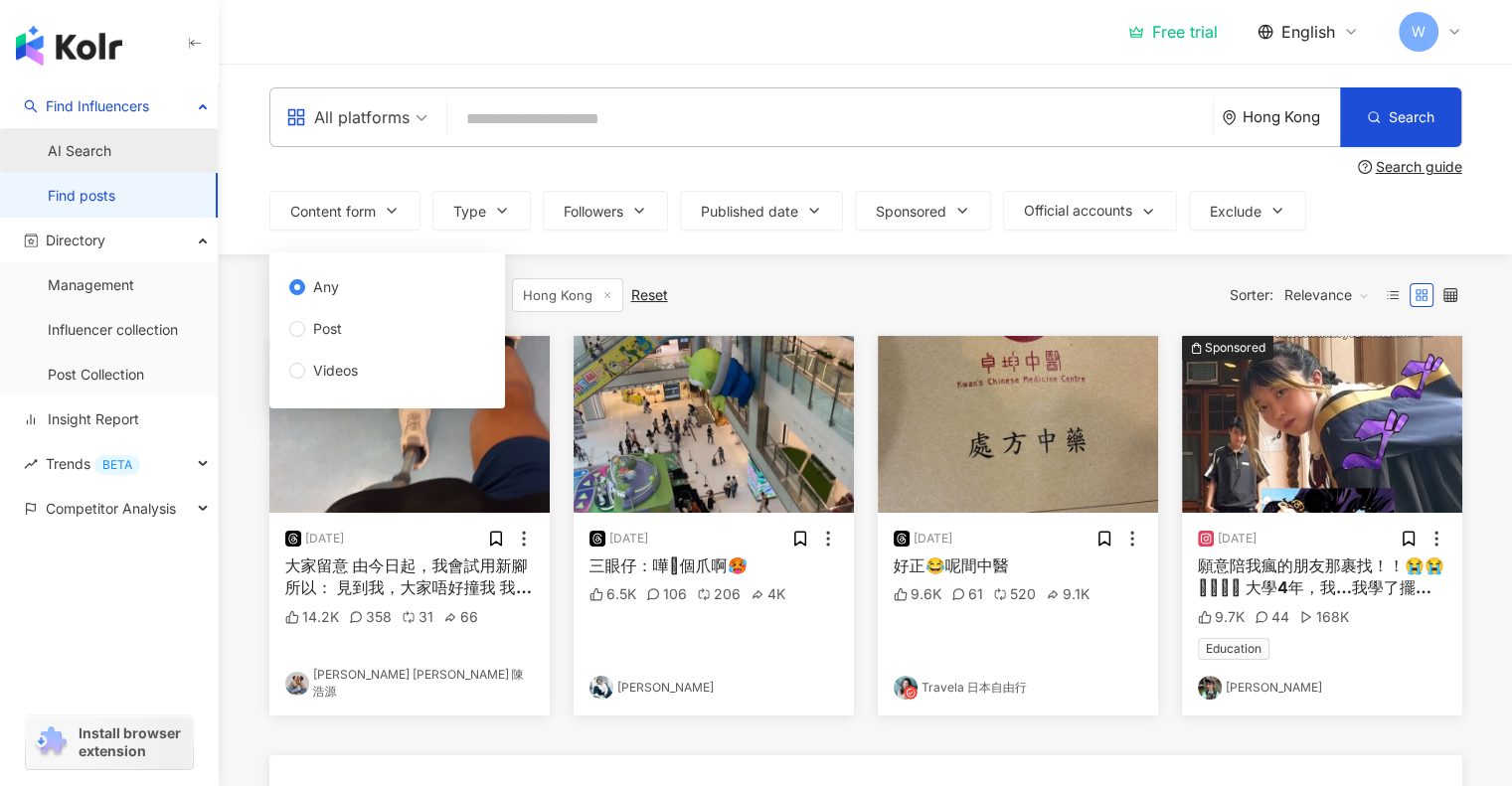 click on "AI Search" at bounding box center [80, 151] 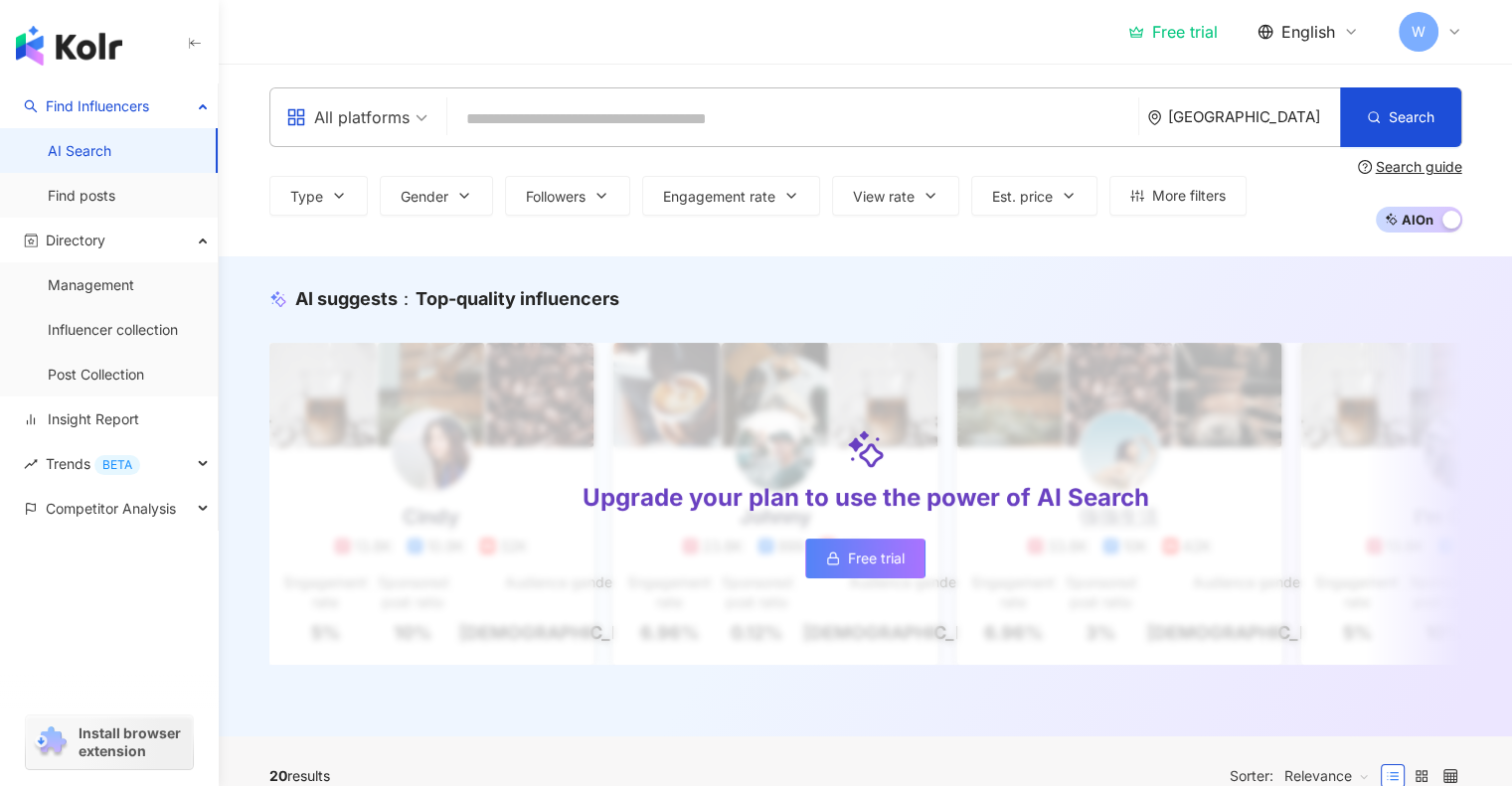 click on "[GEOGRAPHIC_DATA]" at bounding box center [1254, 116] 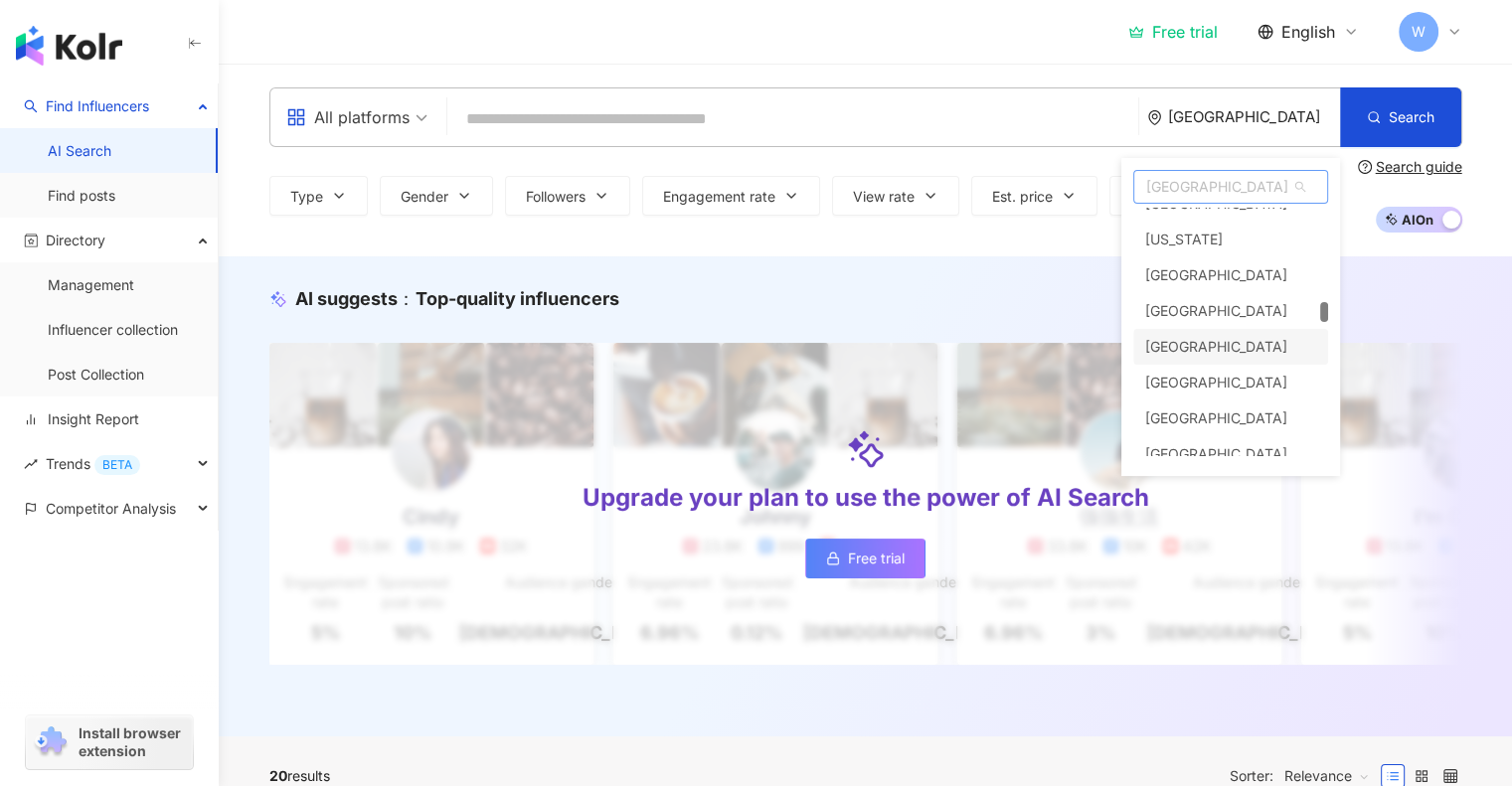 click at bounding box center [1324, 312] 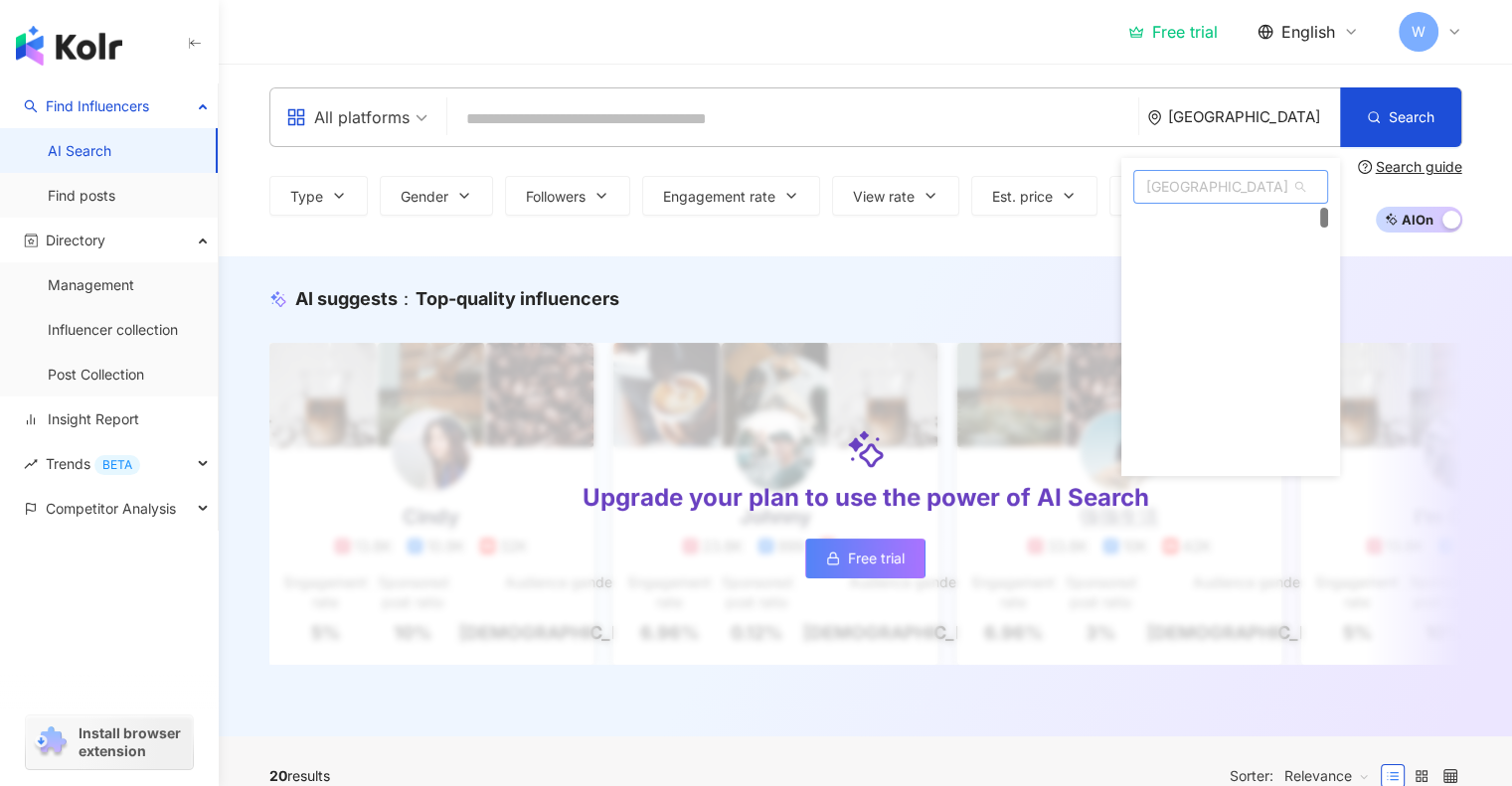 scroll, scrollTop: 0, scrollLeft: 0, axis: both 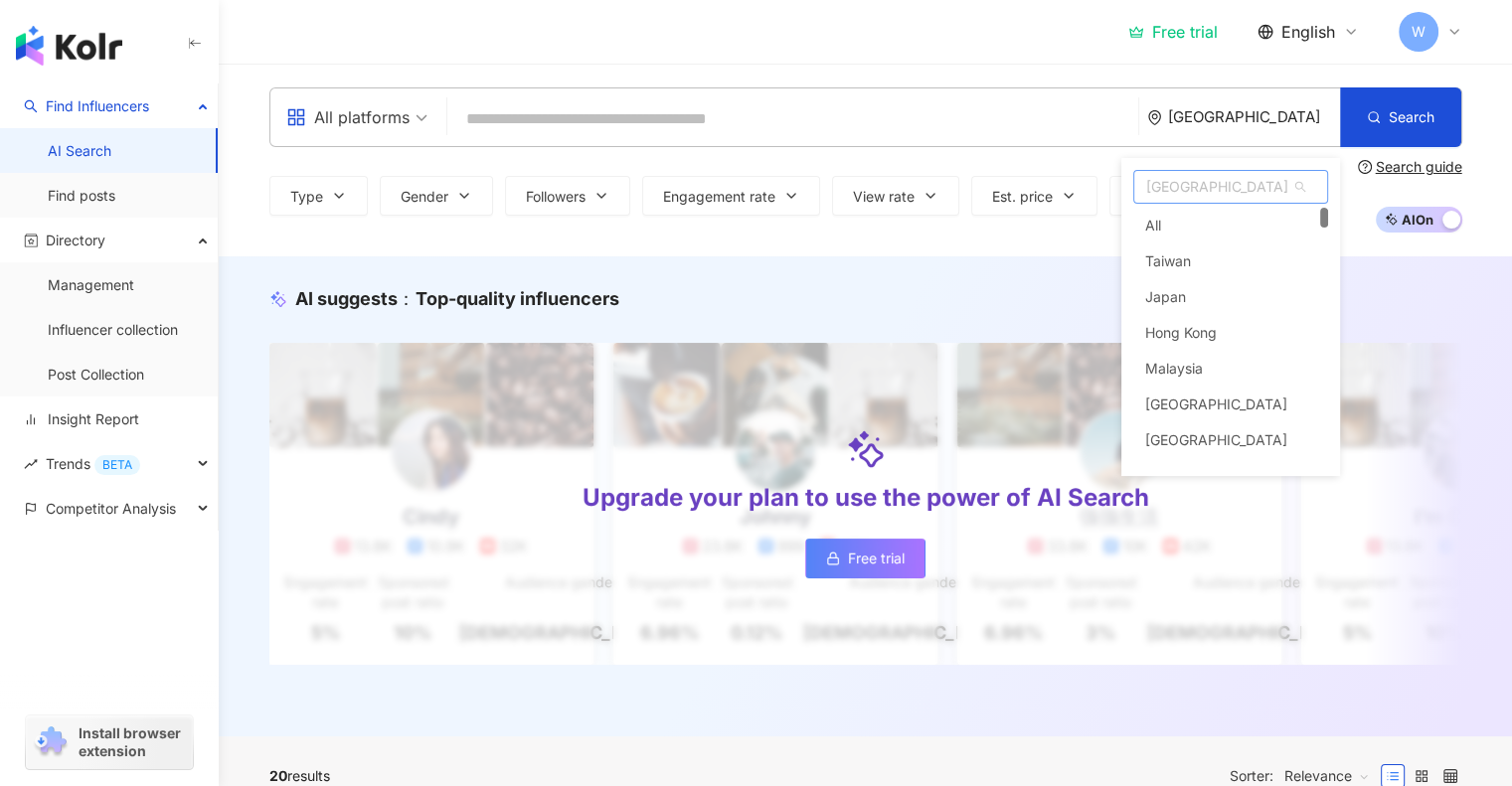 drag, startPoint x: 1325, startPoint y: 315, endPoint x: 1319, endPoint y: 184, distance: 131.13733 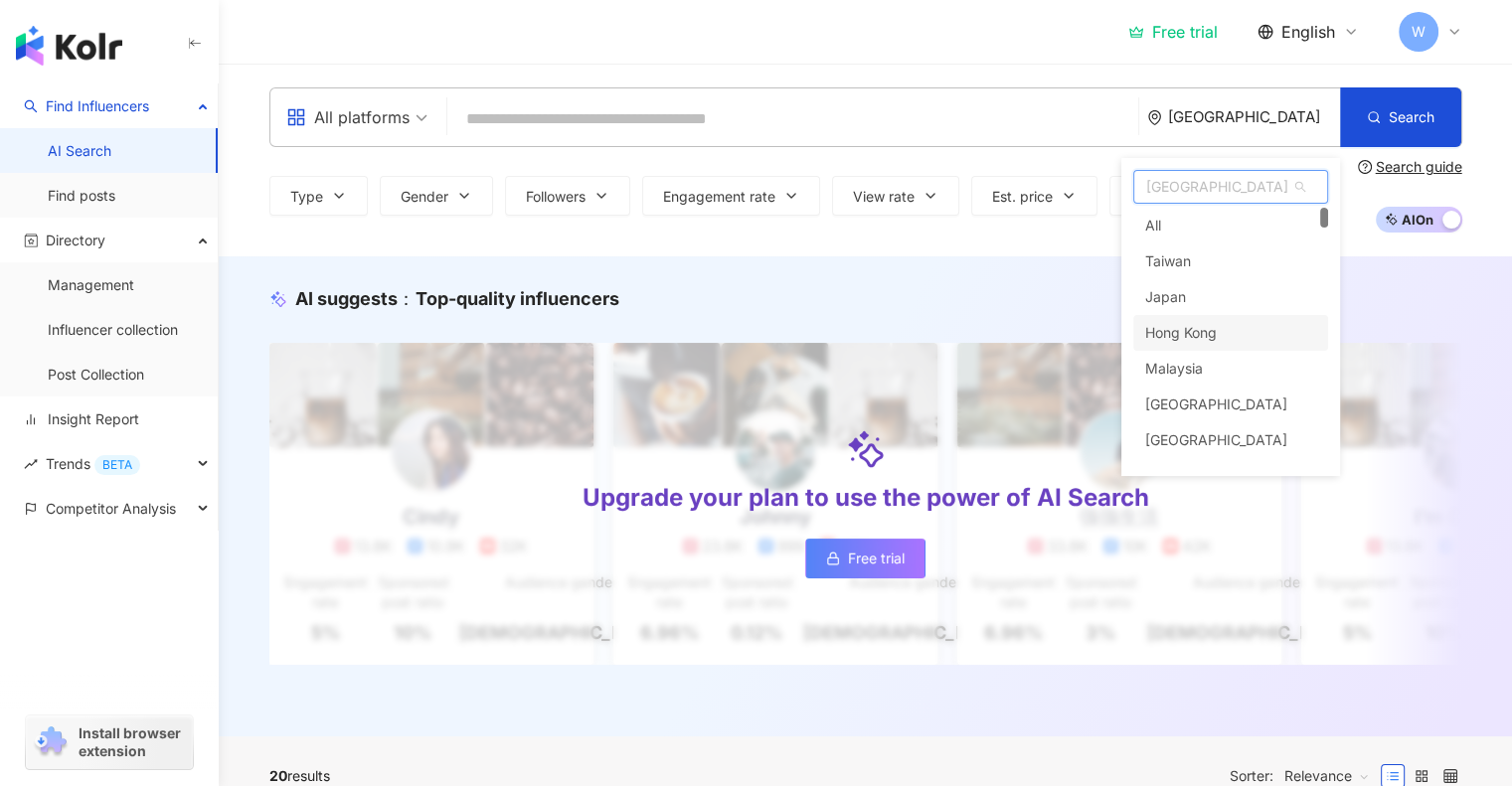 click on "Hong Kong" at bounding box center (1181, 333) 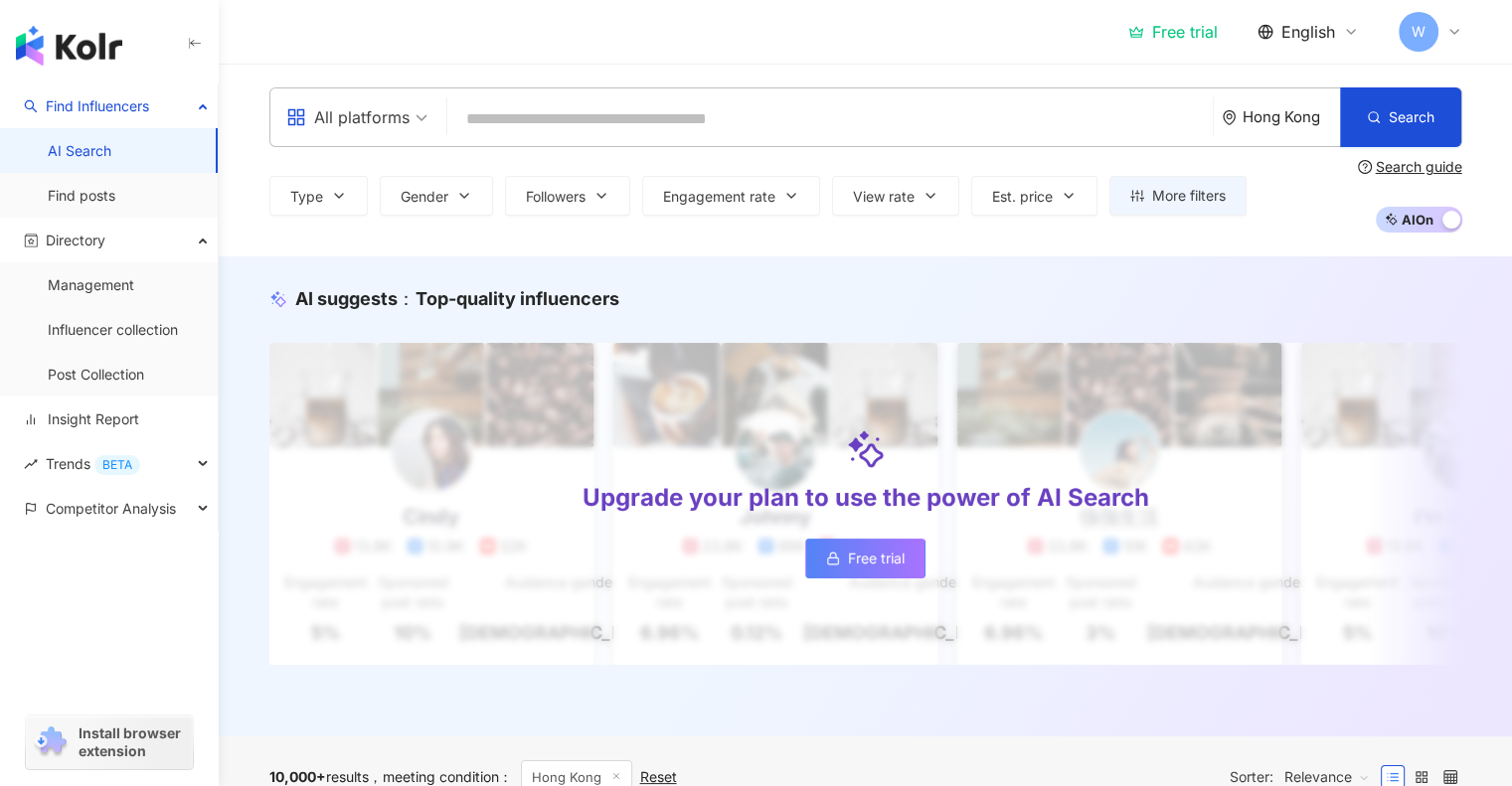 click at bounding box center (830, 119) 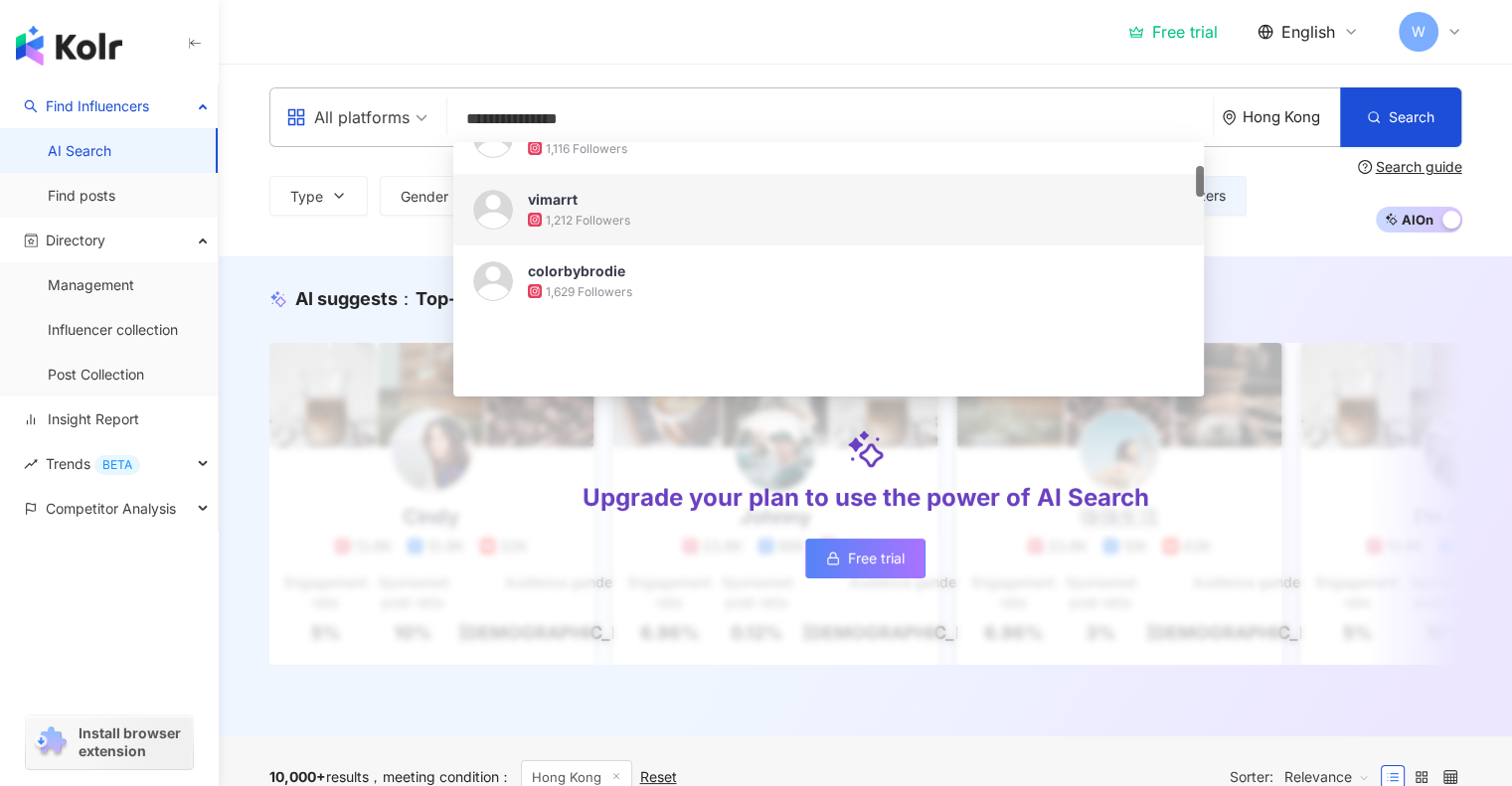 scroll, scrollTop: 0, scrollLeft: 0, axis: both 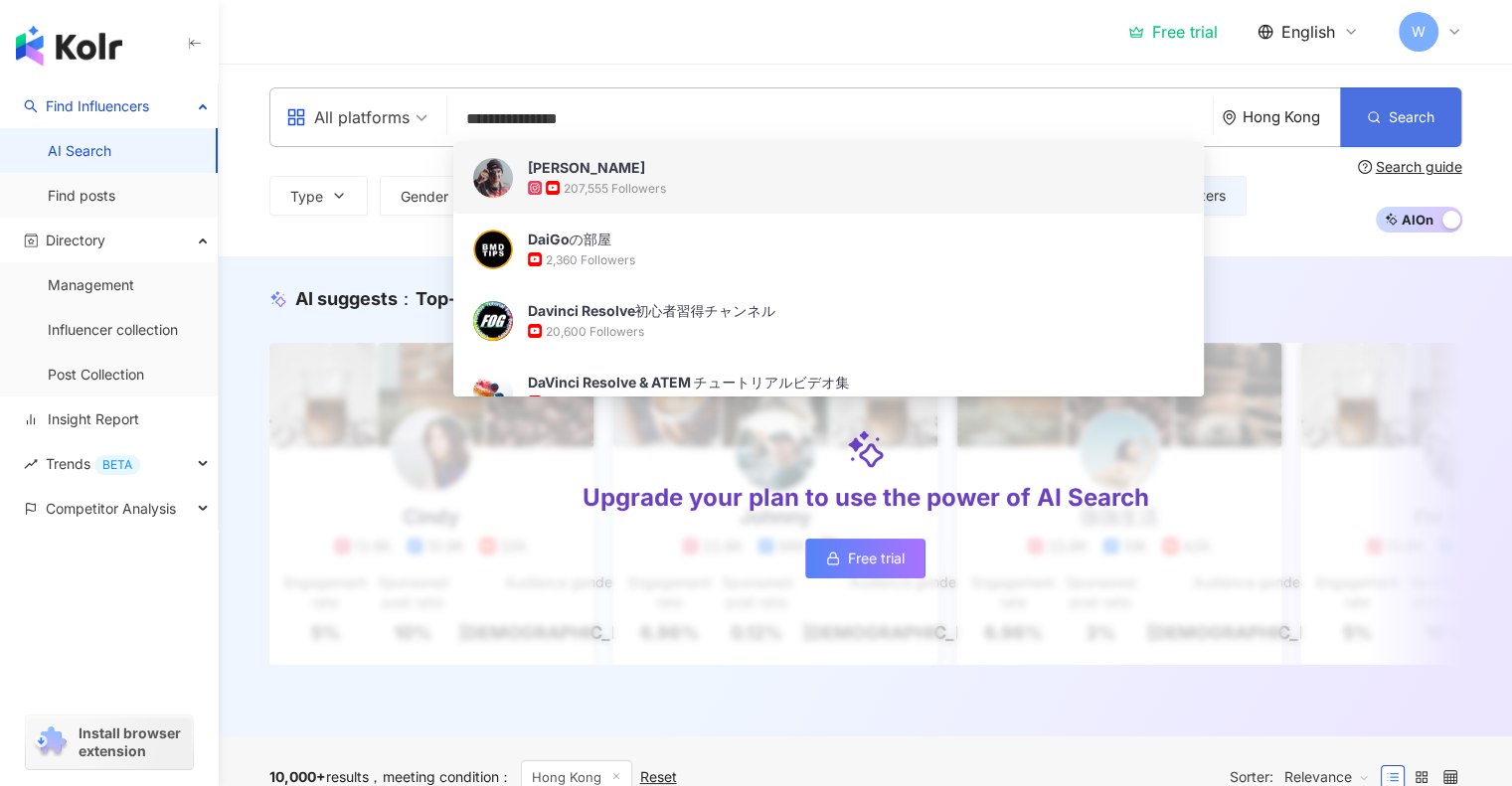 type on "**********" 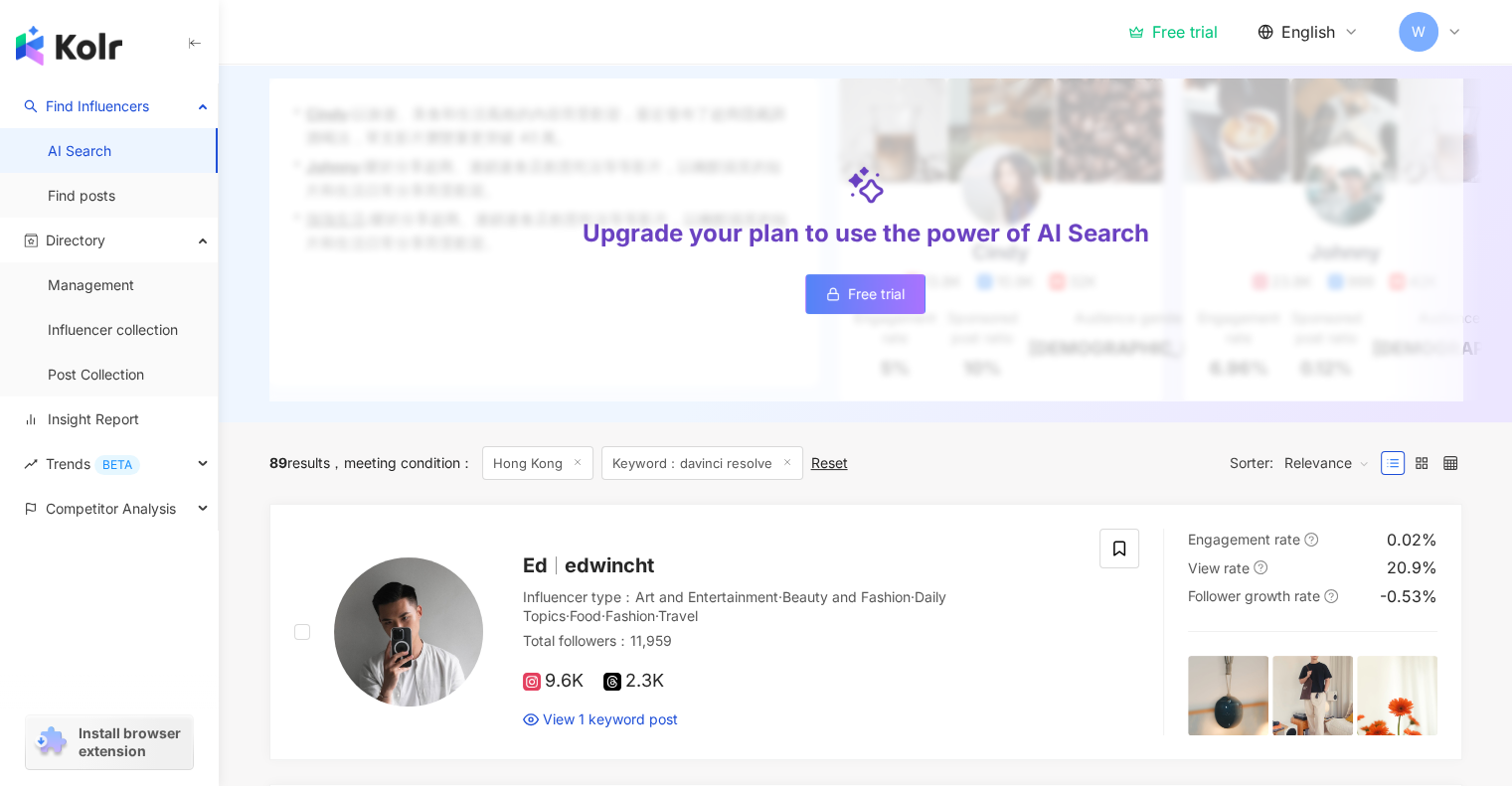 scroll, scrollTop: 99, scrollLeft: 0, axis: vertical 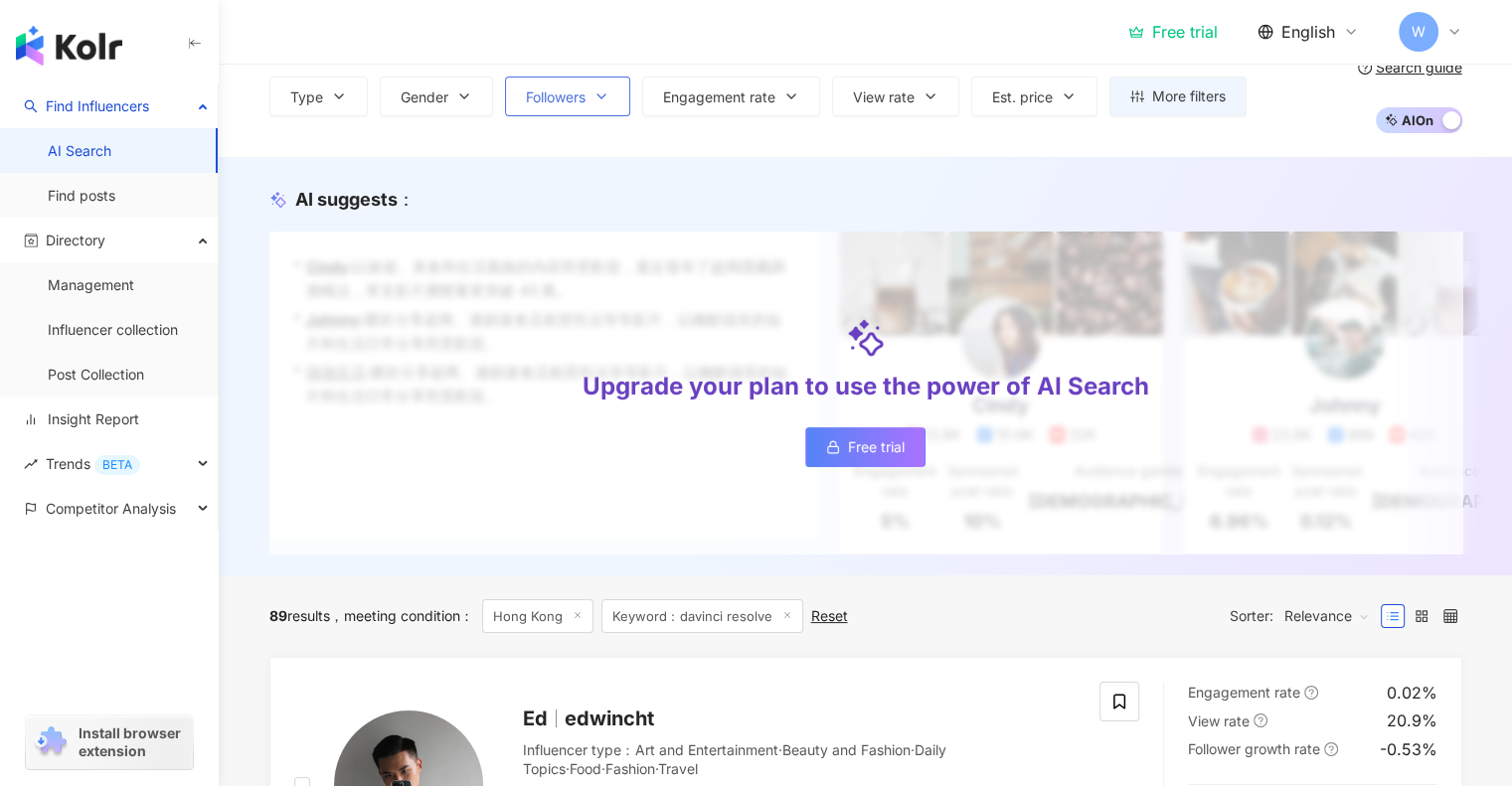 click 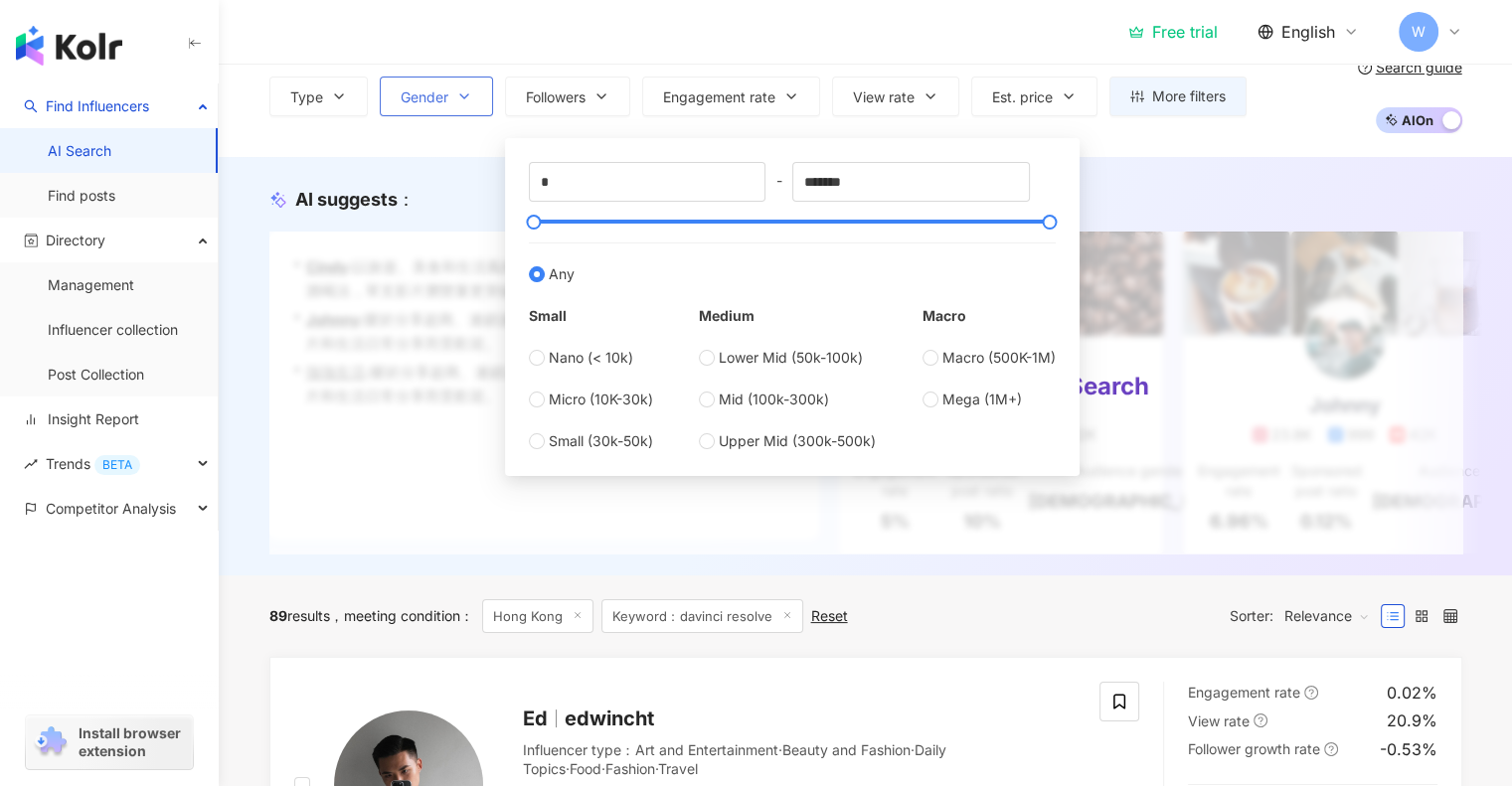 click on "Gender" at bounding box center (436, 96) 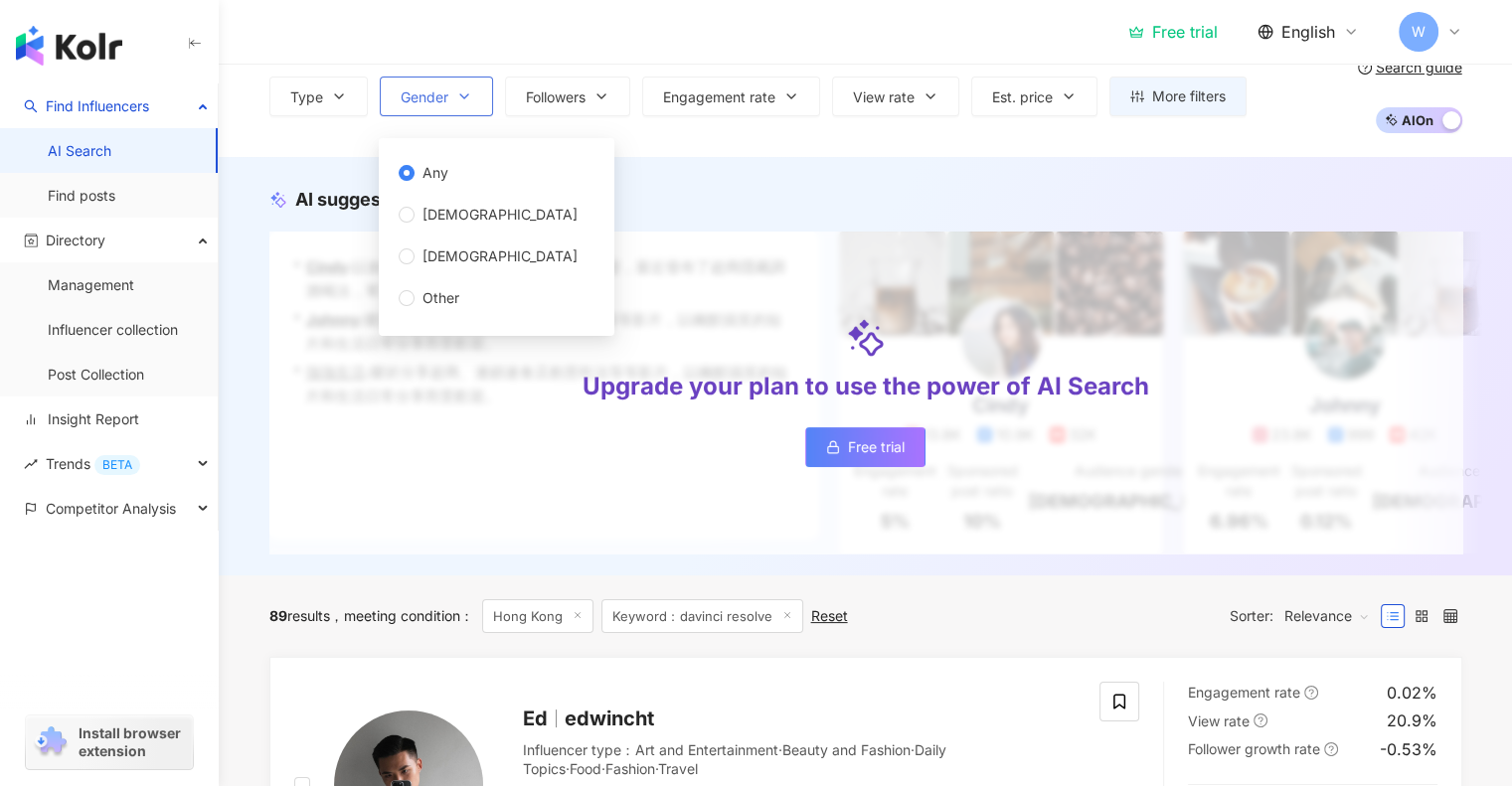 scroll, scrollTop: 0, scrollLeft: 0, axis: both 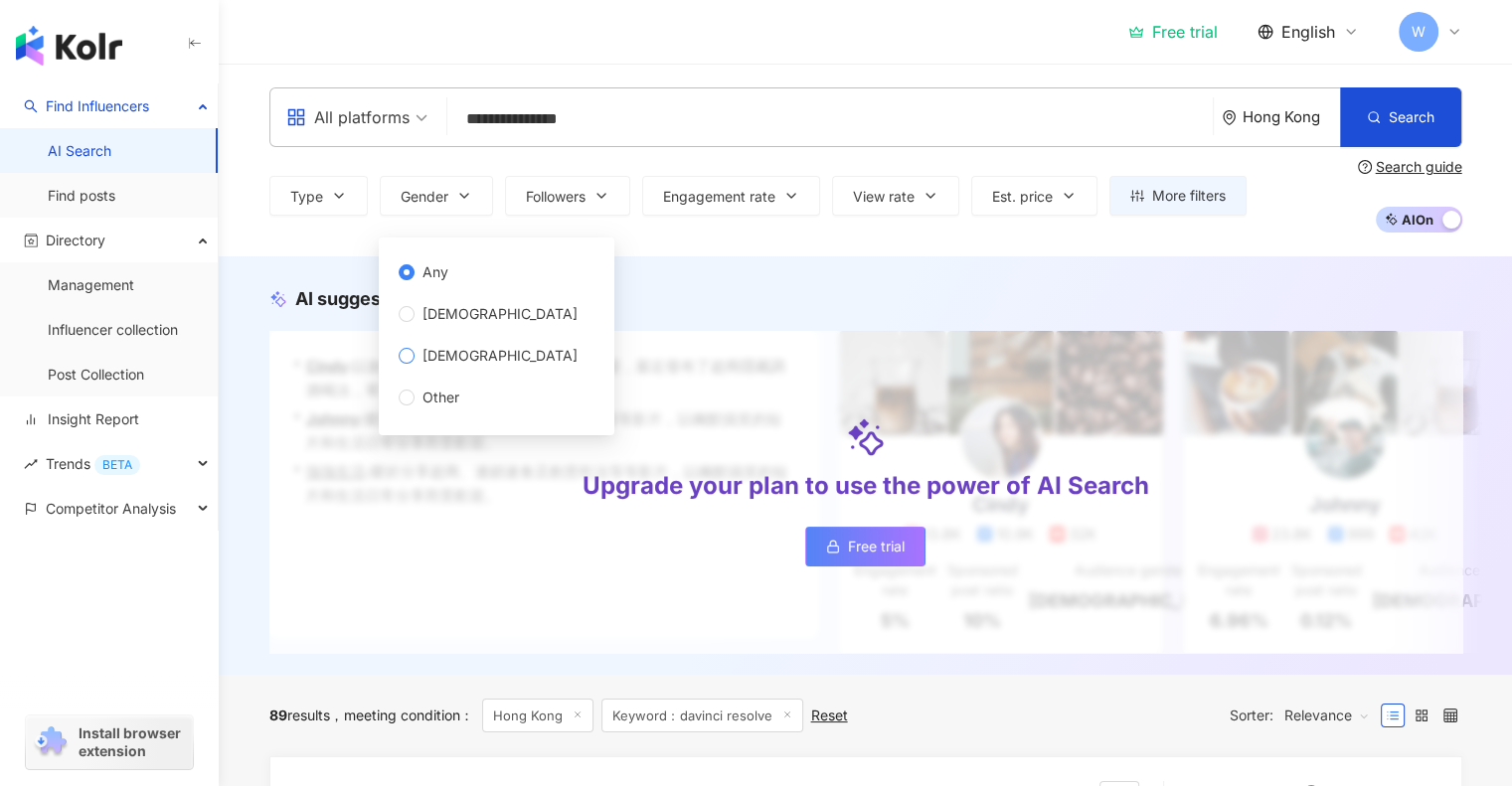 click on "Male" at bounding box center [500, 356] 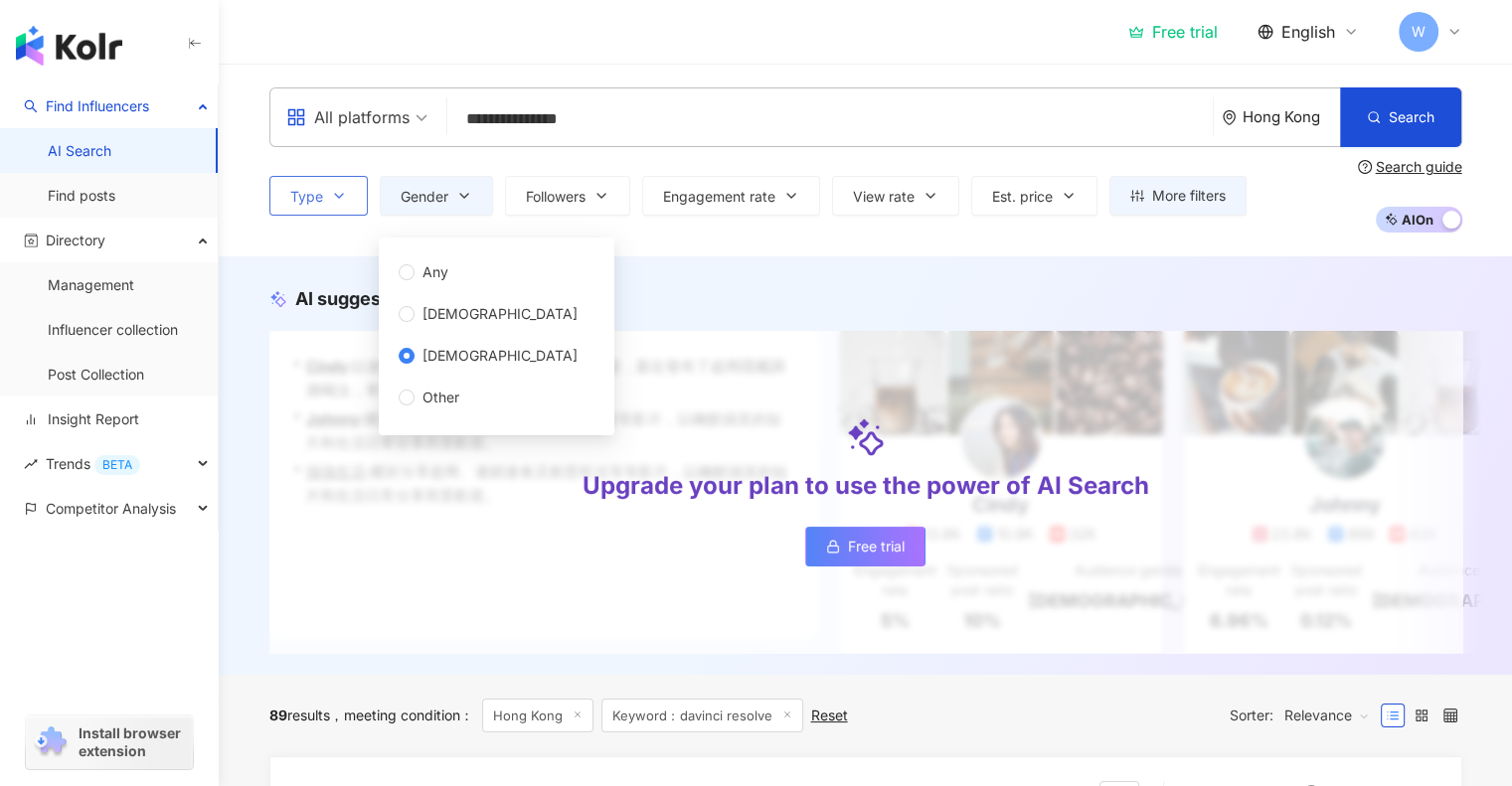 click on "Type" at bounding box center [318, 196] 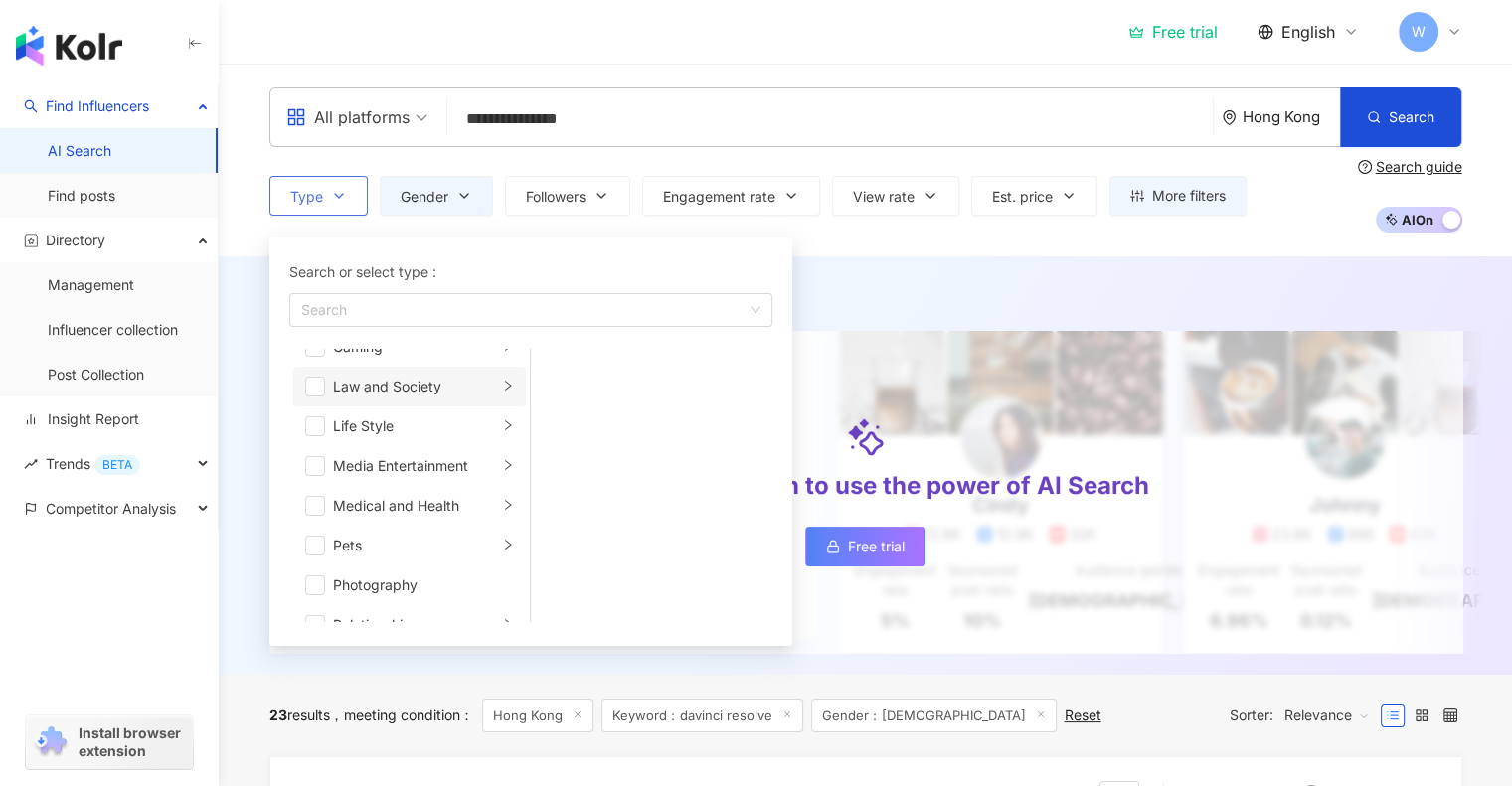 scroll, scrollTop: 397, scrollLeft: 0, axis: vertical 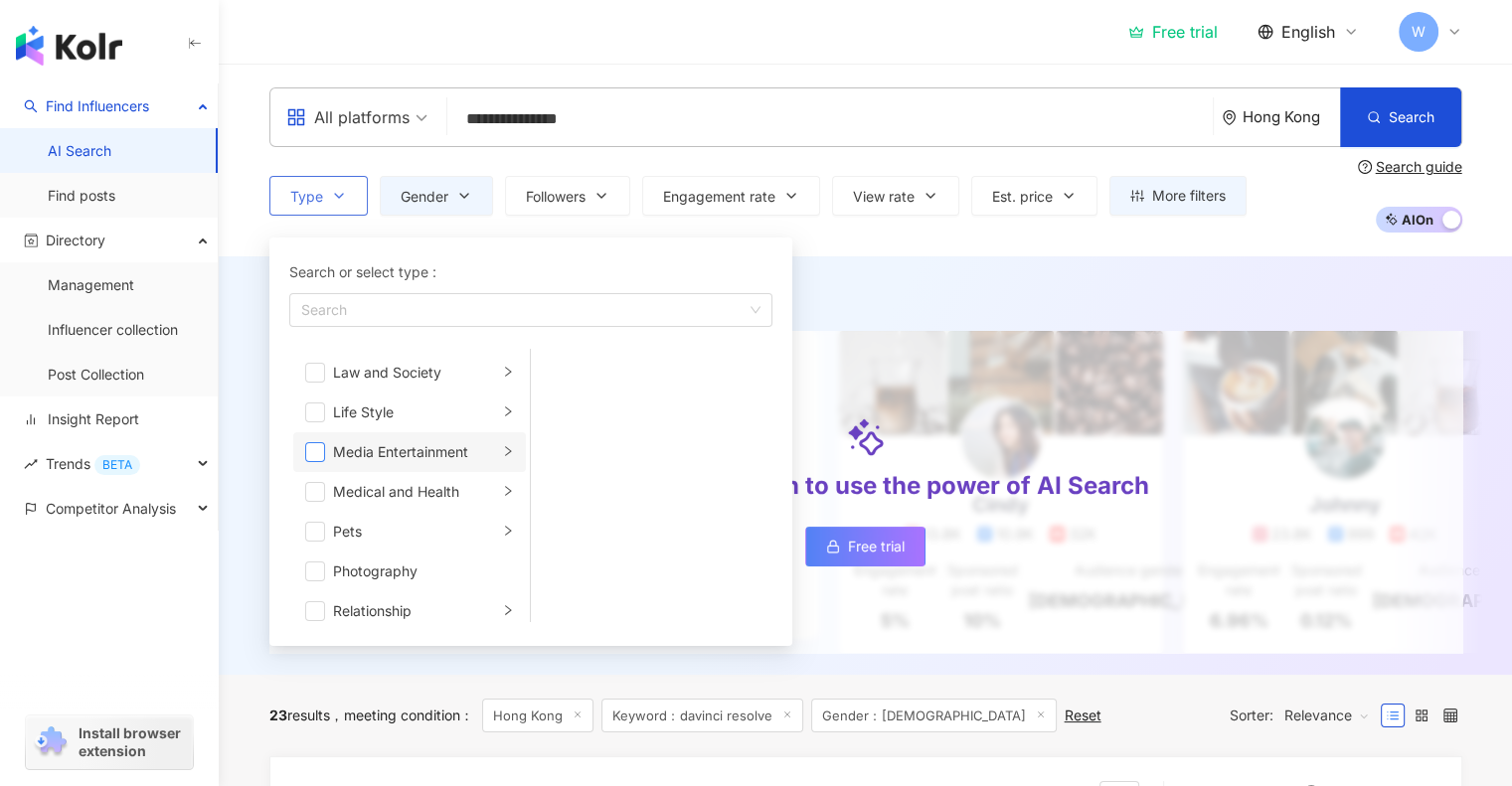 click at bounding box center (315, 452) 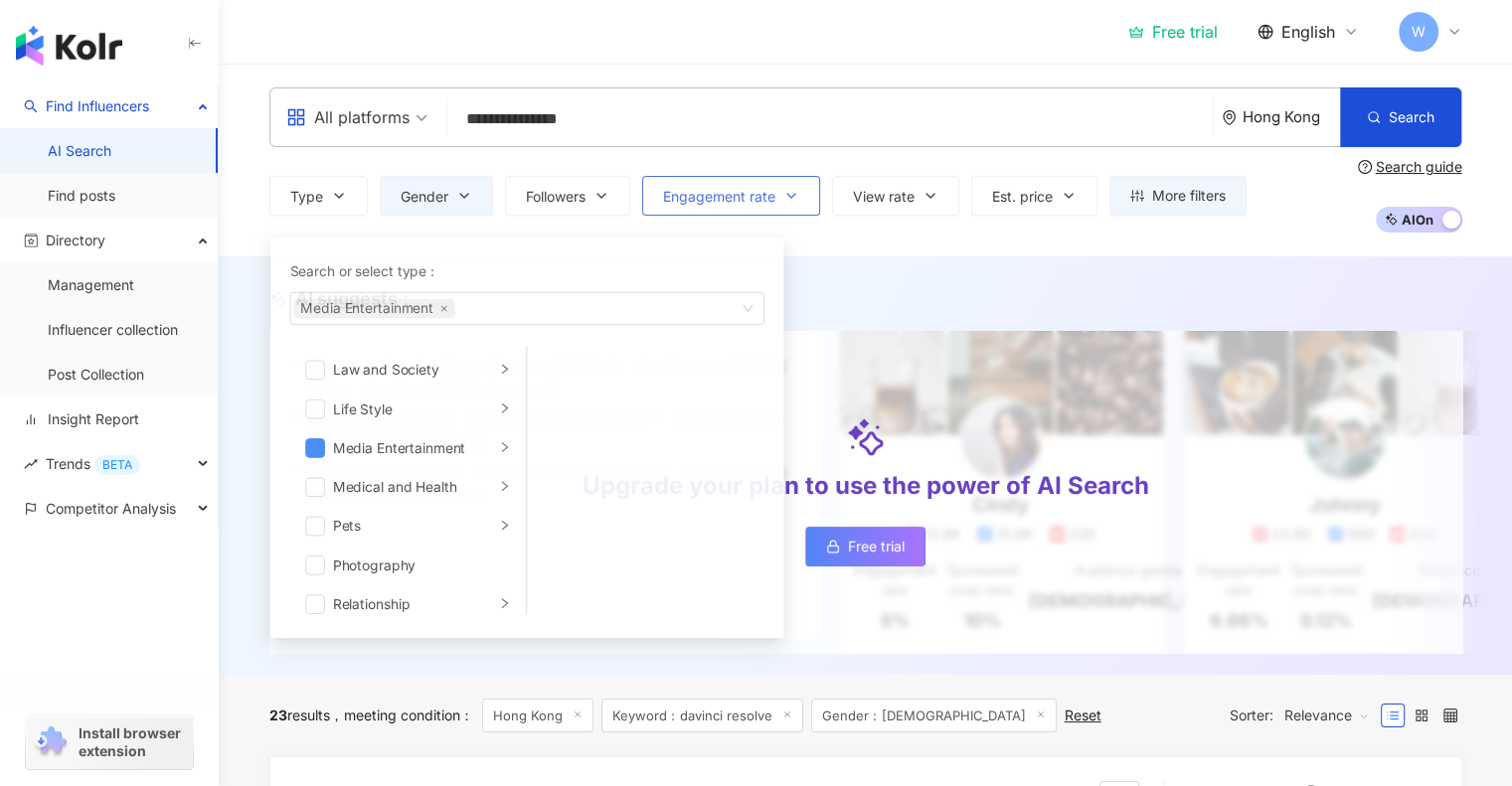 click on "Engagement rate" at bounding box center [731, 196] 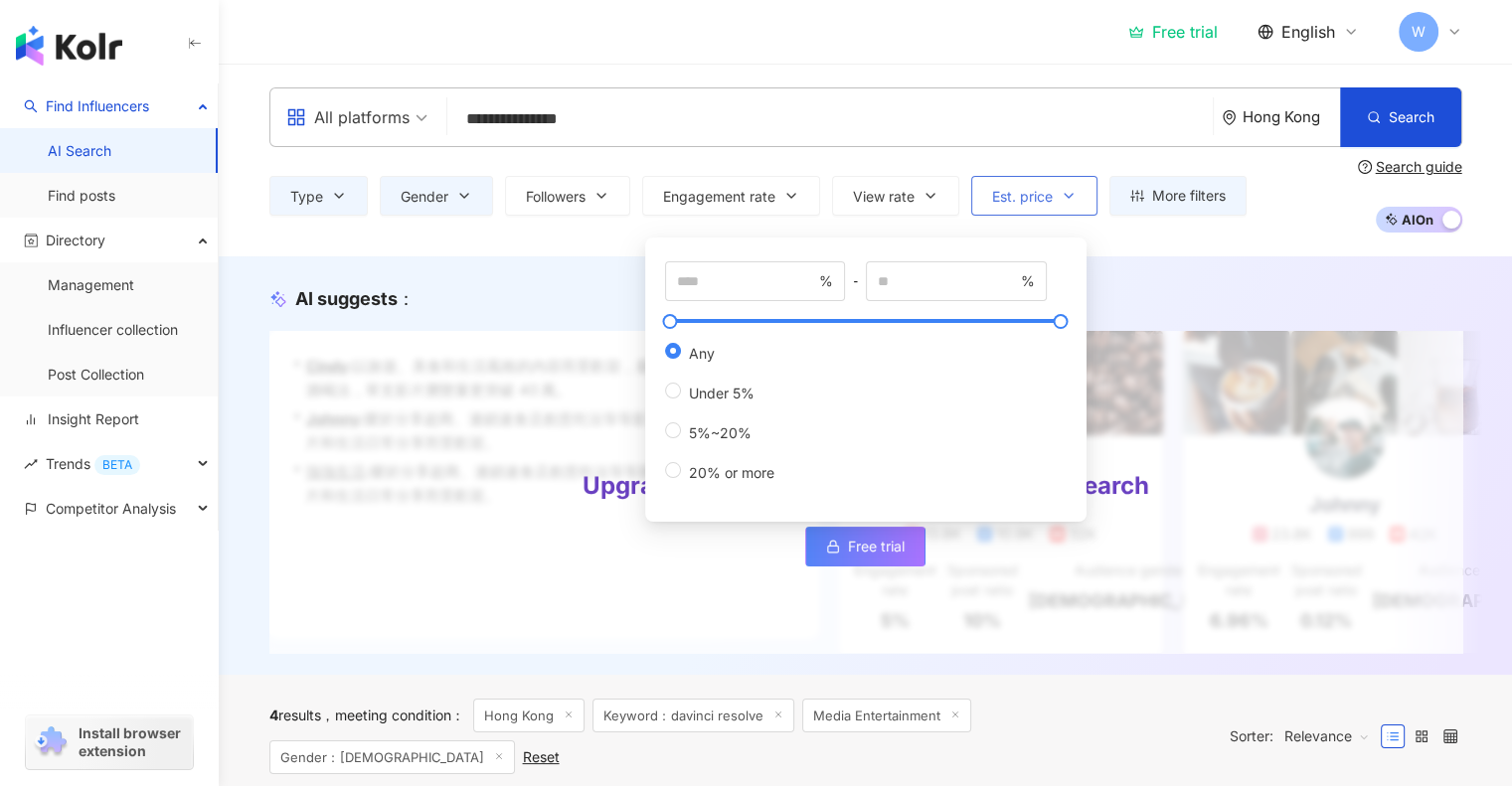click on "Est. price" at bounding box center (1022, 197) 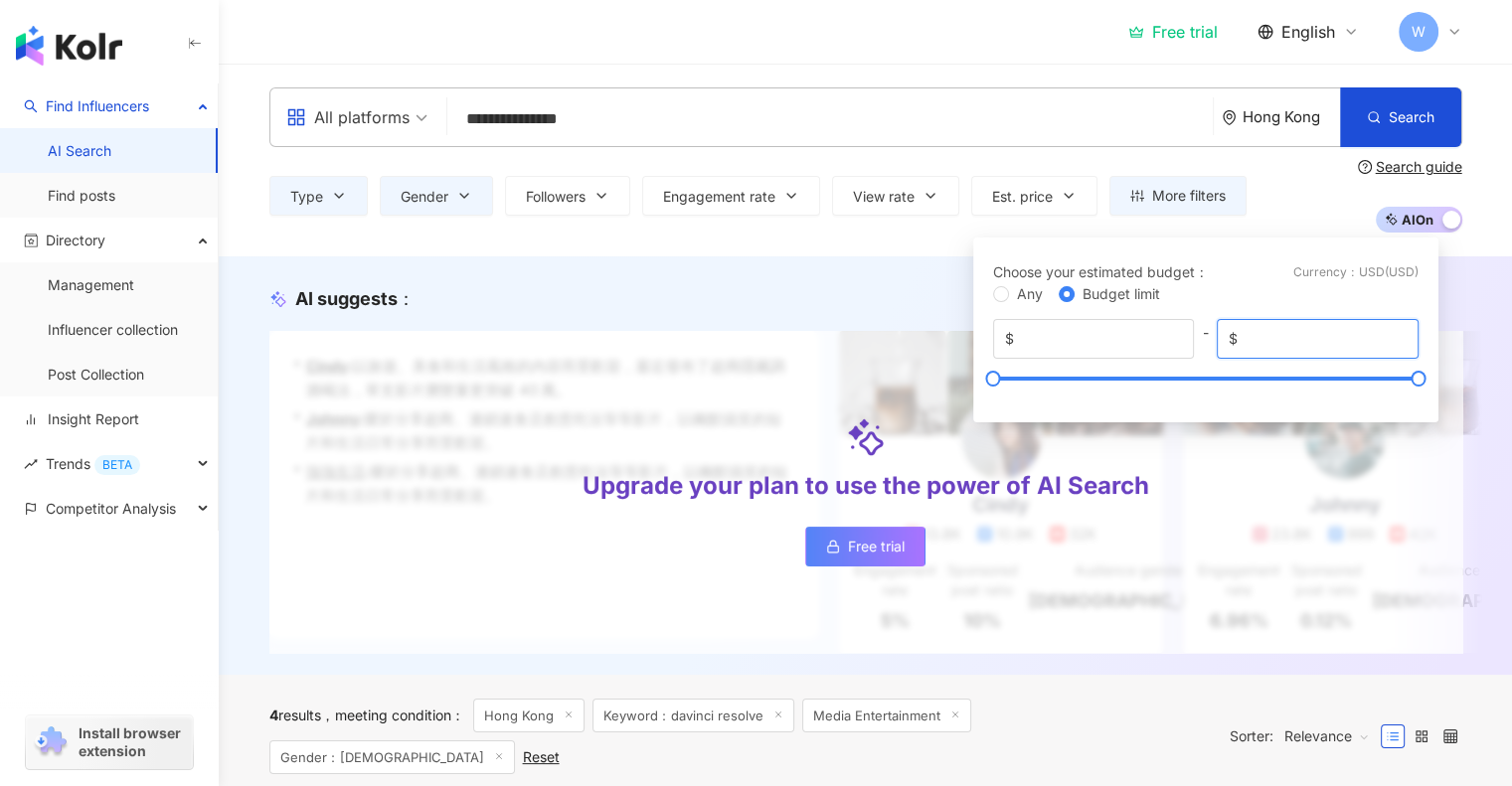 drag, startPoint x: 1297, startPoint y: 339, endPoint x: 1250, endPoint y: 334, distance: 47.265209 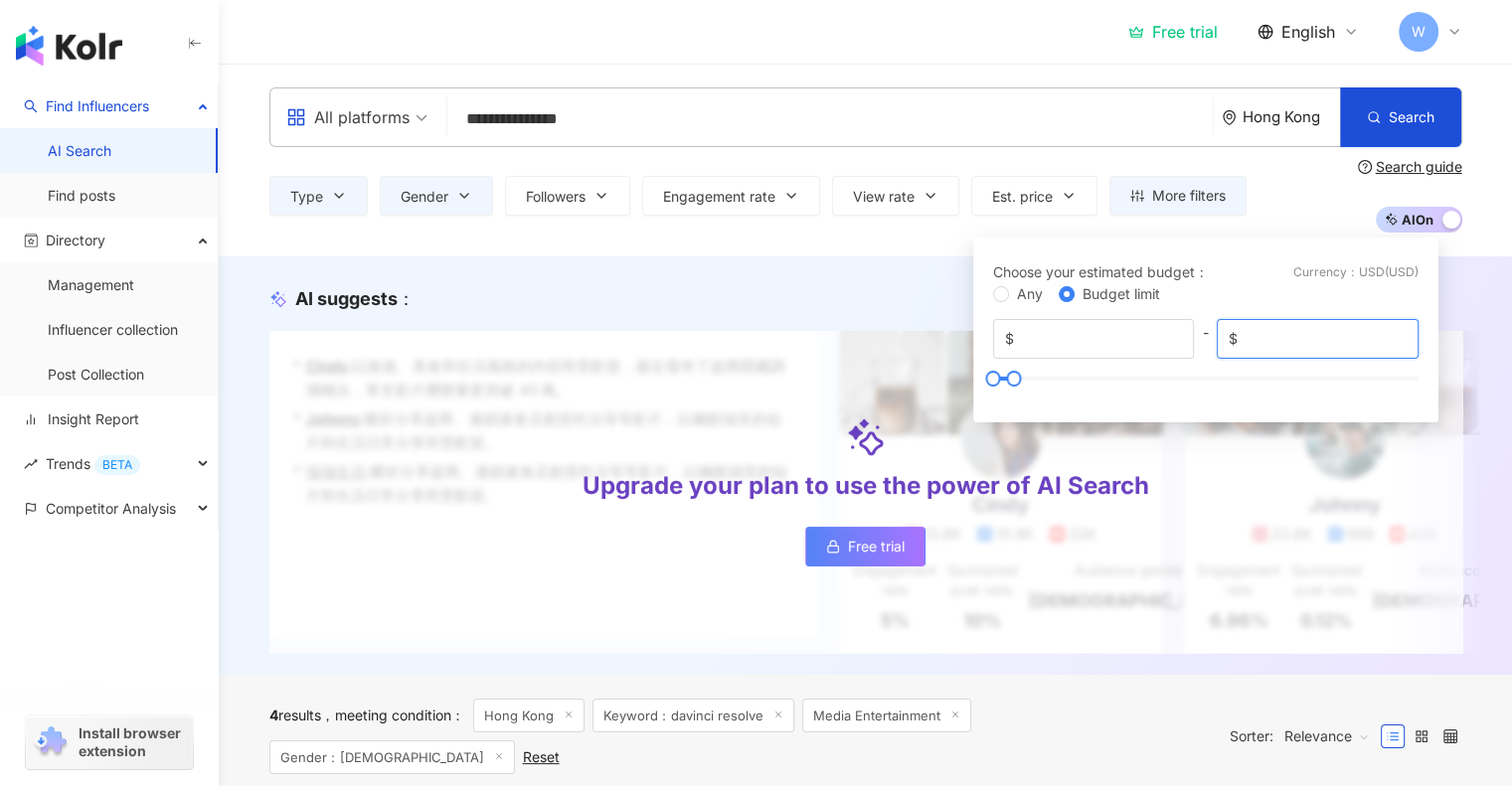 type on "****" 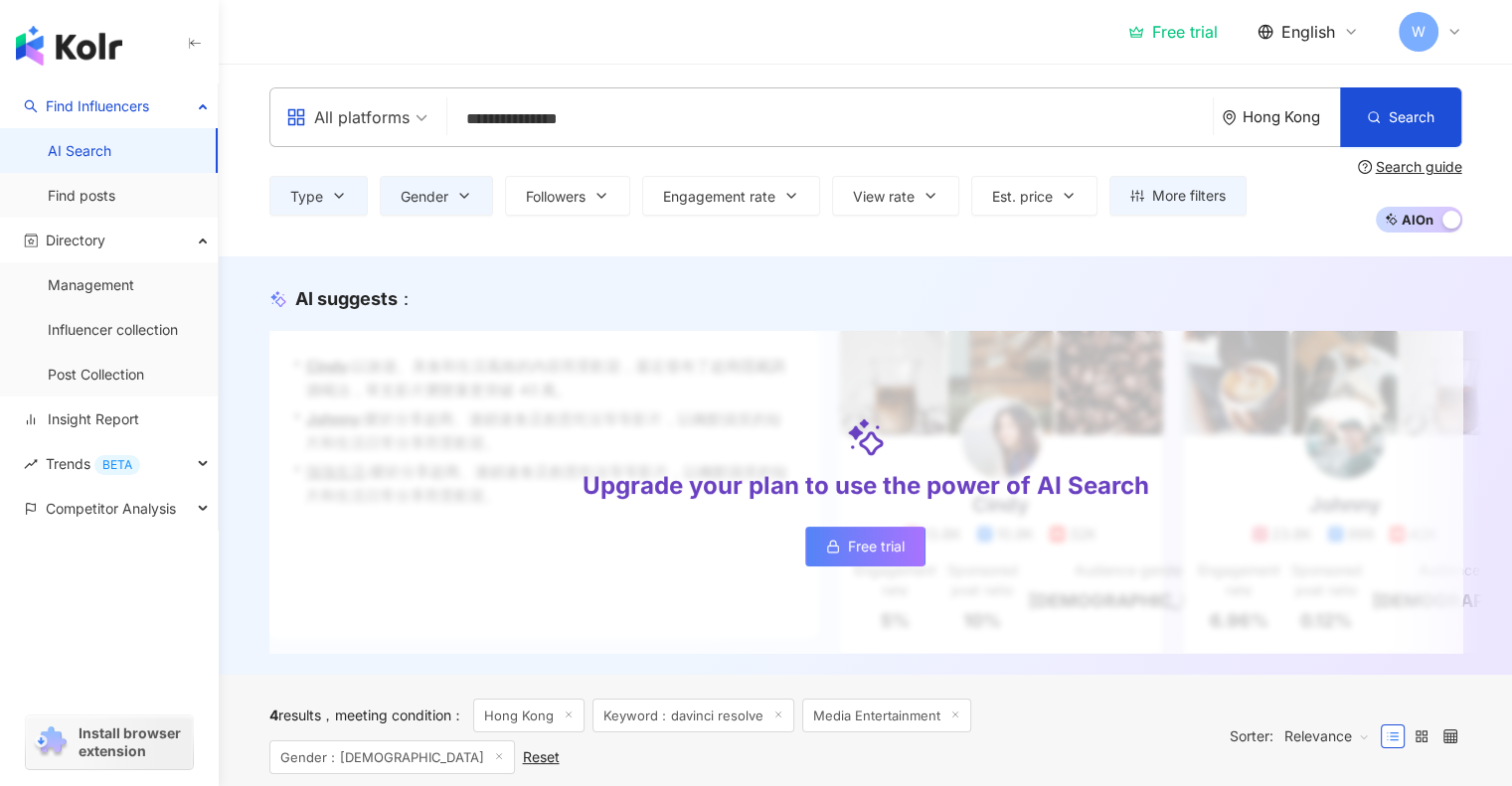 click on "Type Gender Followers Engagement rate View rate Est. price  More filters *  -  ******* Any Small Nano (< 10k) Micro (10K-30k) Small (30k-50k) Medium Lower Mid (50k-100k) Mid (100k-300k) Upper Mid (300k-500k) Macro Macro (500K-1M) Mega (1M+) Any Female Male Other %  -  % Any Under 5% 5%~20% 20% or more Choose your estimated budget  ： Currency ： USD ( USD ) Any Budget limit $ *  -  $ **** Search guide AI  On AI  Off" at bounding box center [866, 196] 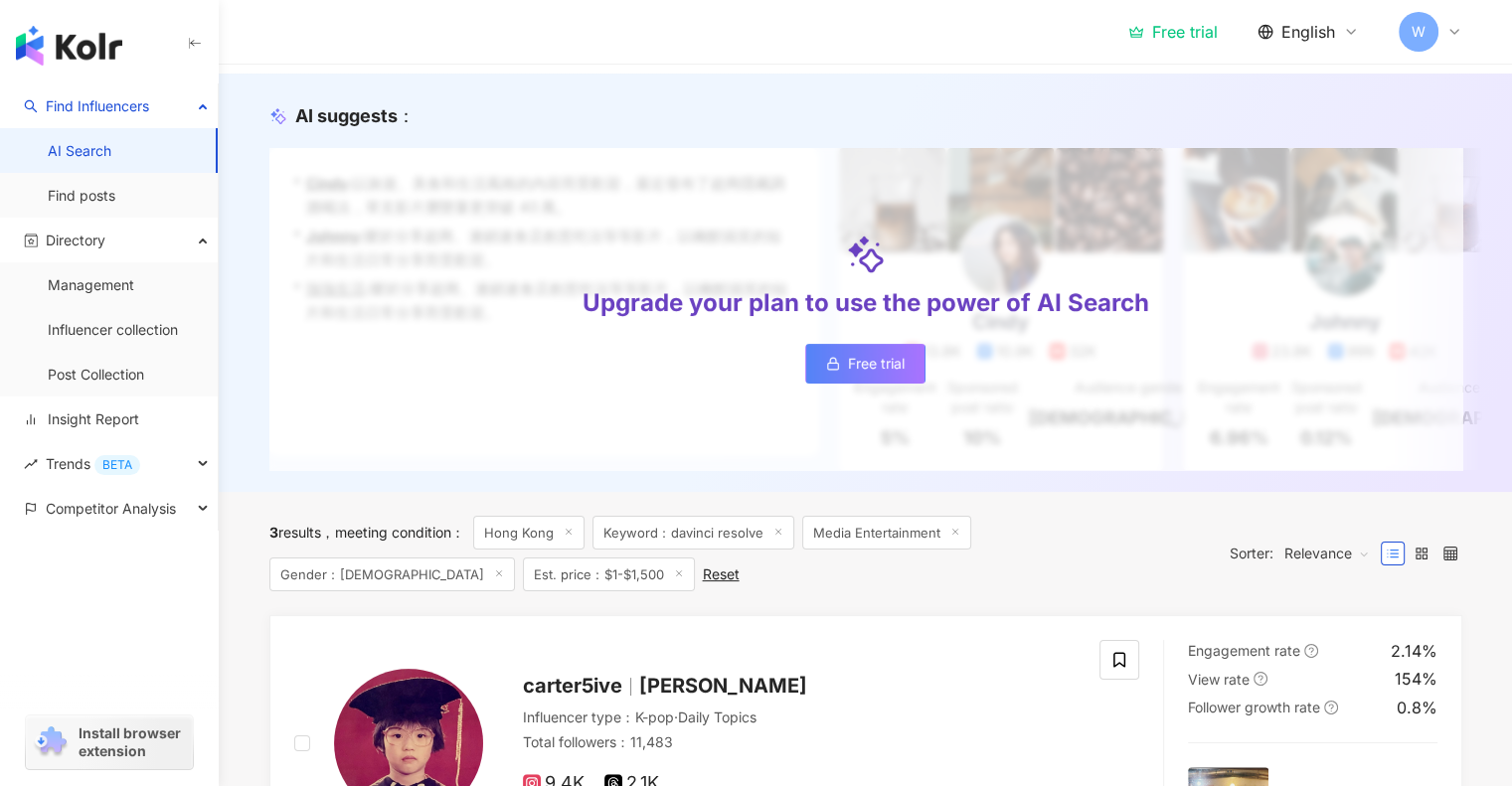 scroll, scrollTop: 0, scrollLeft: 0, axis: both 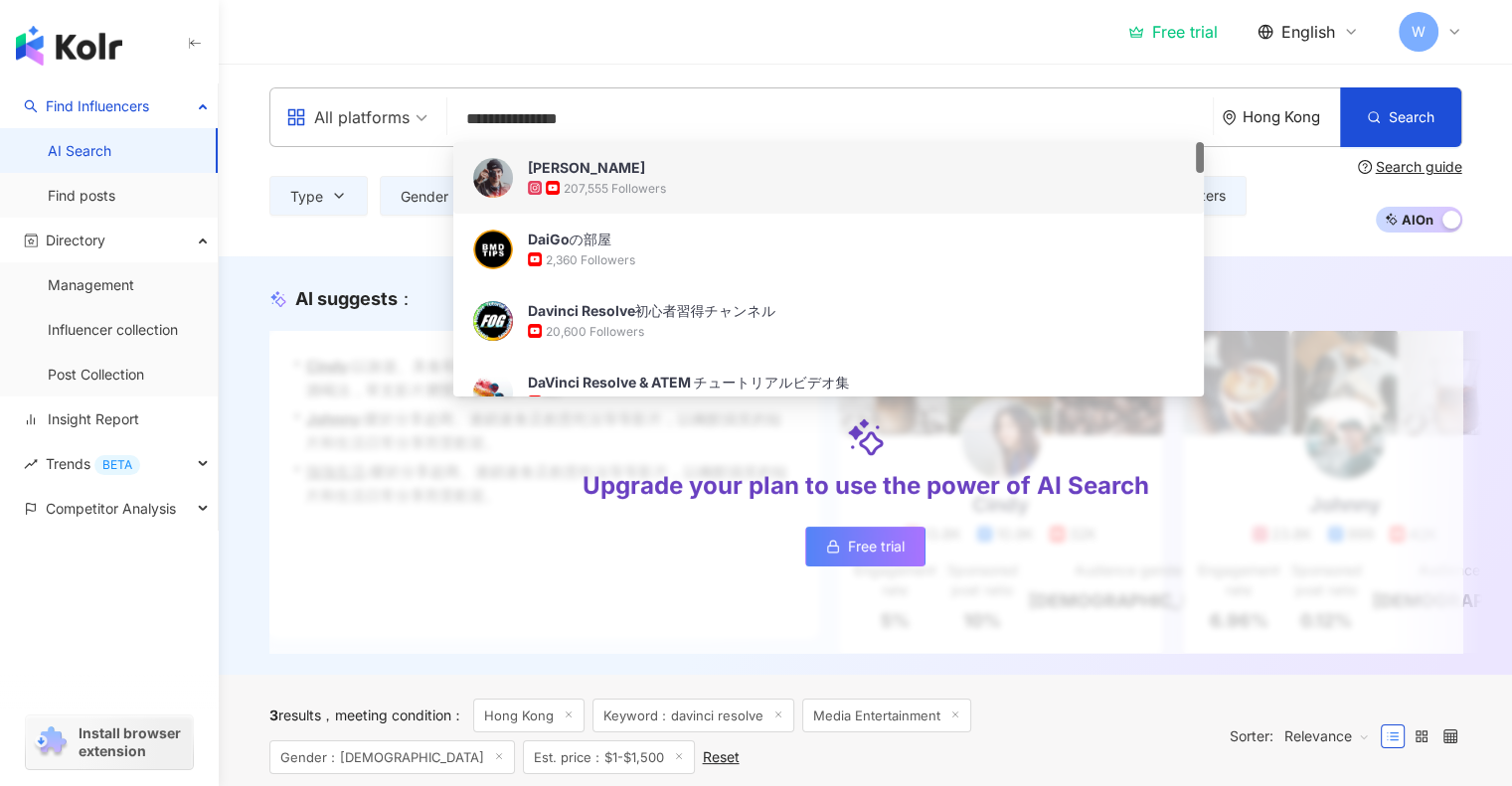 drag, startPoint x: 571, startPoint y: 120, endPoint x: 421, endPoint y: 120, distance: 150 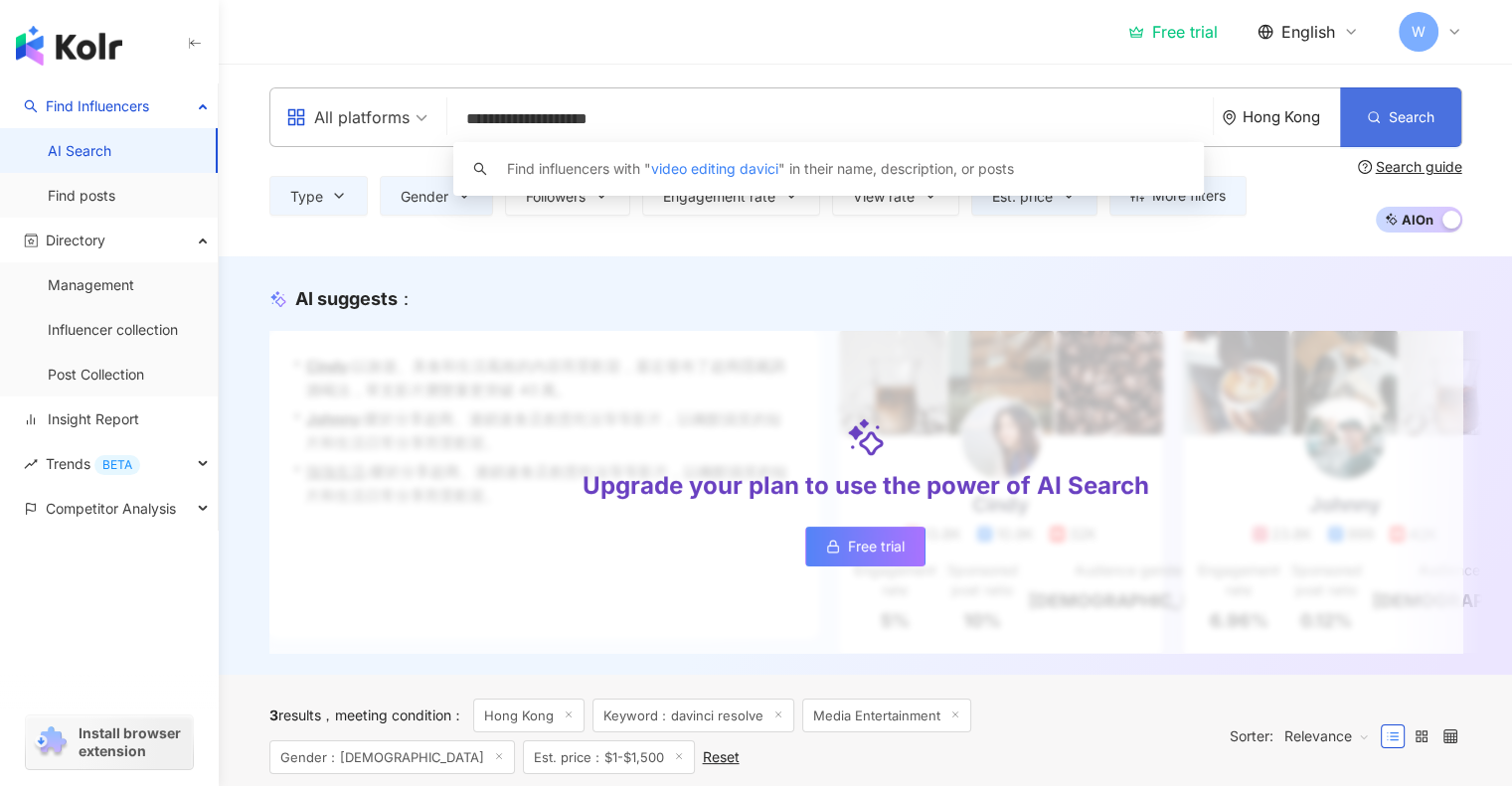 click on "Search" at bounding box center (1412, 117) 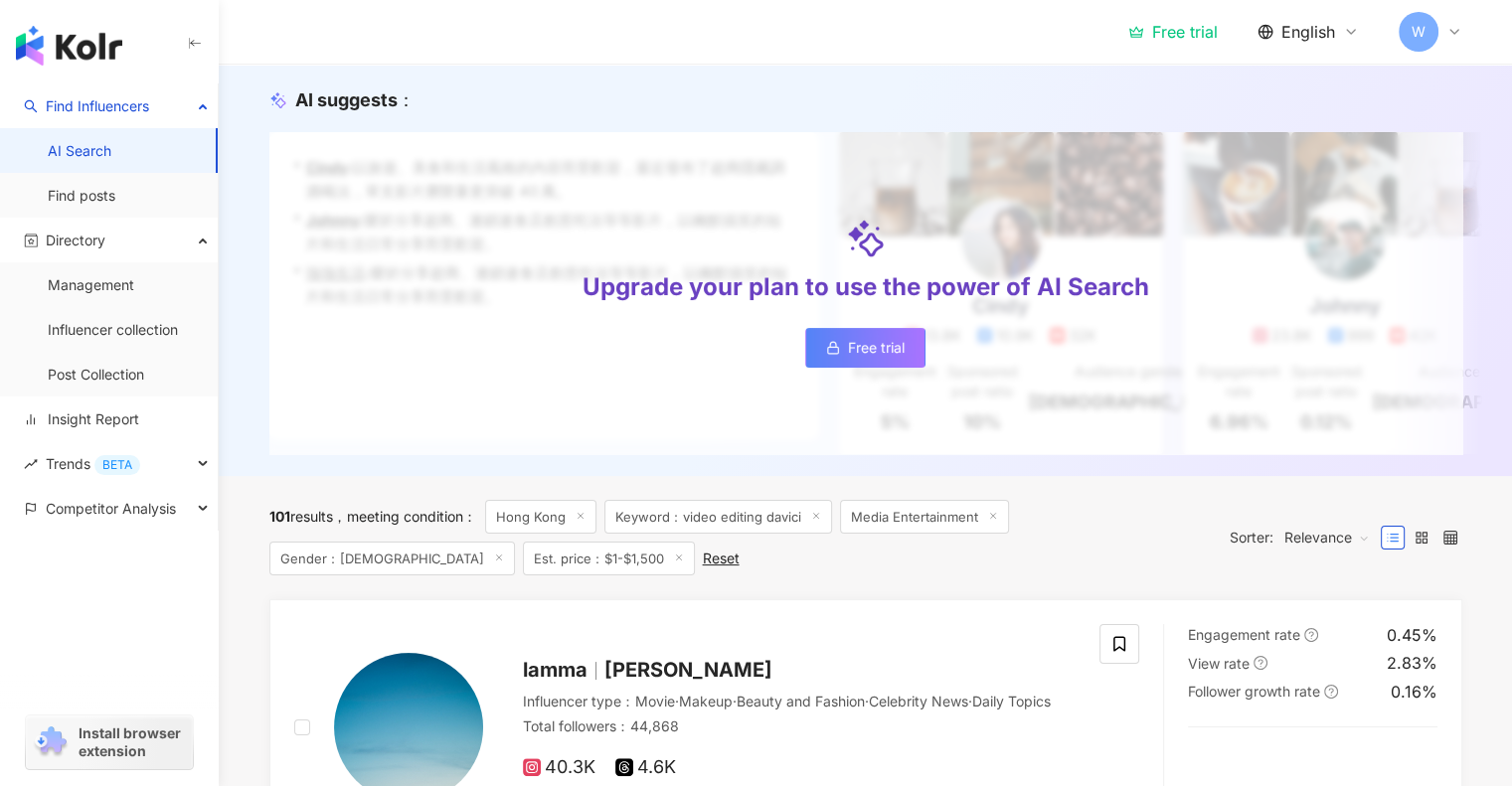 scroll, scrollTop: 0, scrollLeft: 0, axis: both 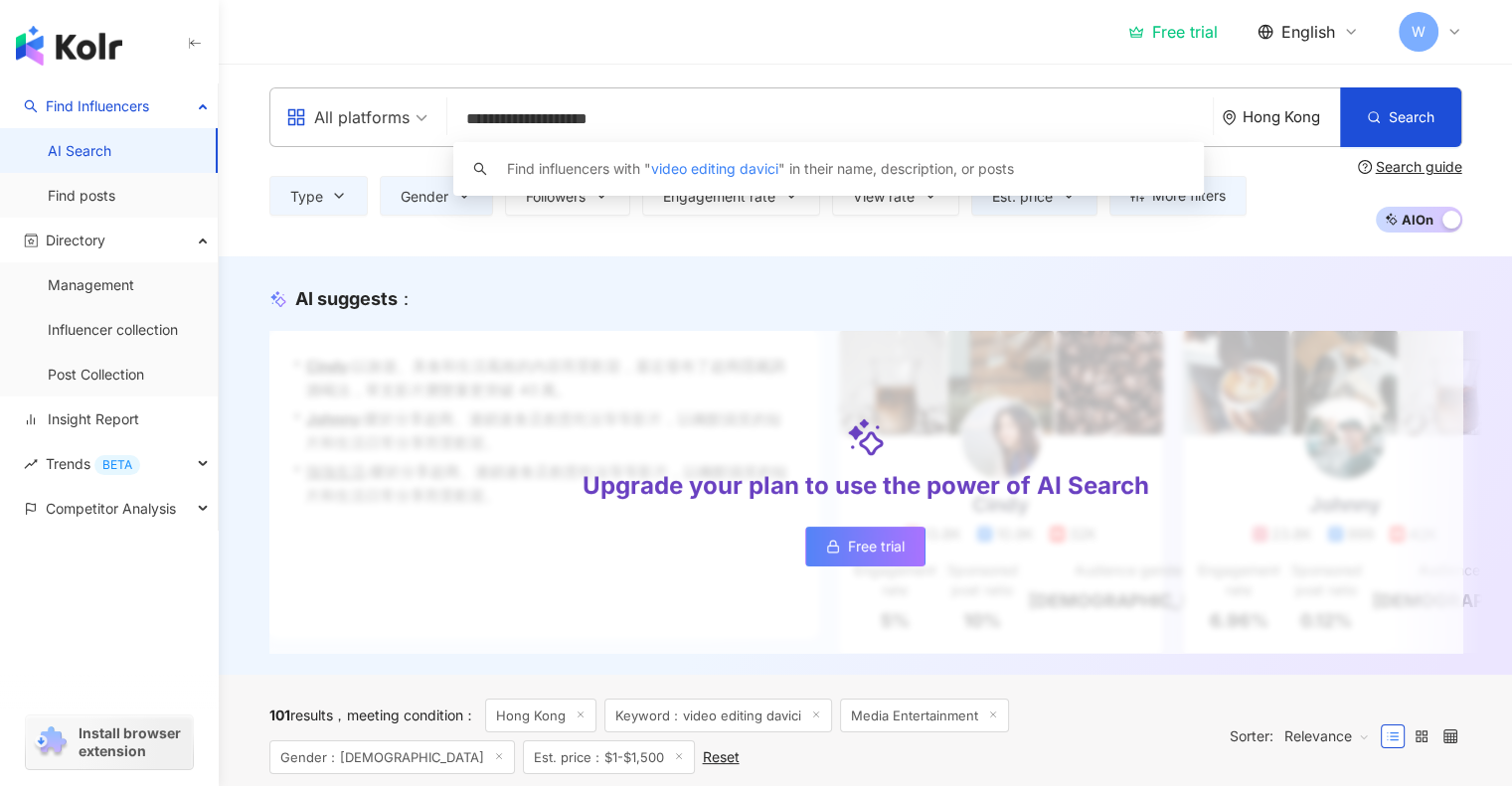 click on "**********" at bounding box center (830, 119) 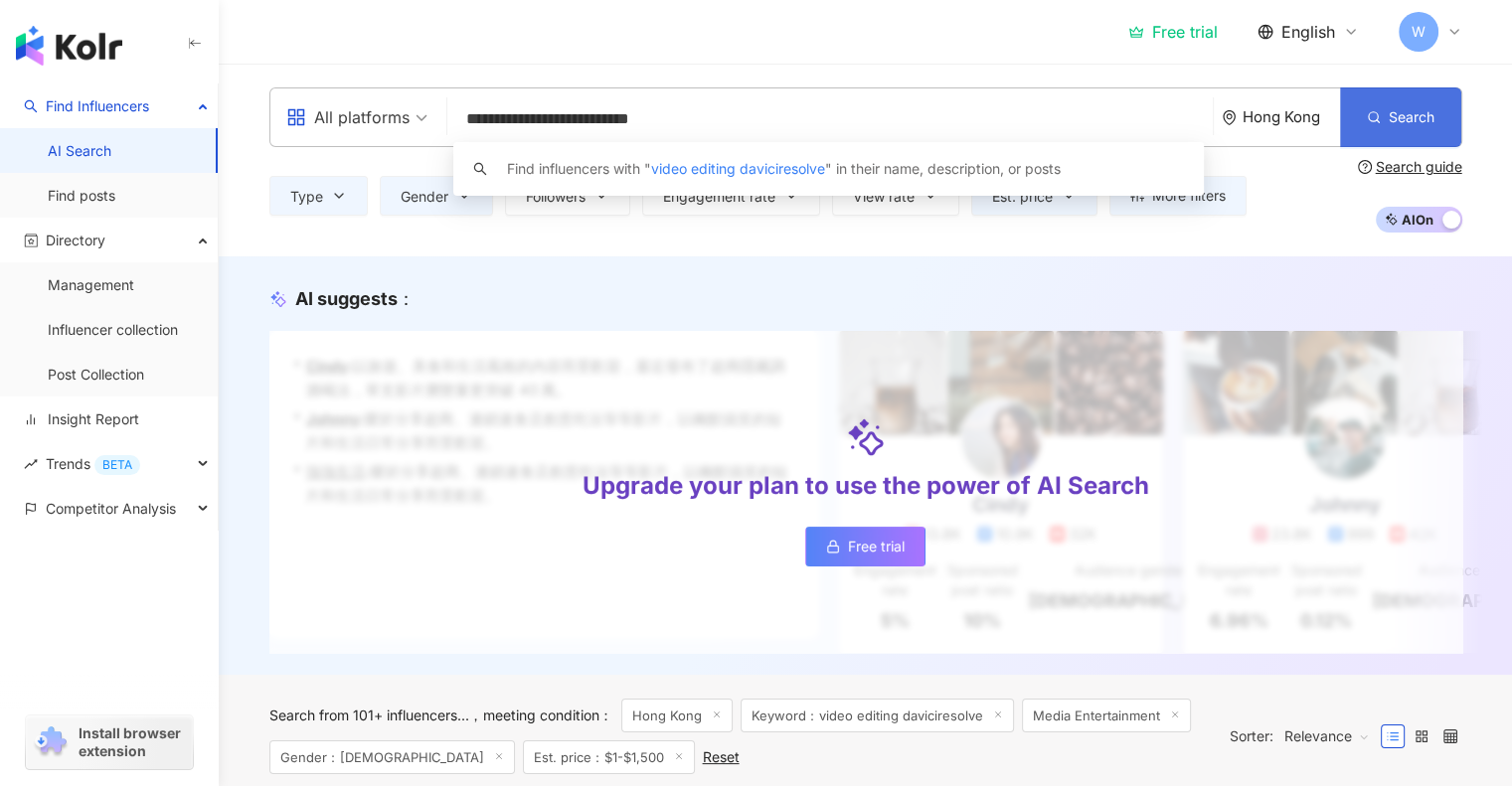 type on "**********" 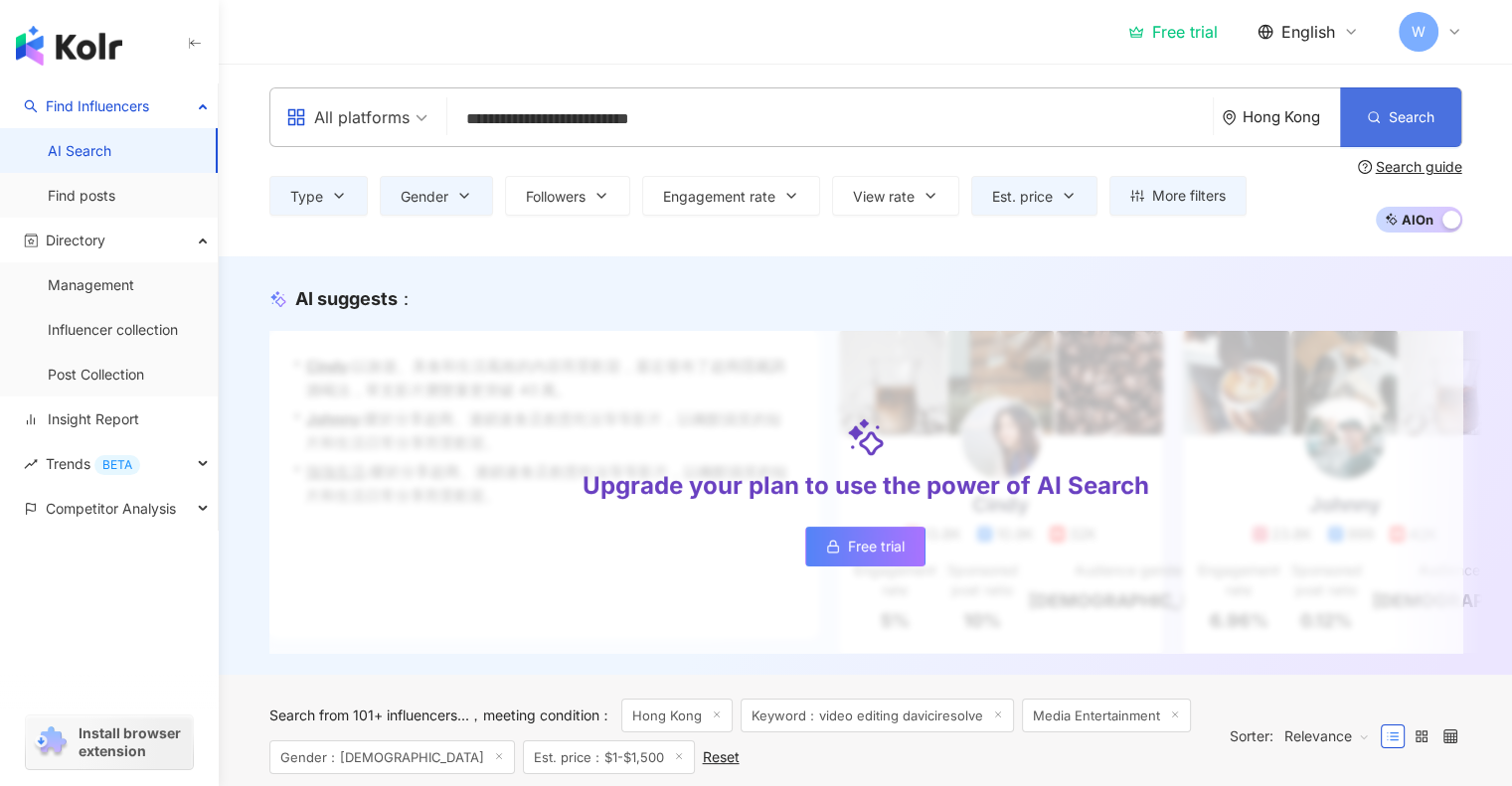 click on "Search" at bounding box center [1401, 117] 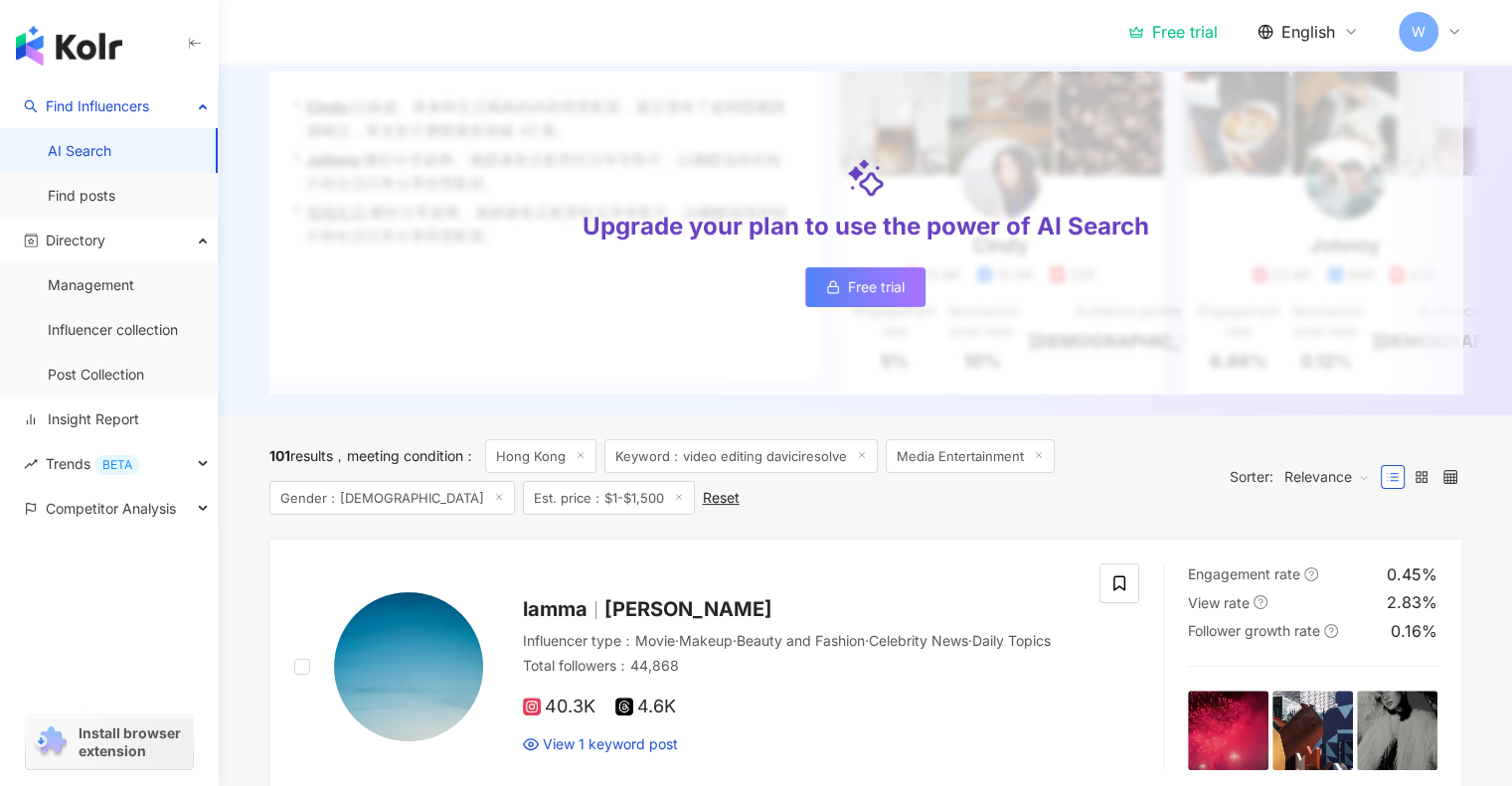 scroll, scrollTop: 0, scrollLeft: 0, axis: both 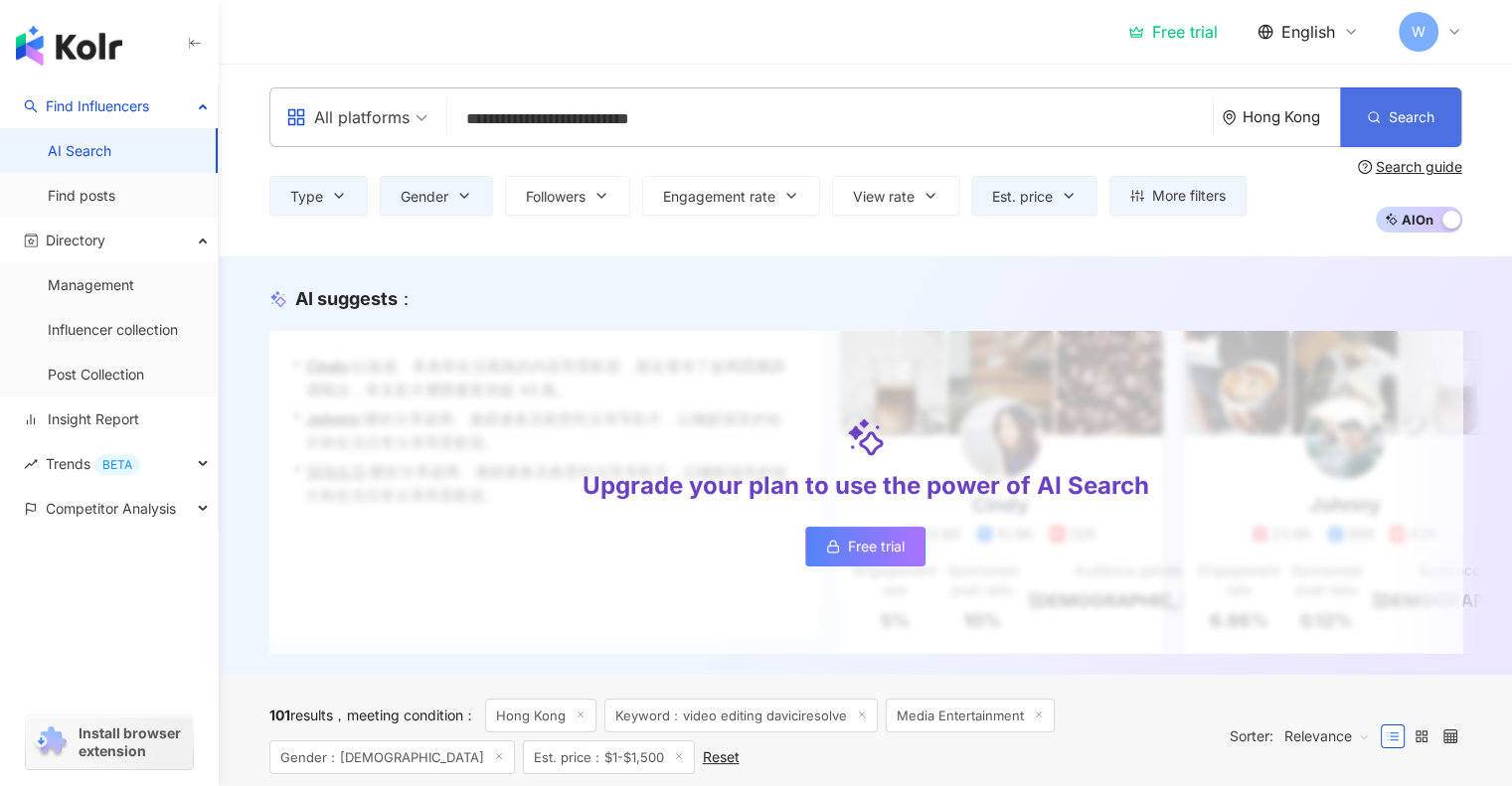 click on "Search" at bounding box center [1401, 117] 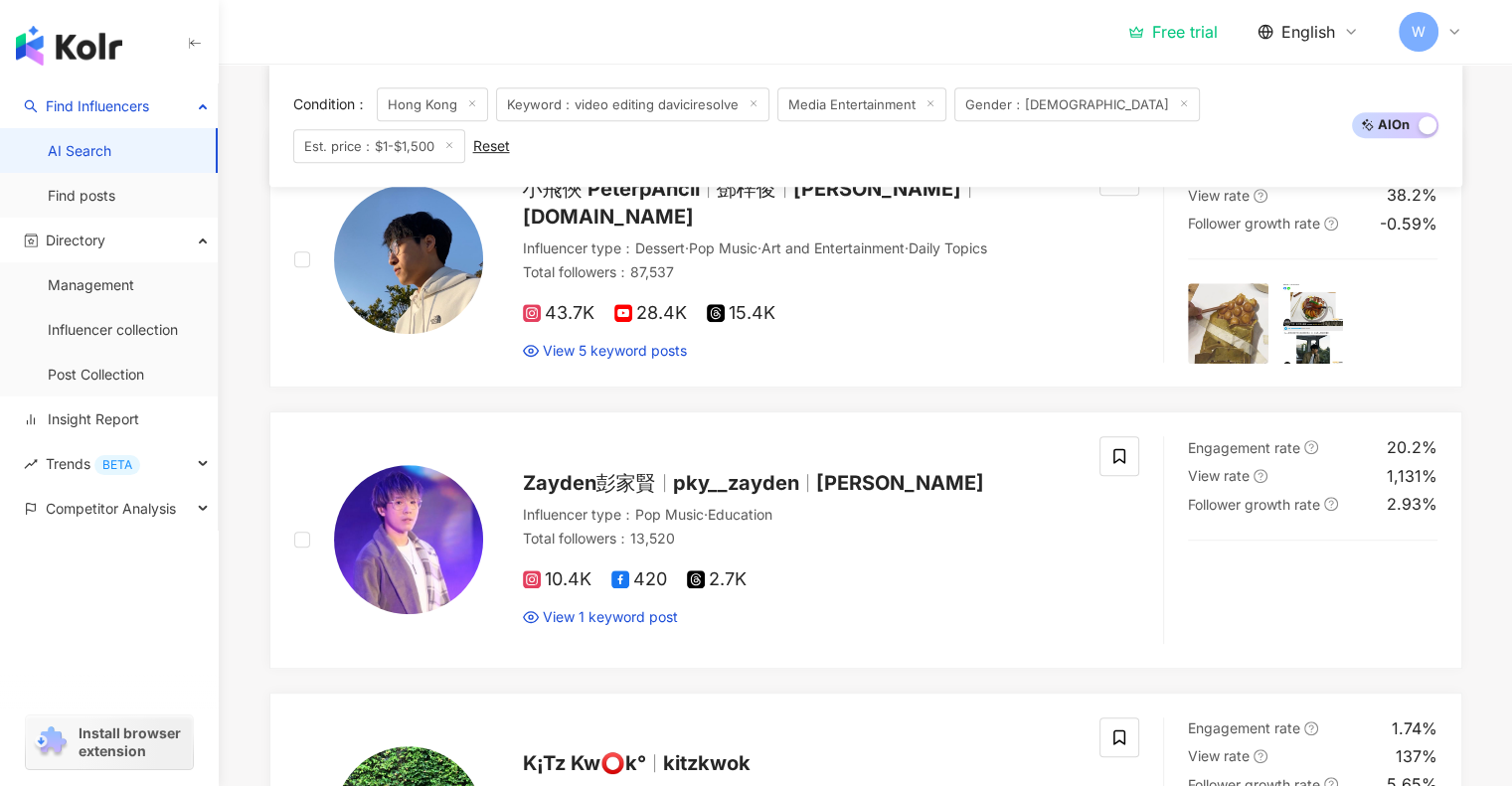 scroll, scrollTop: 696, scrollLeft: 0, axis: vertical 